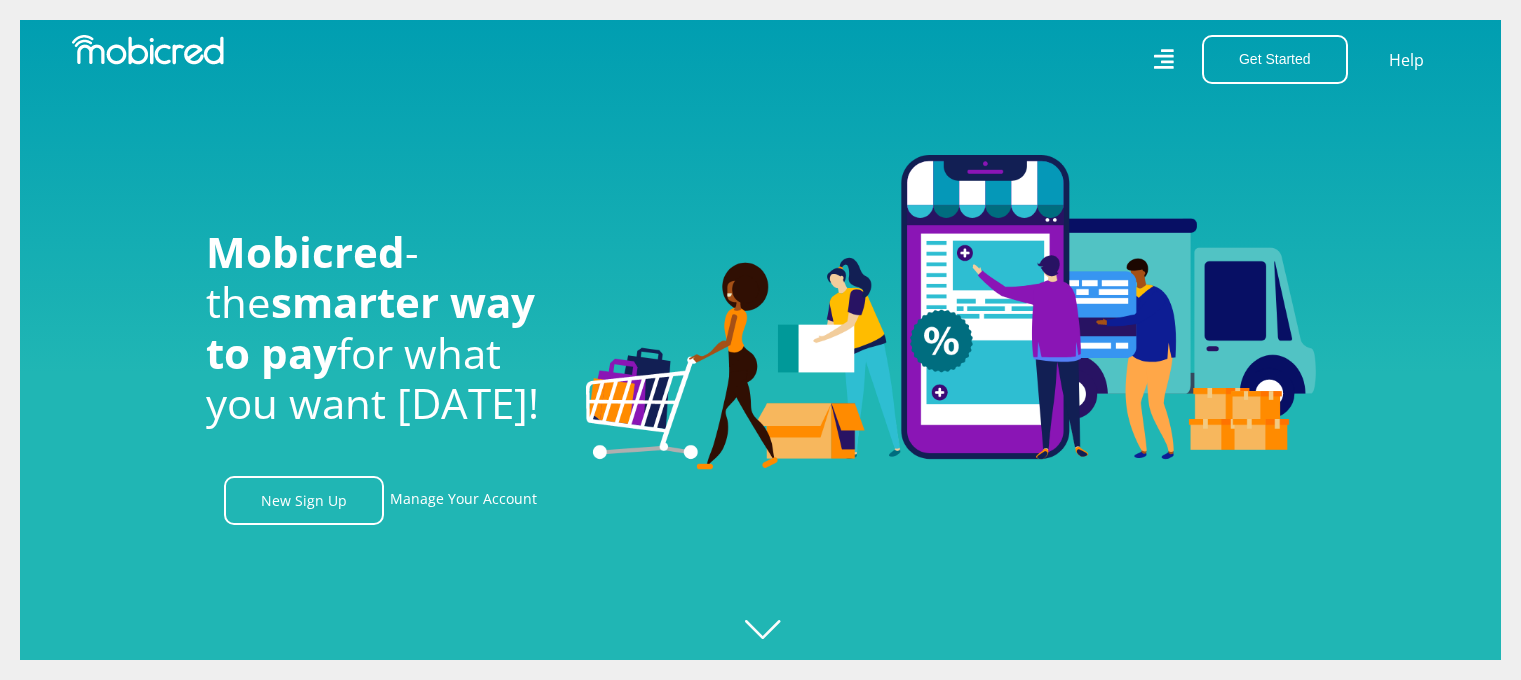 scroll, scrollTop: 0, scrollLeft: 0, axis: both 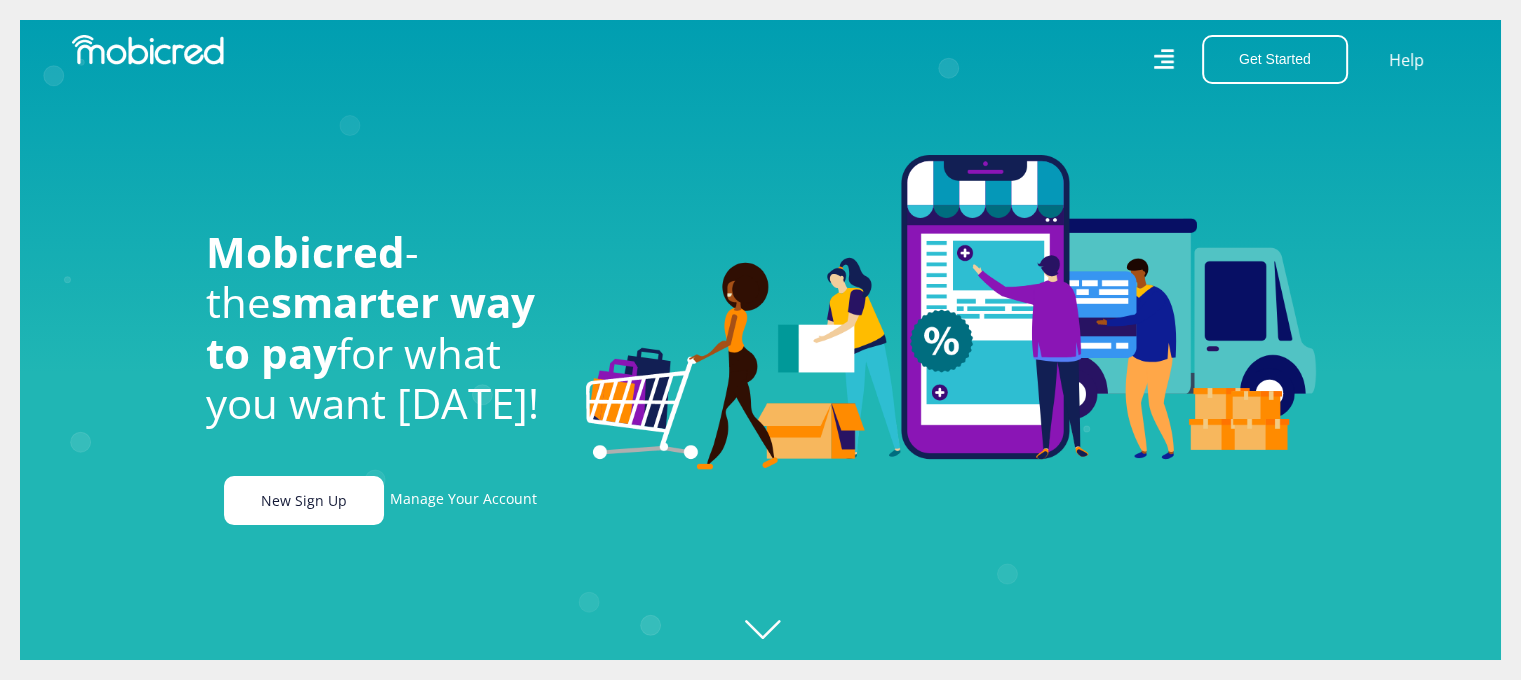 click on "New Sign Up" at bounding box center [304, 500] 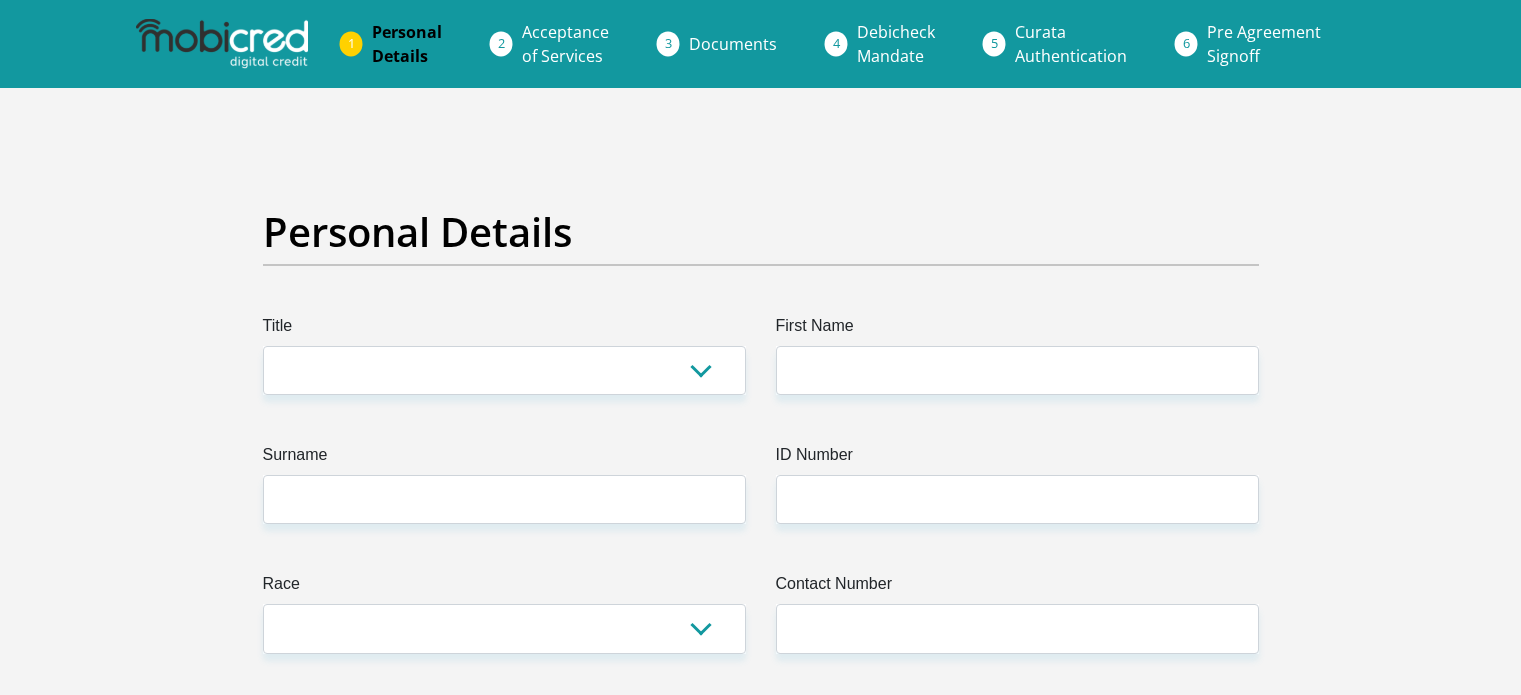 scroll, scrollTop: 0, scrollLeft: 0, axis: both 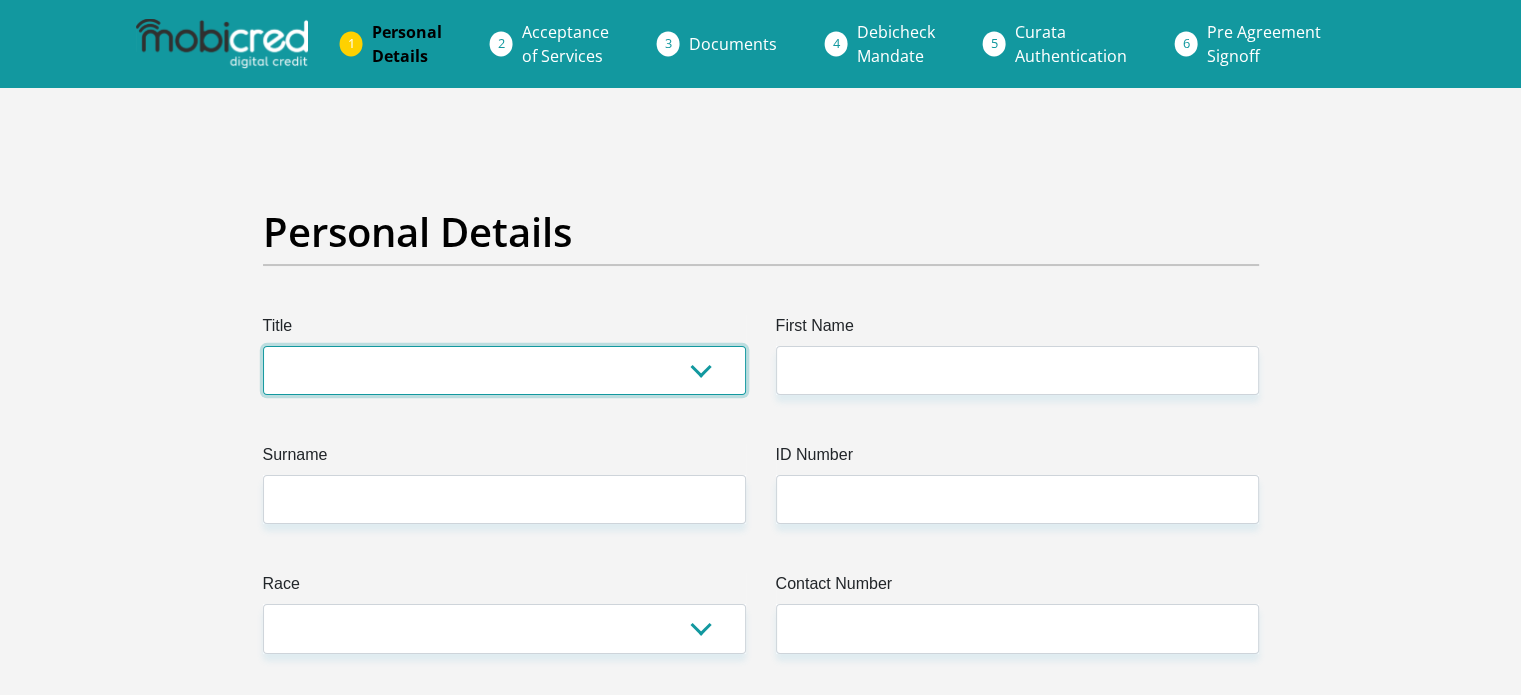 click on "Mr
Ms
Mrs
Dr
Other" at bounding box center (504, 370) 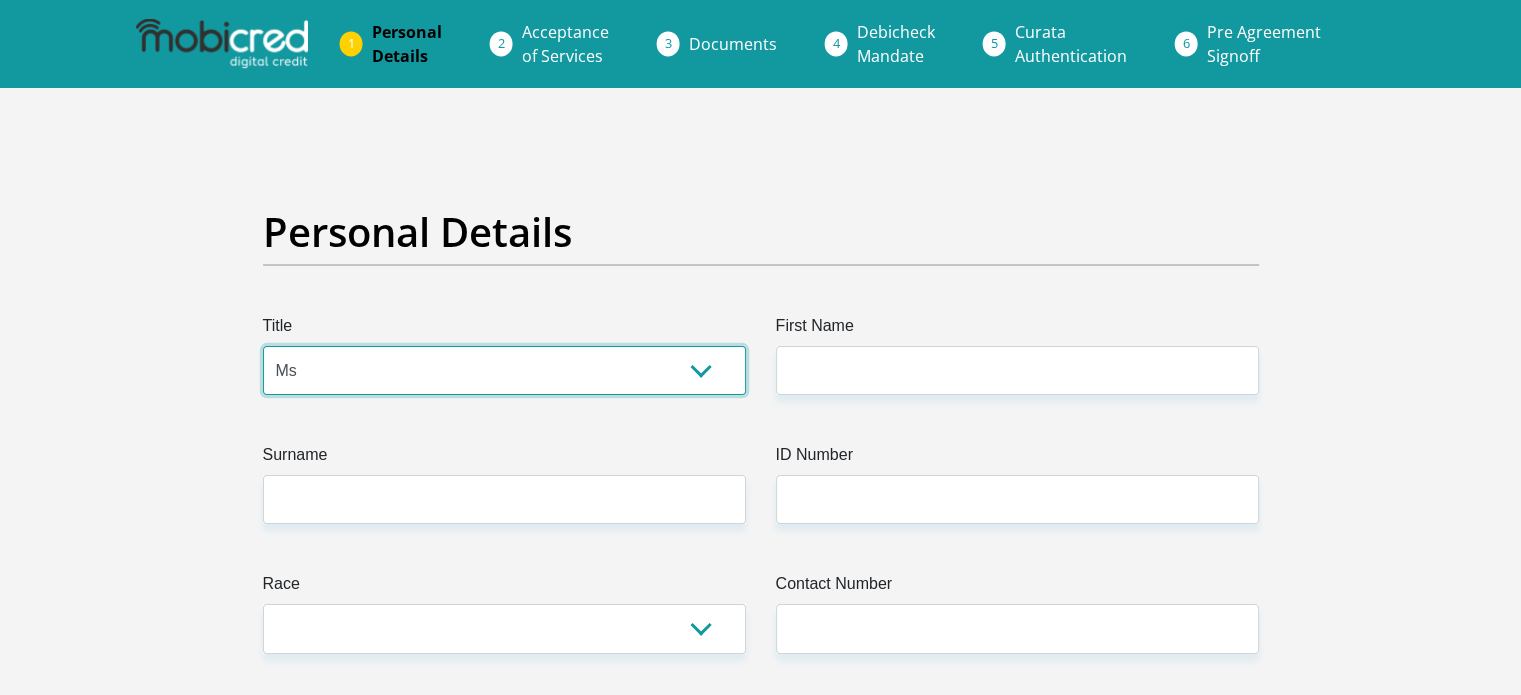 click on "Mr
Ms
Mrs
Dr
Other" at bounding box center [504, 370] 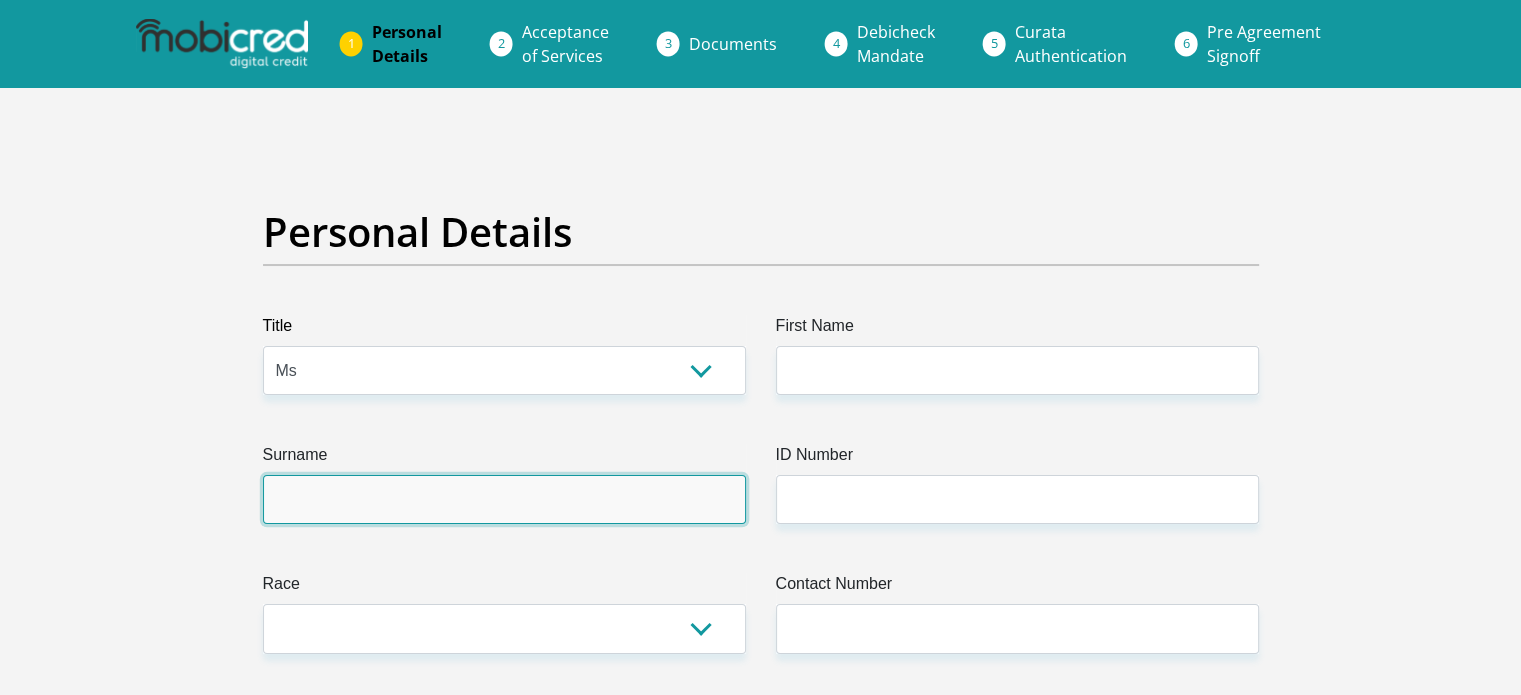 click on "Surname" at bounding box center [504, 499] 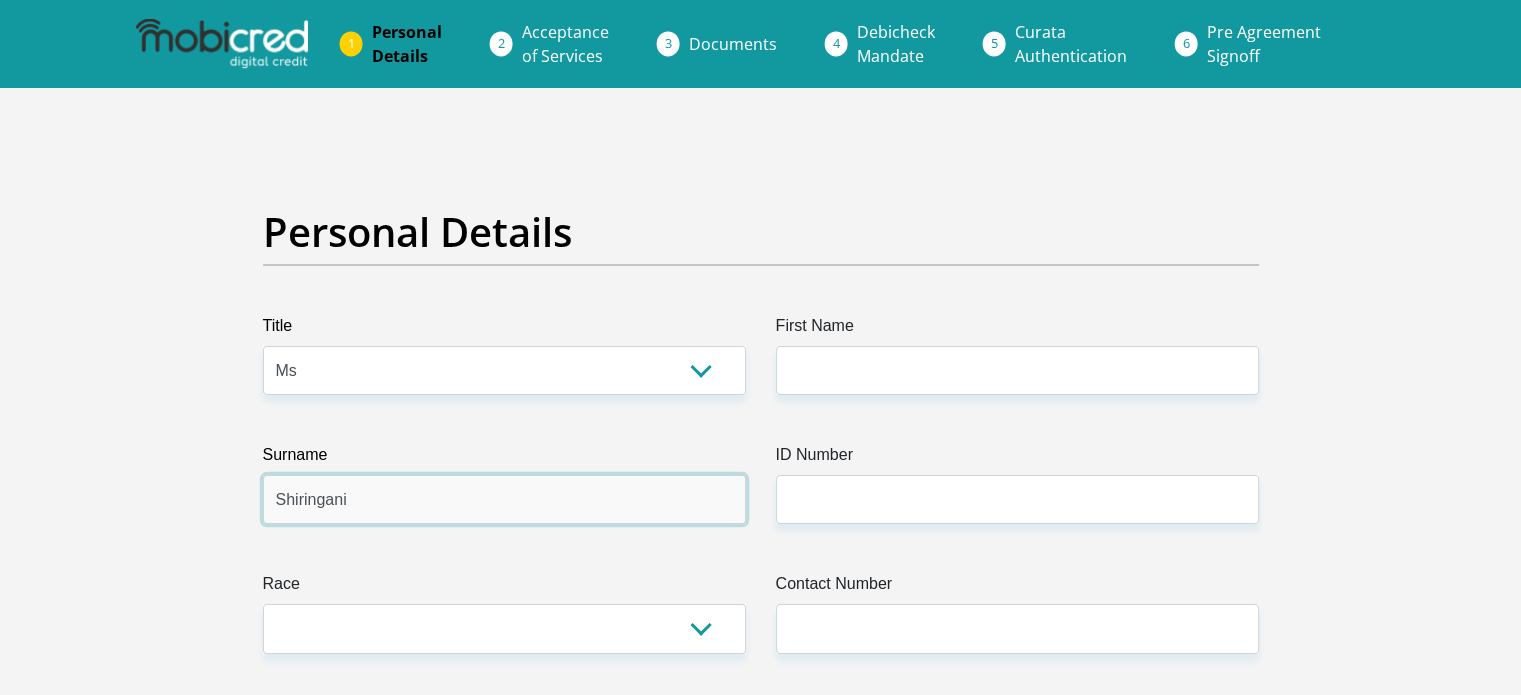 type on "Shiringani" 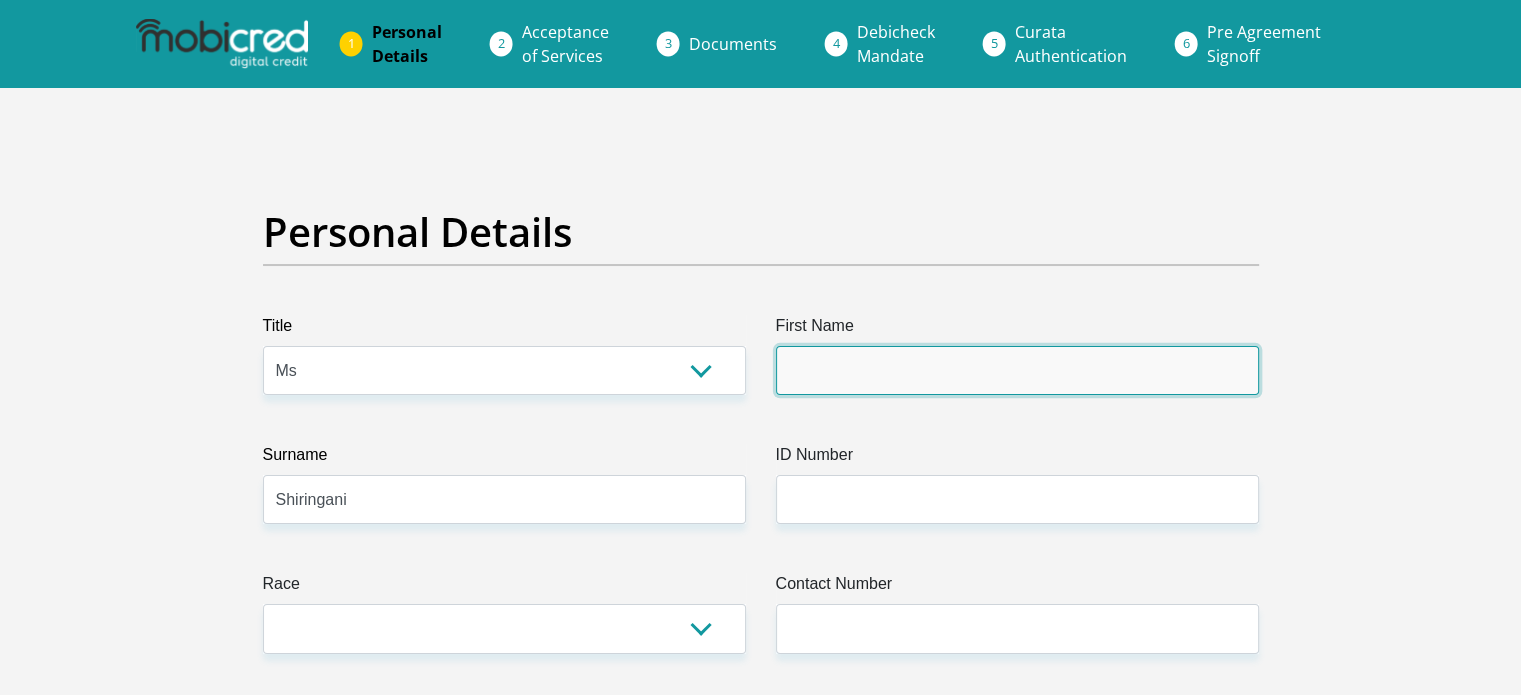 click on "First Name" at bounding box center (1017, 370) 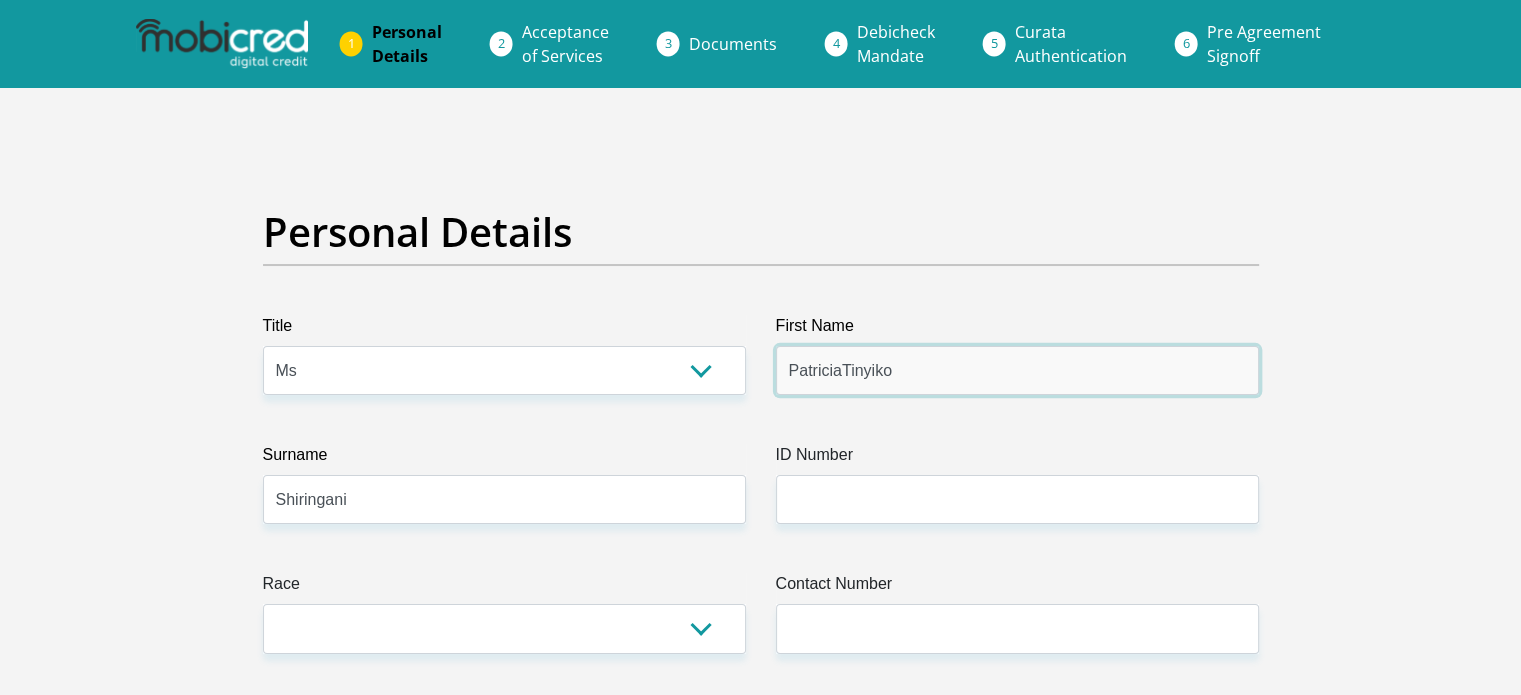 type on "PatriciaTinyiko" 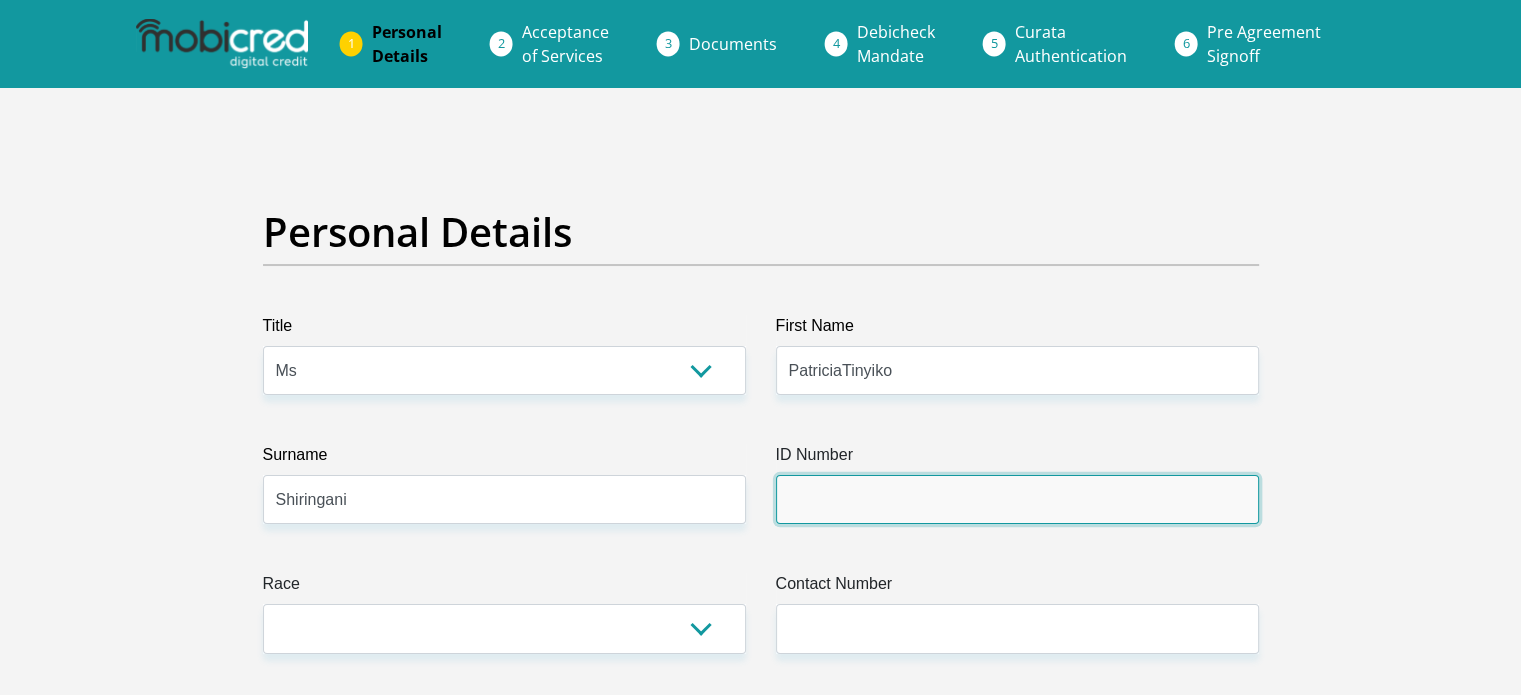 click on "ID Number" at bounding box center (1017, 499) 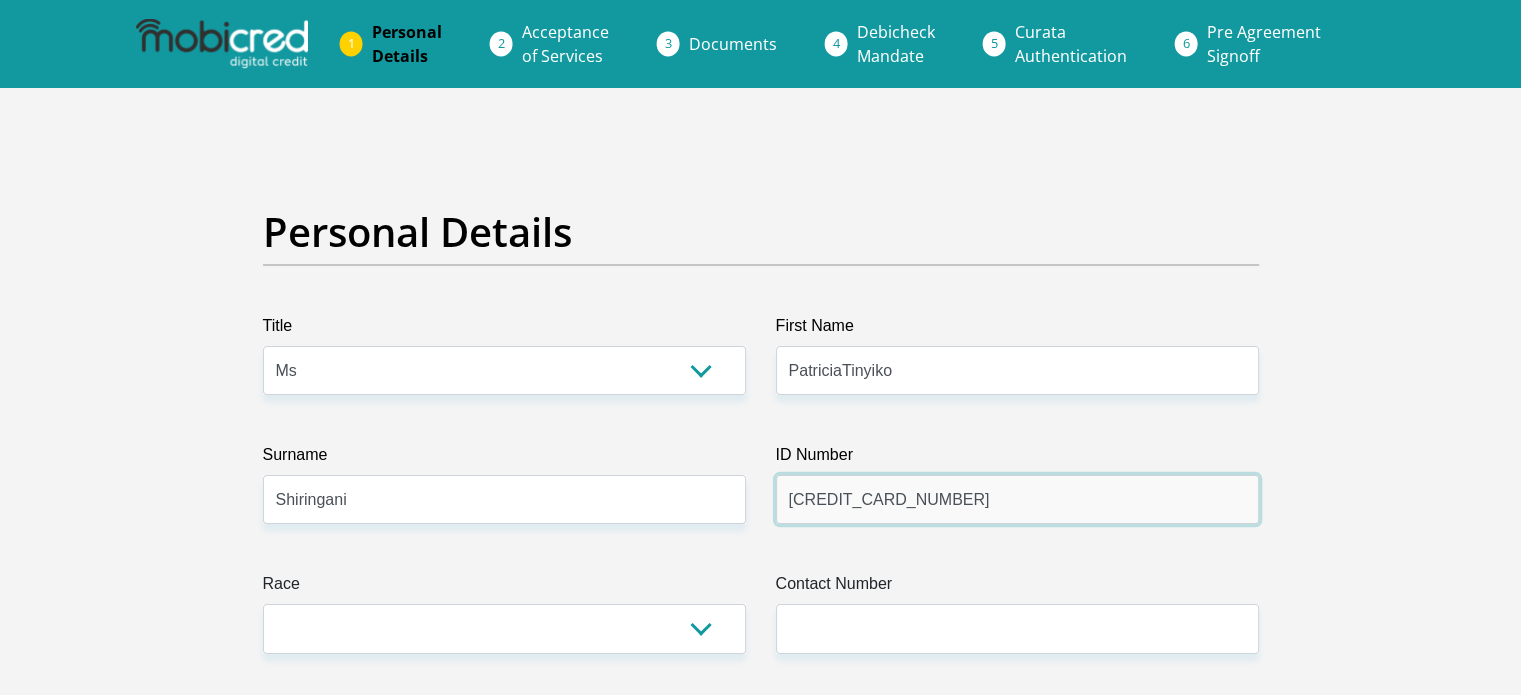 type on "6912080627086" 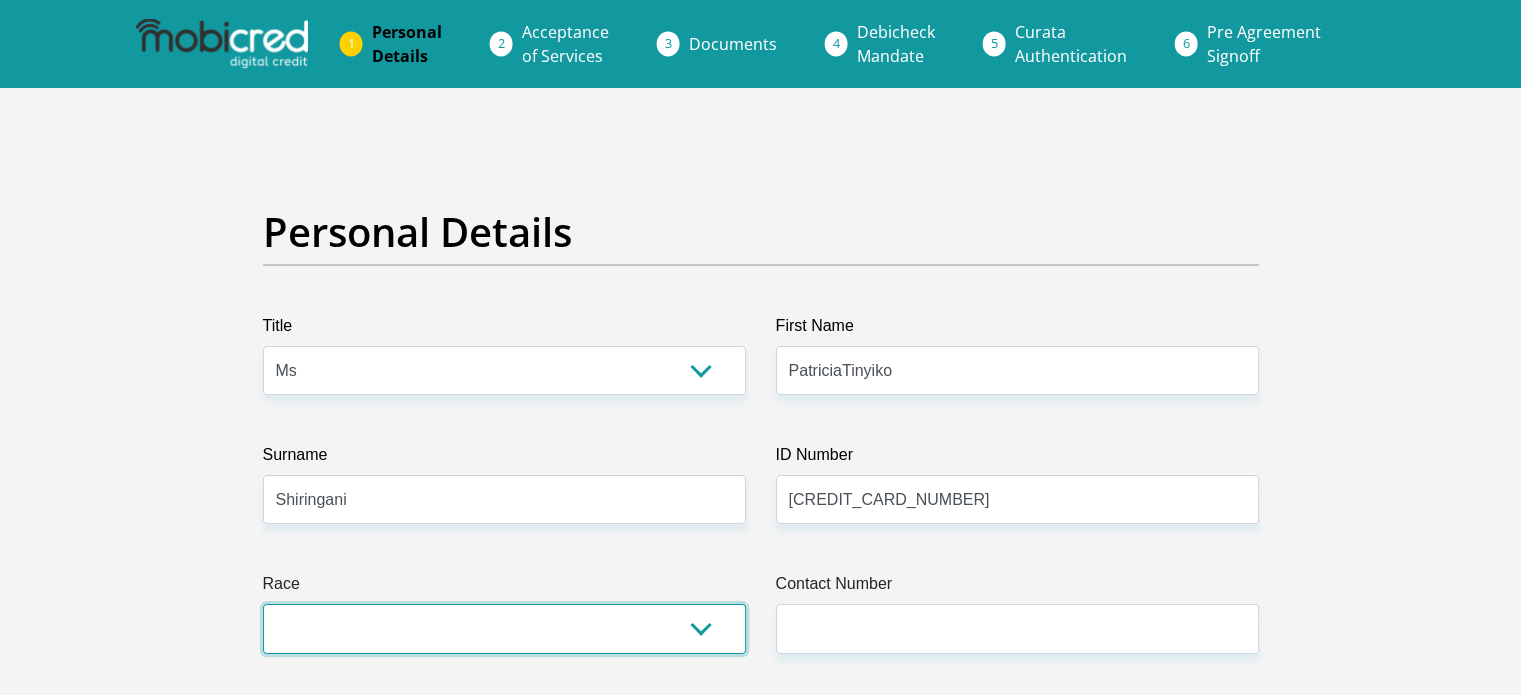 click on "Black
Coloured
Indian
White
Other" at bounding box center (504, 628) 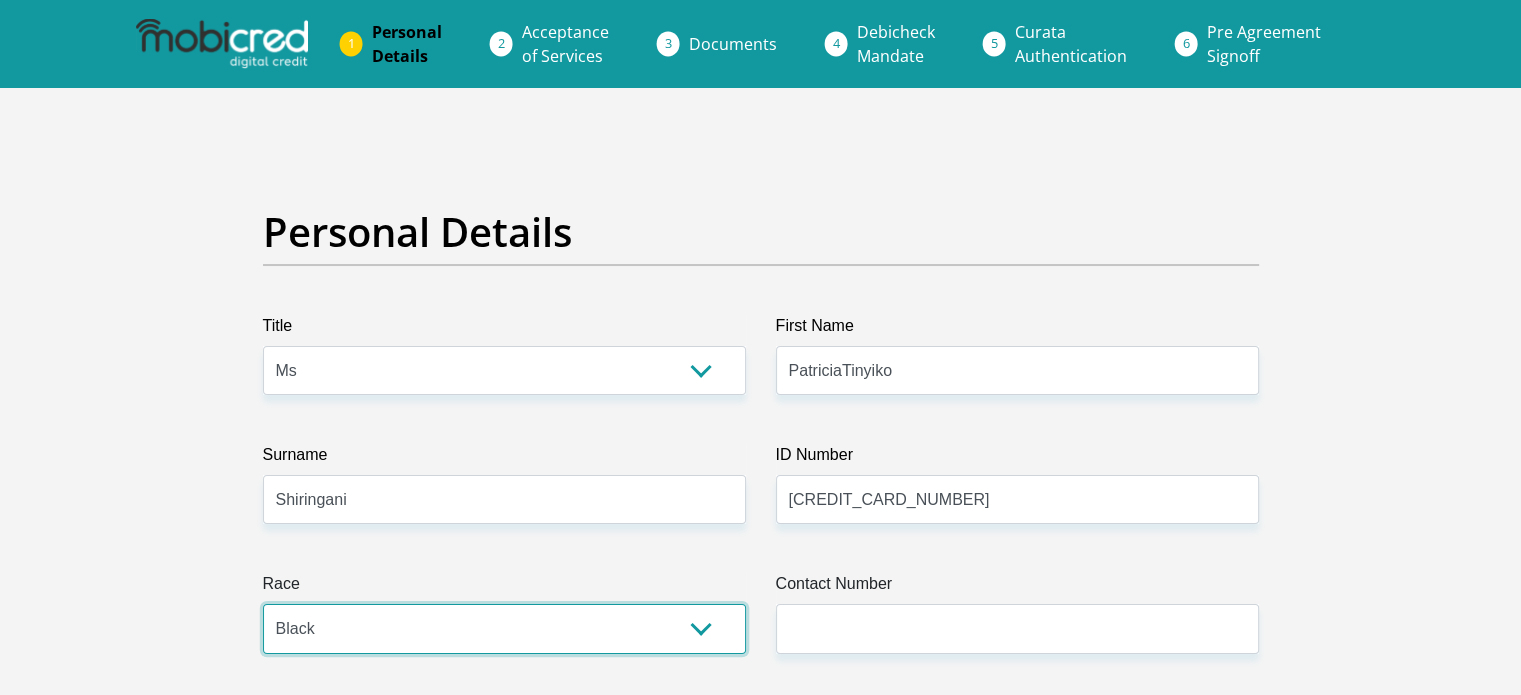 click on "Black
Coloured
Indian
White
Other" at bounding box center (504, 628) 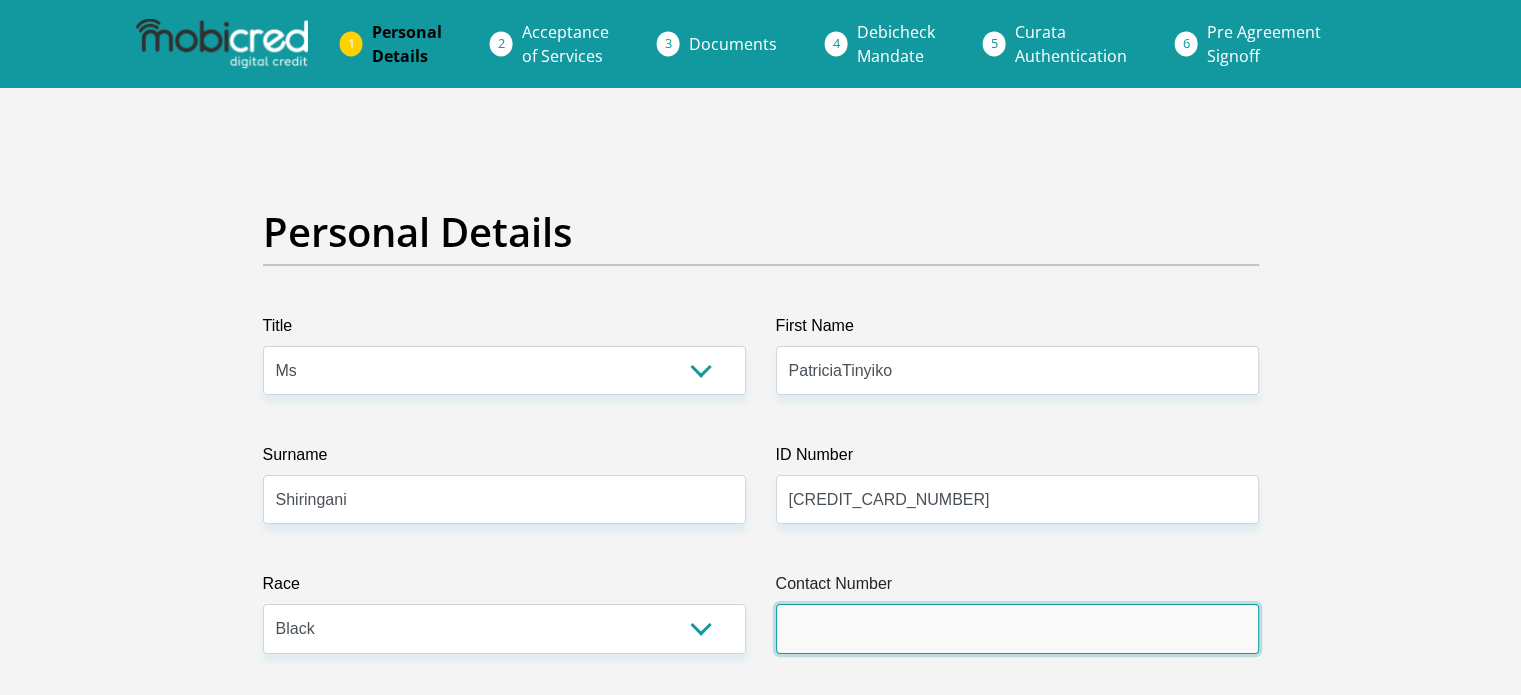 click on "Contact Number" at bounding box center [1017, 628] 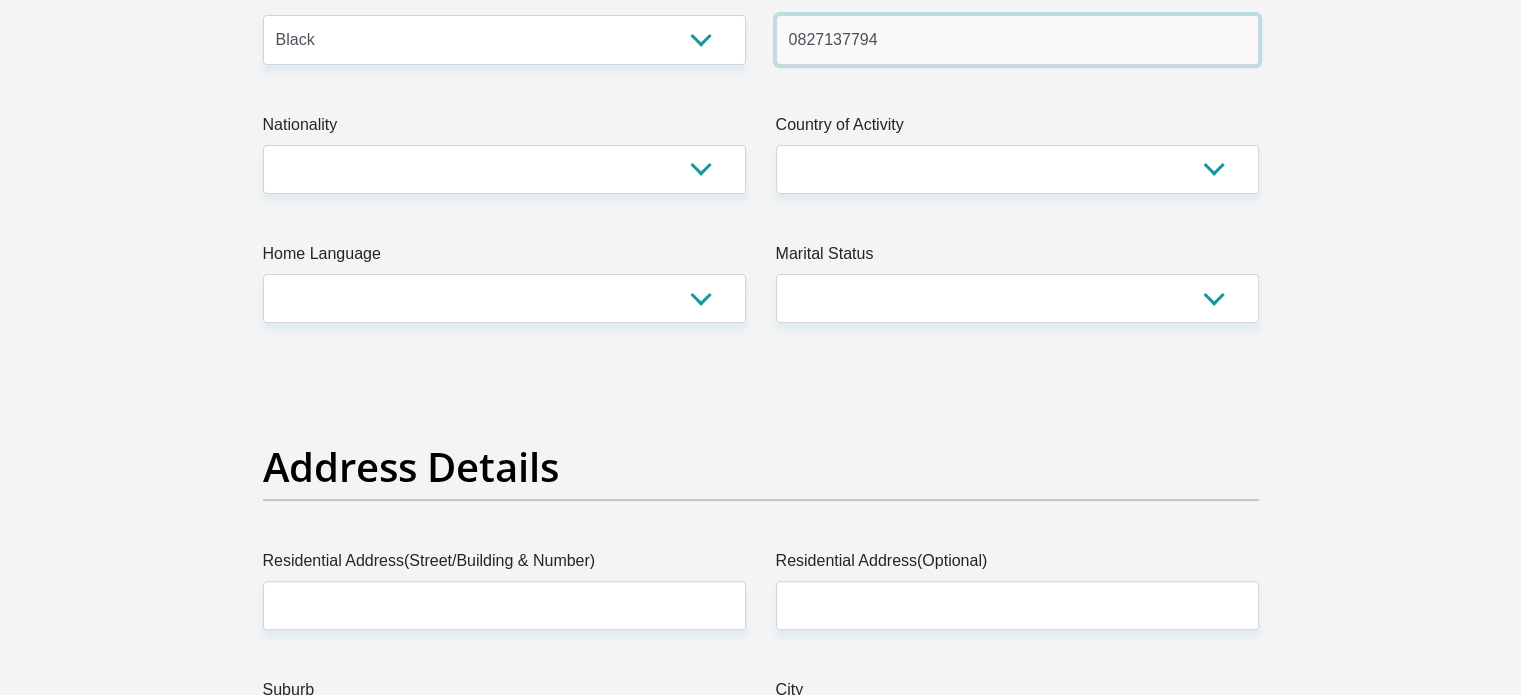 scroll, scrollTop: 600, scrollLeft: 0, axis: vertical 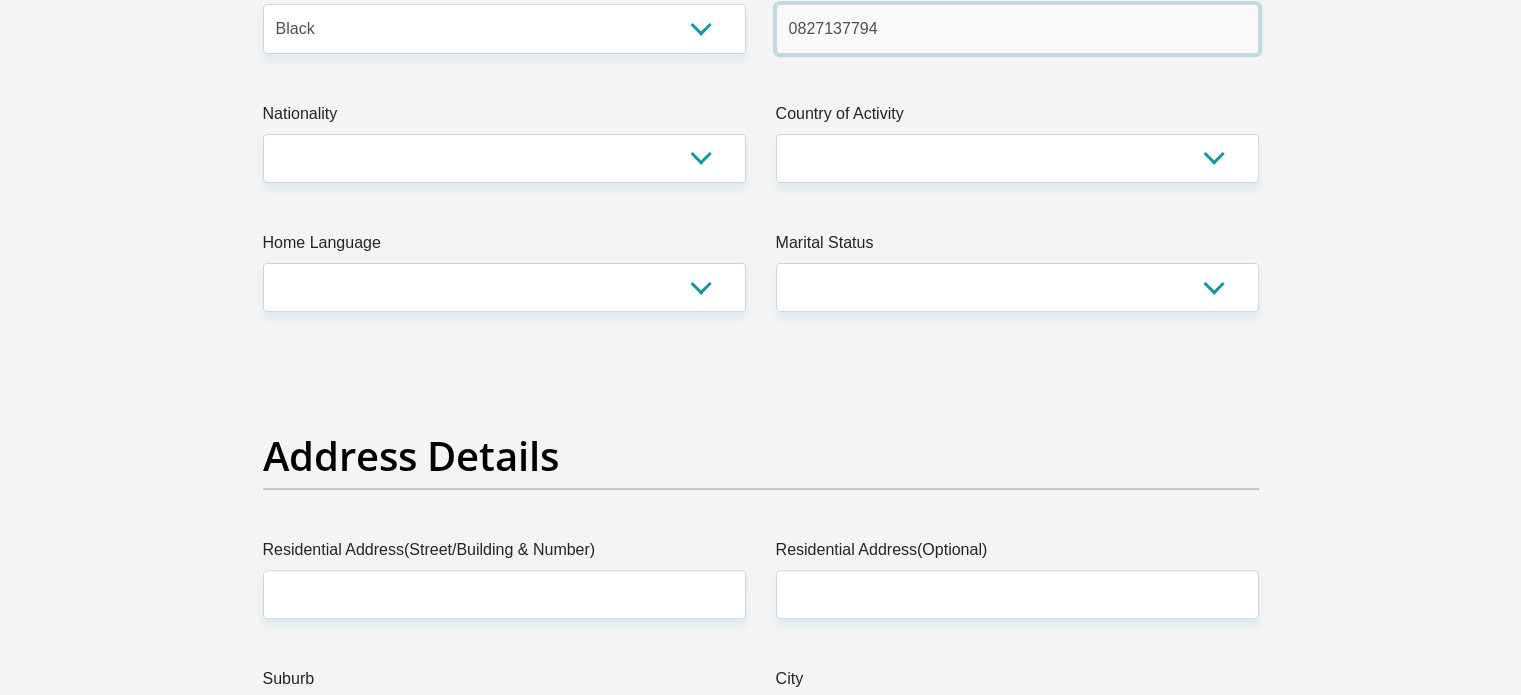type on "0827137794" 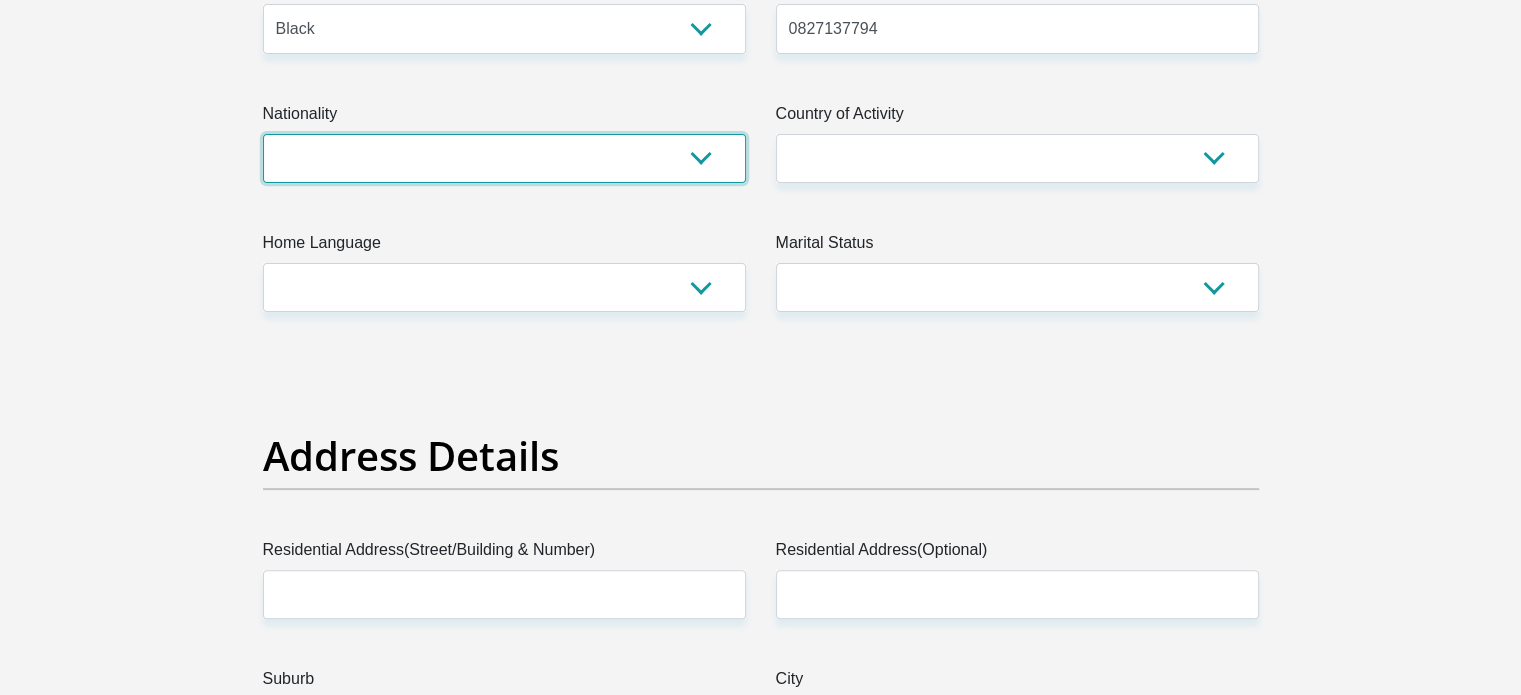 click on "South Africa
Afghanistan
Aland Islands
Albania
Algeria
America Samoa
American Virgin Islands
Andorra
Angola
Anguilla
Antarctica
Antigua and Barbuda
Argentina
Armenia
Aruba
Ascension Island
Australia
Austria
Azerbaijan
Bahamas
Bahrain
Bangladesh
Barbados
Chad" at bounding box center (504, 158) 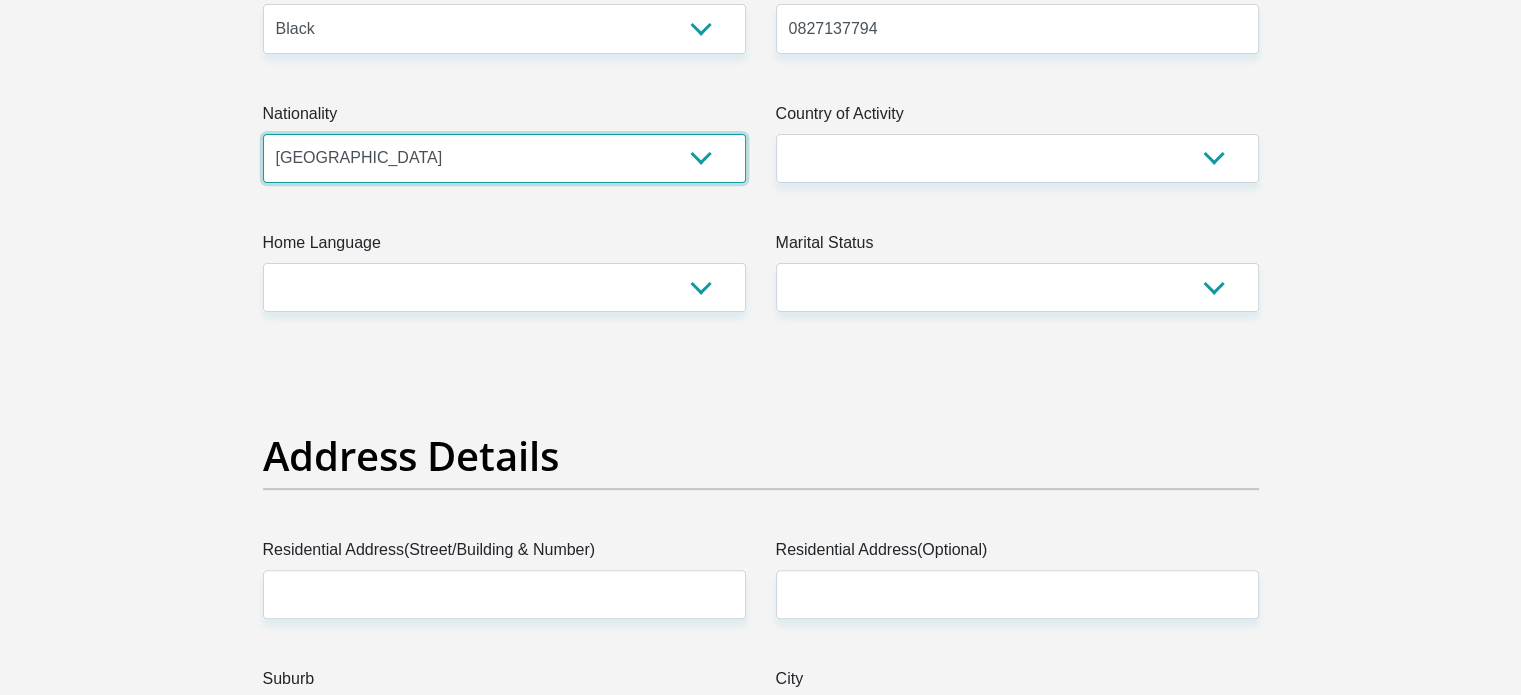 click on "South Africa
Afghanistan
Aland Islands
Albania
Algeria
America Samoa
American Virgin Islands
Andorra
Angola
Anguilla
Antarctica
Antigua and Barbuda
Argentina
Armenia
Aruba
Ascension Island
Australia
Austria
Azerbaijan
Bahamas
Bahrain
Bangladesh
Barbados
Chad" at bounding box center [504, 158] 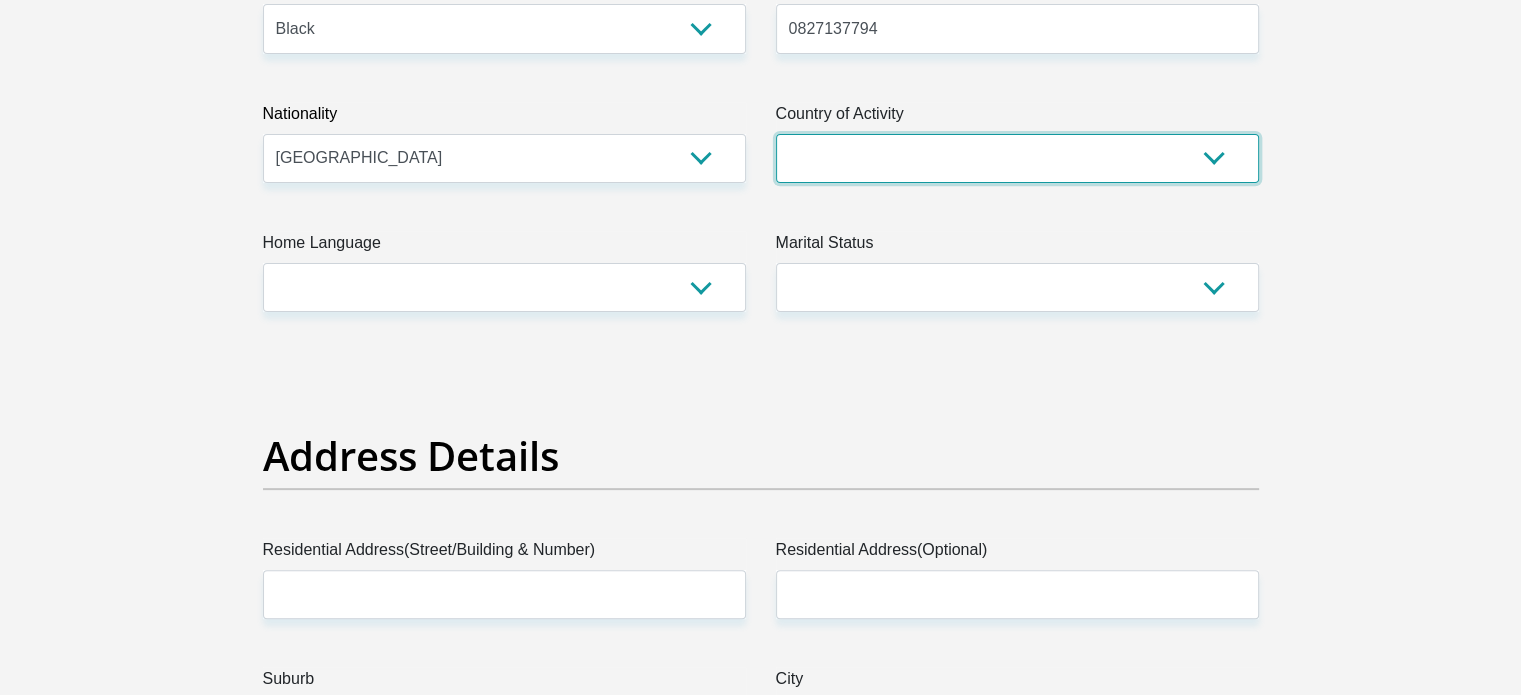 click on "South Africa
Afghanistan
Aland Islands
Albania
Algeria
America Samoa
American Virgin Islands
Andorra
Angola
Anguilla
Antarctica
Antigua and Barbuda
Argentina
Armenia
Aruba
Ascension Island
Australia
Austria
Azerbaijan
Chad" at bounding box center (1017, 158) 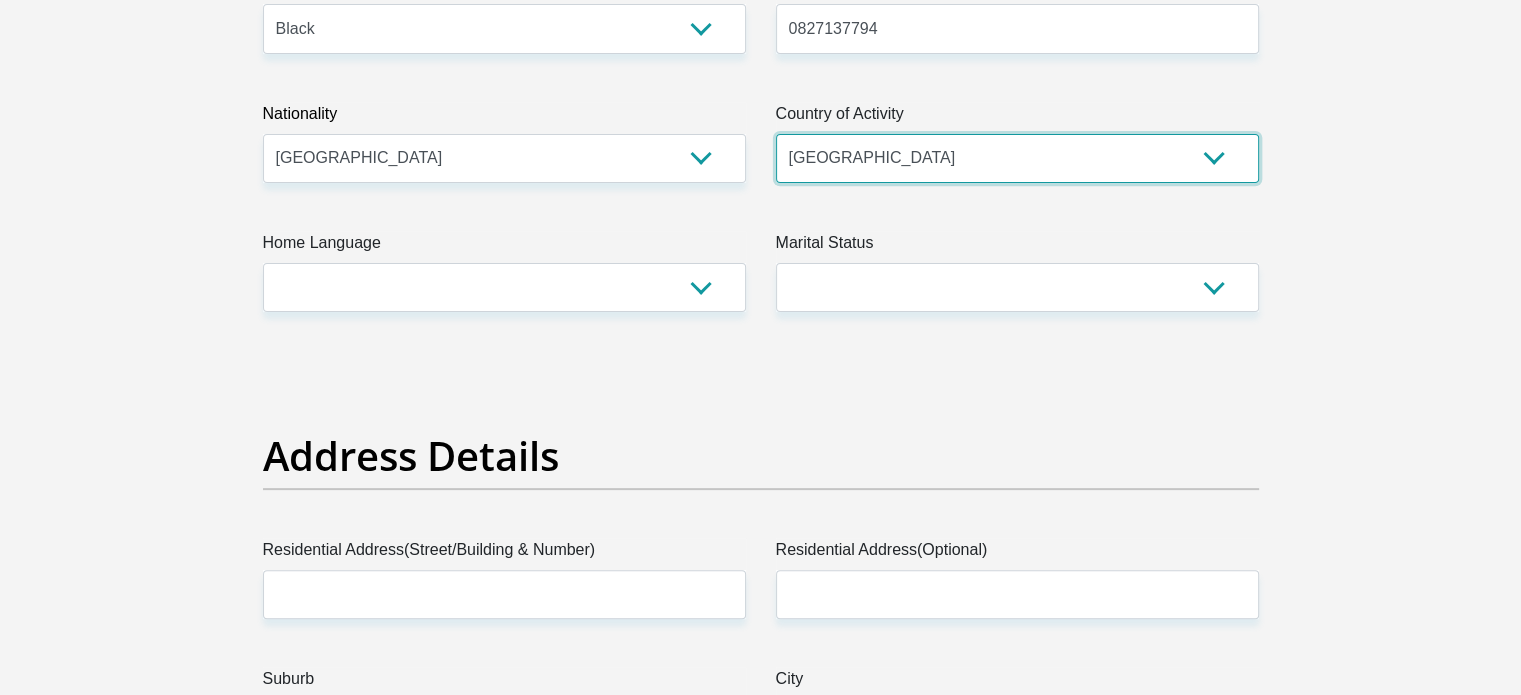 click on "South Africa
Afghanistan
Aland Islands
Albania
Algeria
America Samoa
American Virgin Islands
Andorra
Angola
Anguilla
Antarctica
Antigua and Barbuda
Argentina
Armenia
Aruba
Ascension Island
Australia
Austria
Azerbaijan
Chad" at bounding box center (1017, 158) 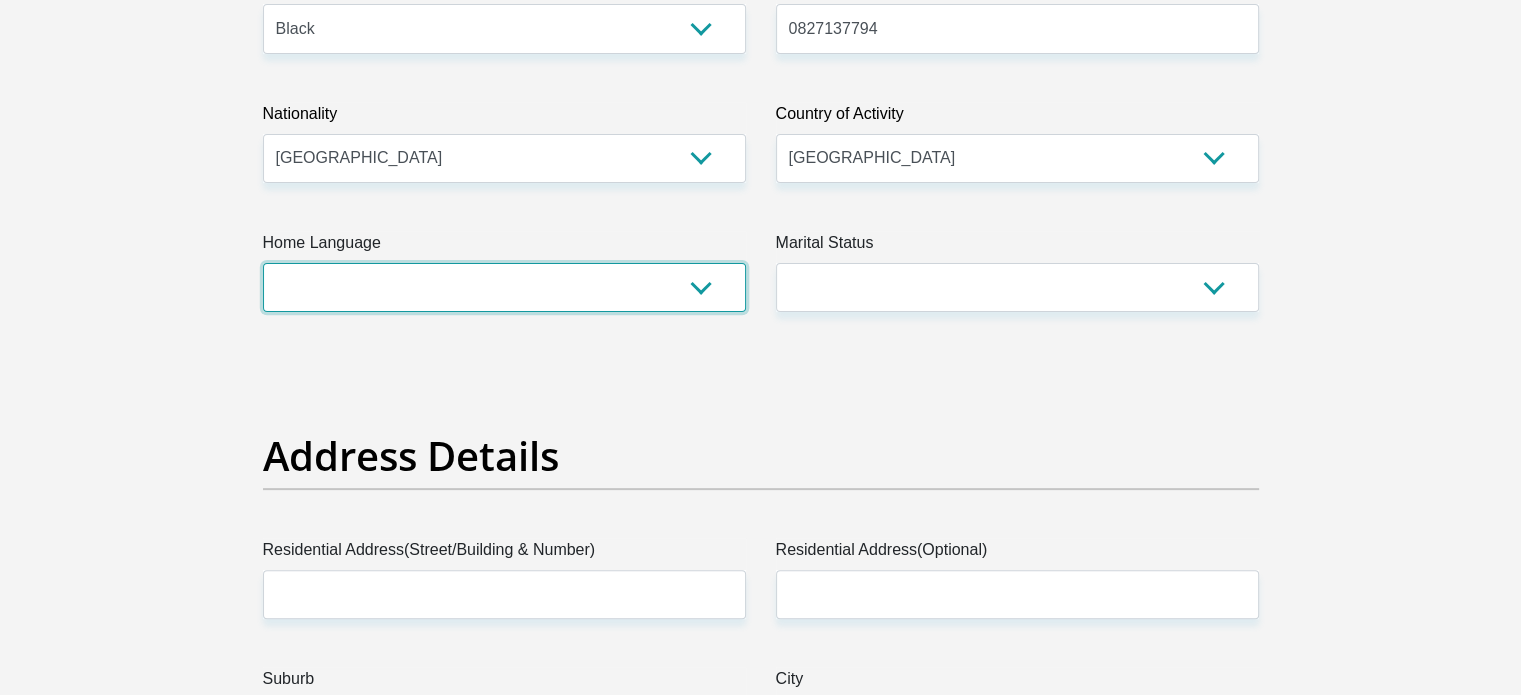 click on "Afrikaans
English
Sepedi
South Ndebele
Southern Sotho
Swati
Tsonga
Tswana
Venda
Xhosa
Zulu
Other" at bounding box center (504, 287) 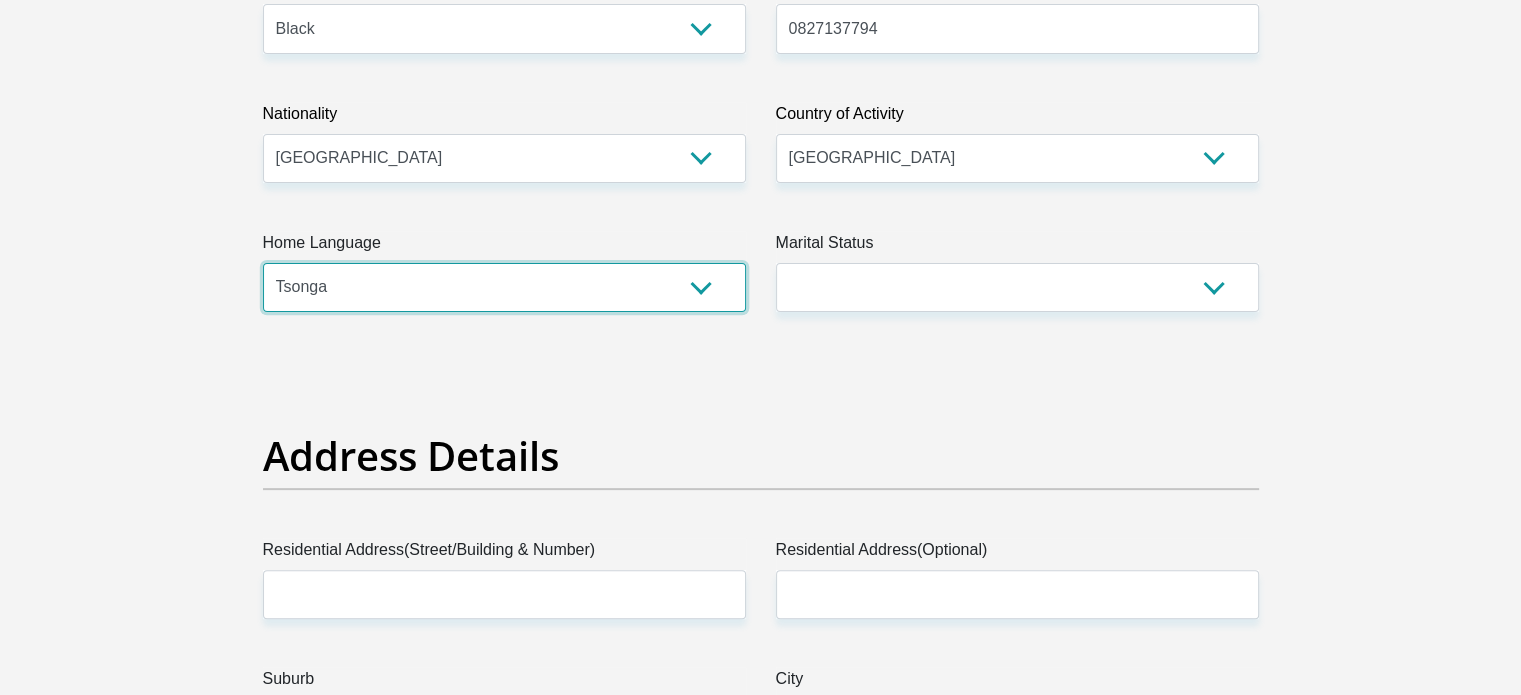 click on "Afrikaans
English
Sepedi
South Ndebele
Southern Sotho
Swati
Tsonga
Tswana
Venda
Xhosa
Zulu
Other" at bounding box center [504, 287] 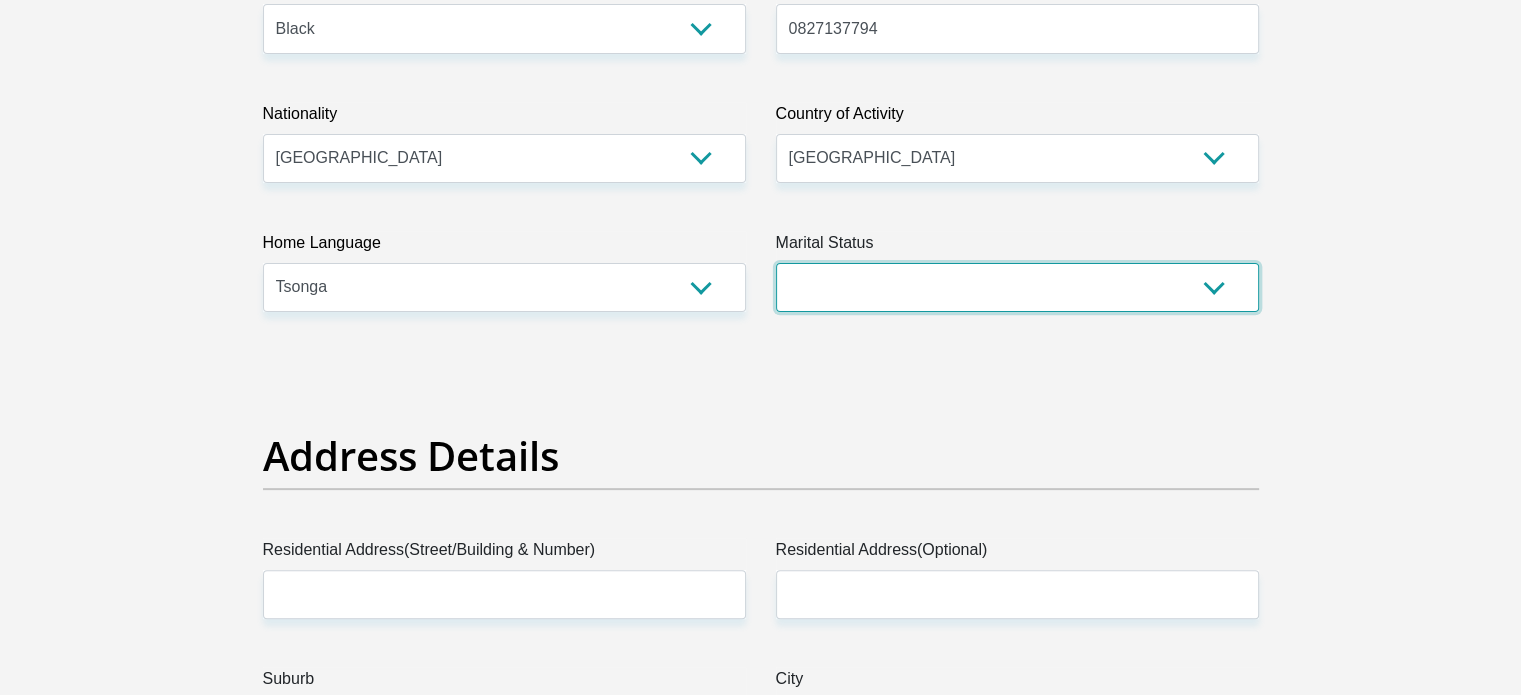 click on "Married ANC
Single
Divorced
Widowed
Married COP or Customary Law" at bounding box center [1017, 287] 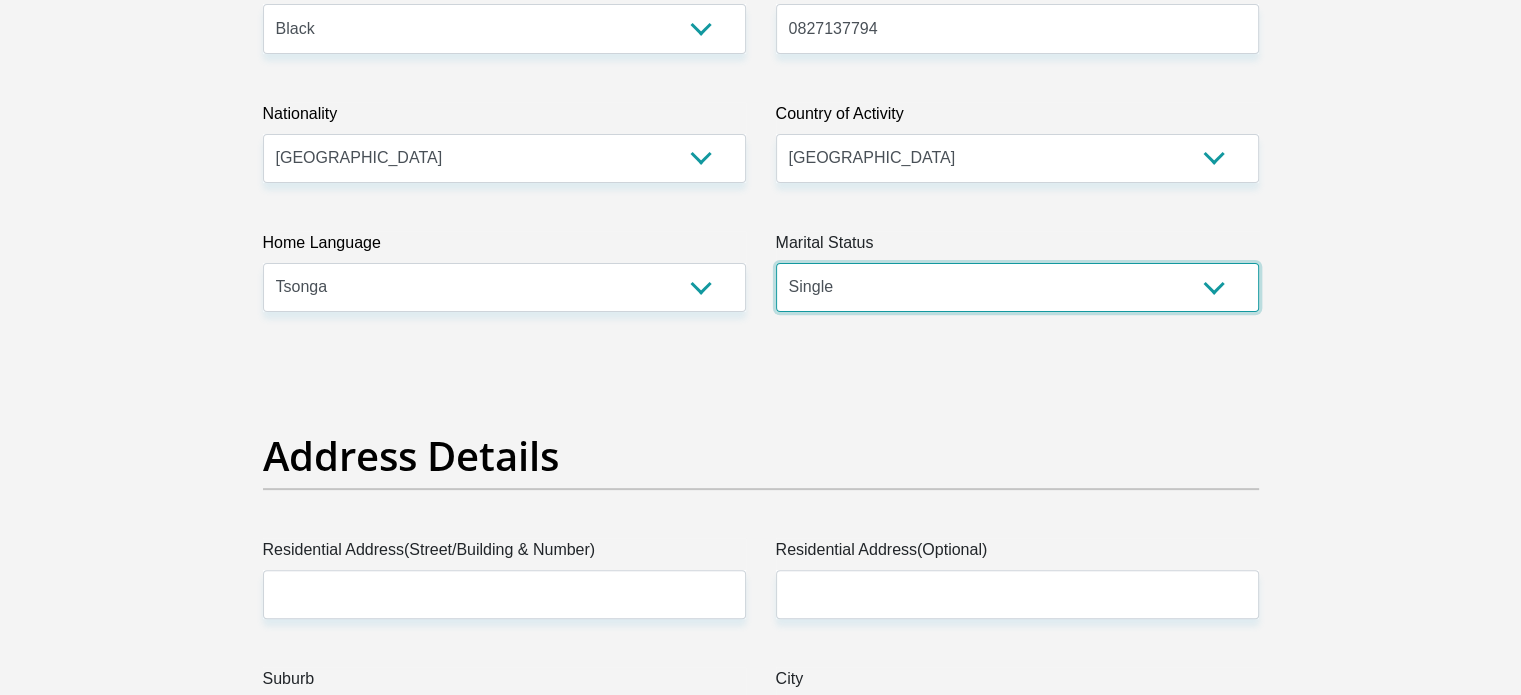 click on "Married ANC
Single
Divorced
Widowed
Married COP or Customary Law" at bounding box center [1017, 287] 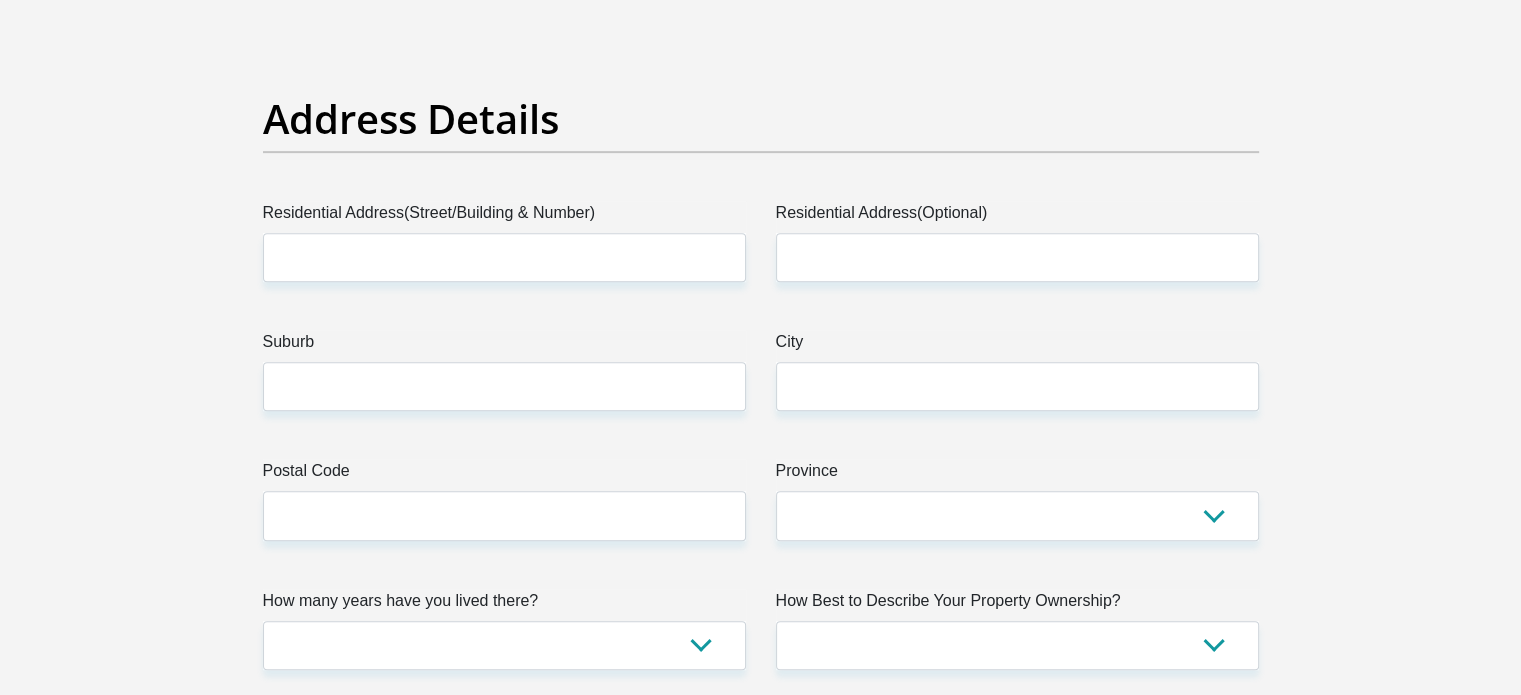 scroll, scrollTop: 960, scrollLeft: 0, axis: vertical 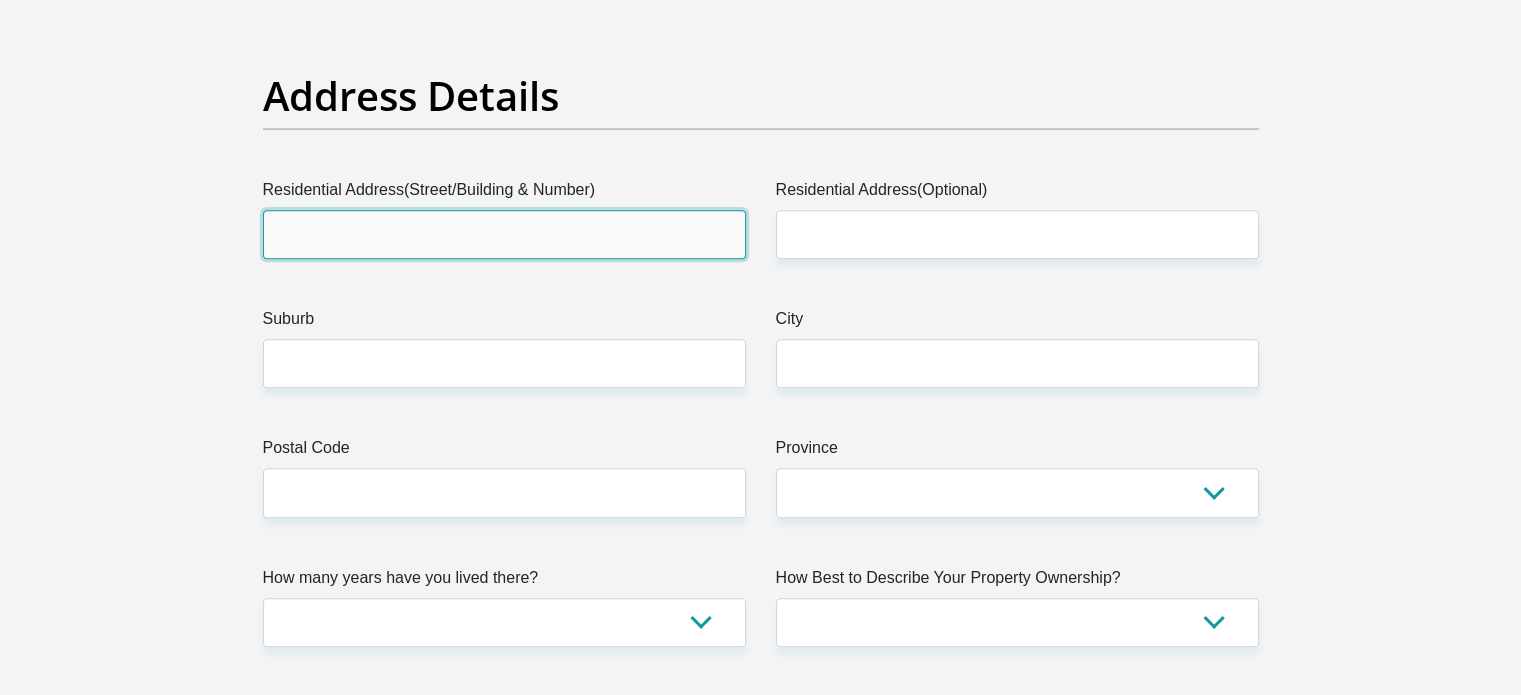click on "Residential Address(Street/Building & Number)" at bounding box center [504, 234] 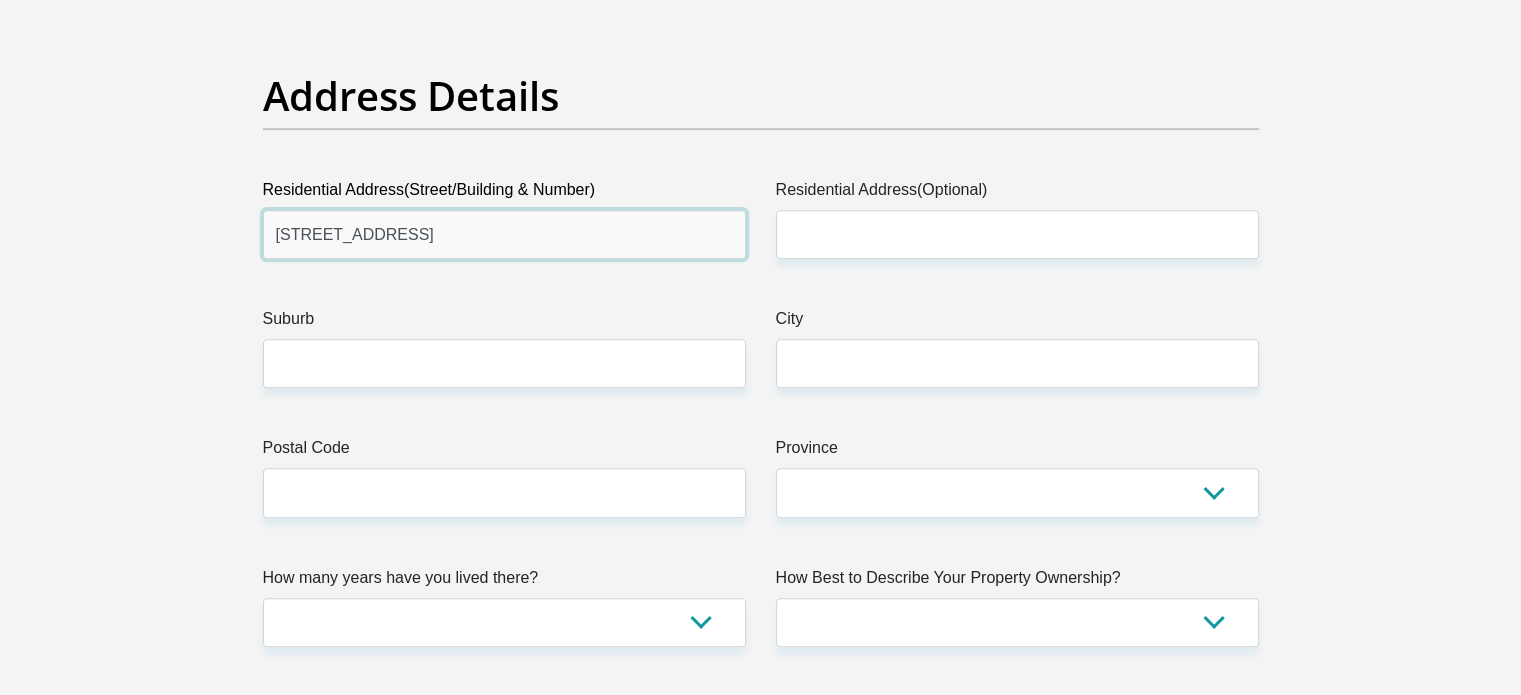 type on "27 B Sandstone Avenue" 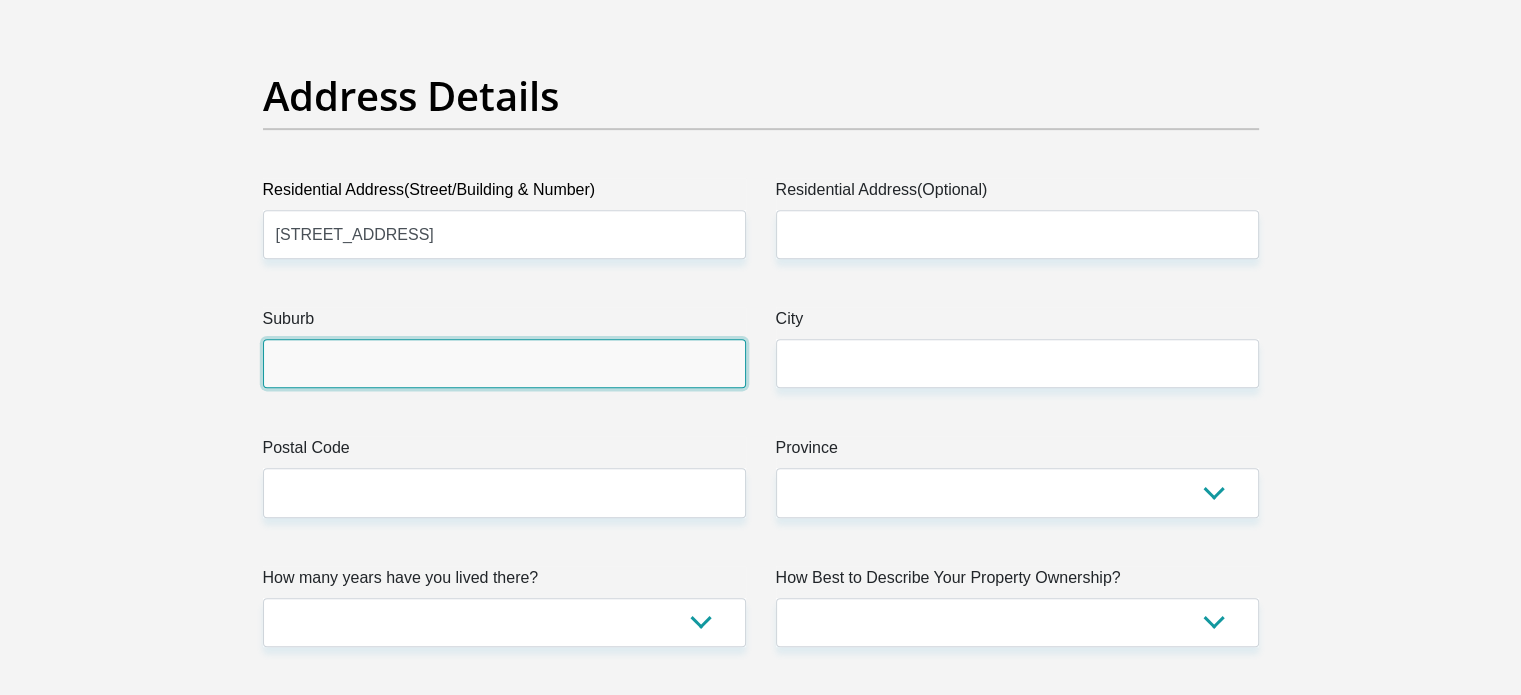 click on "Suburb" at bounding box center [504, 363] 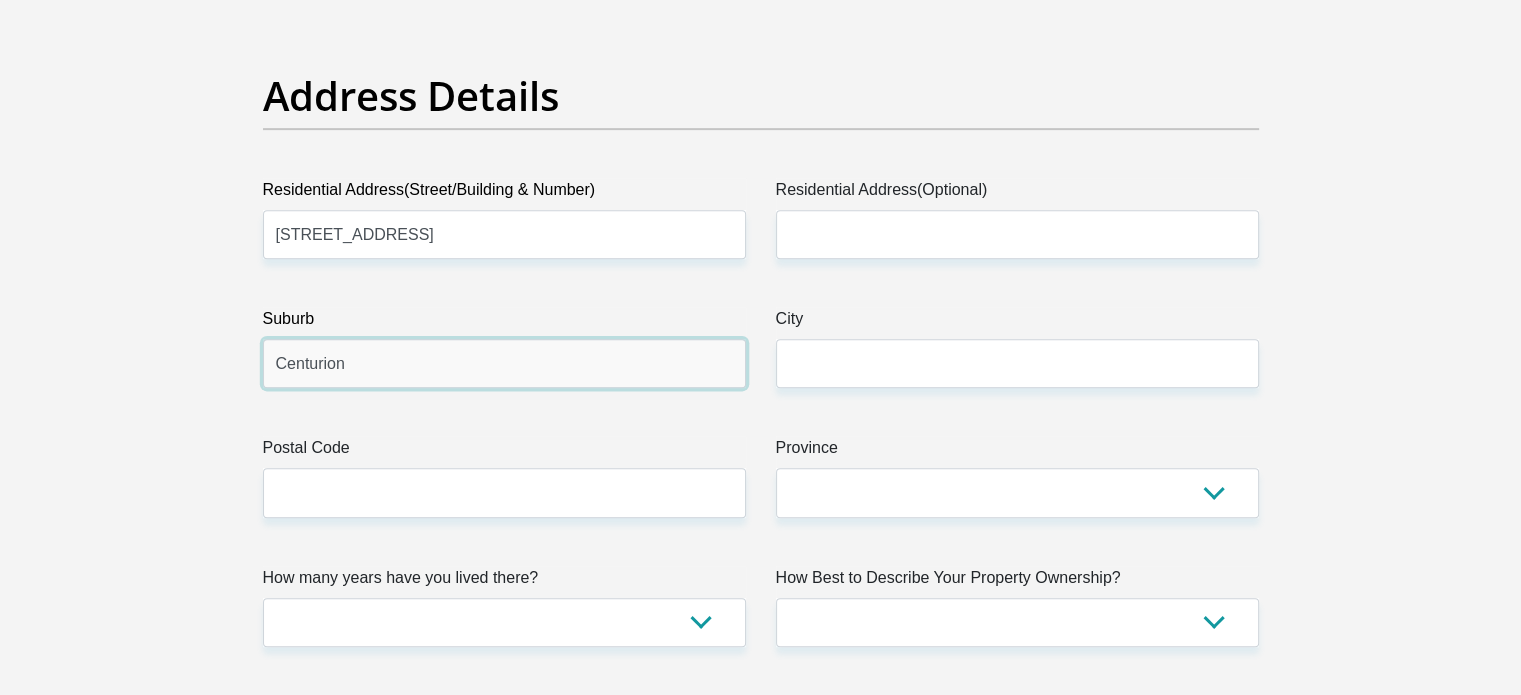 type on "Centurion" 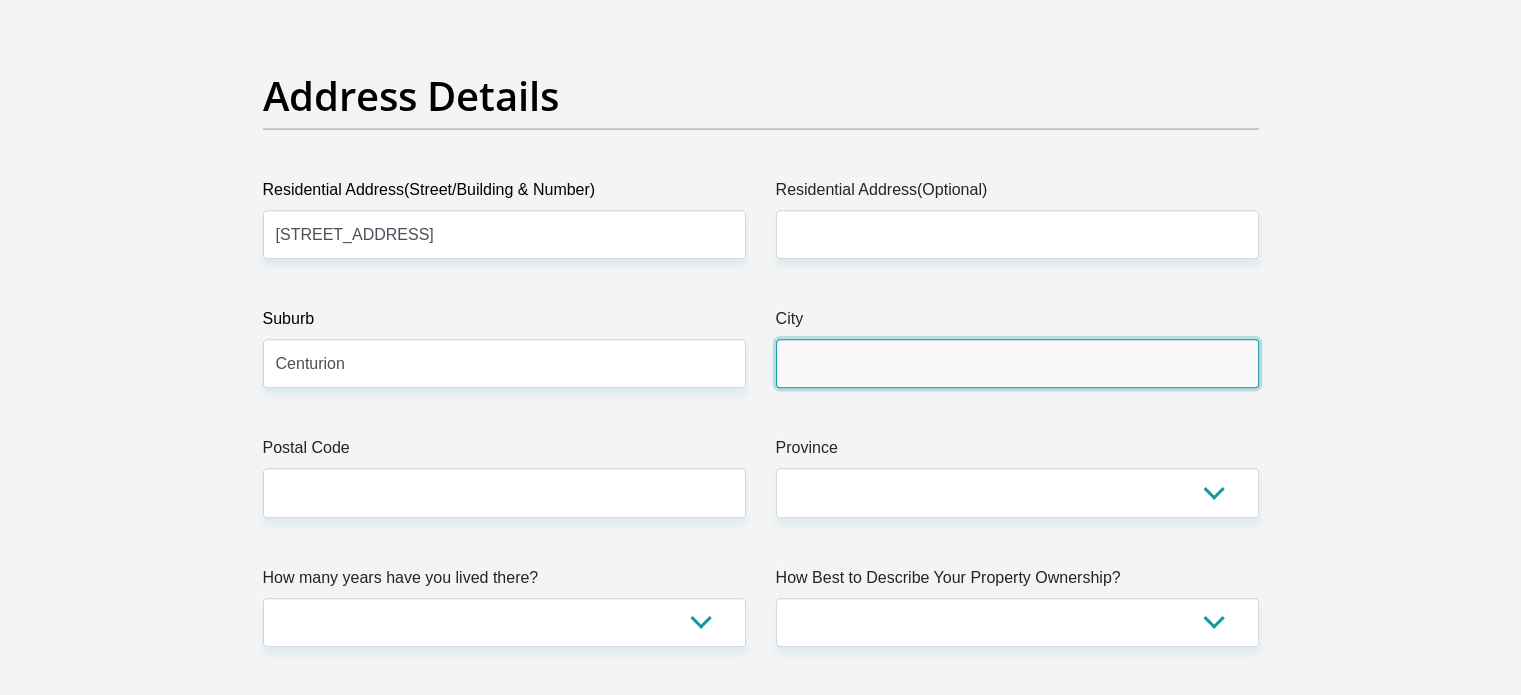 click on "City" at bounding box center [1017, 363] 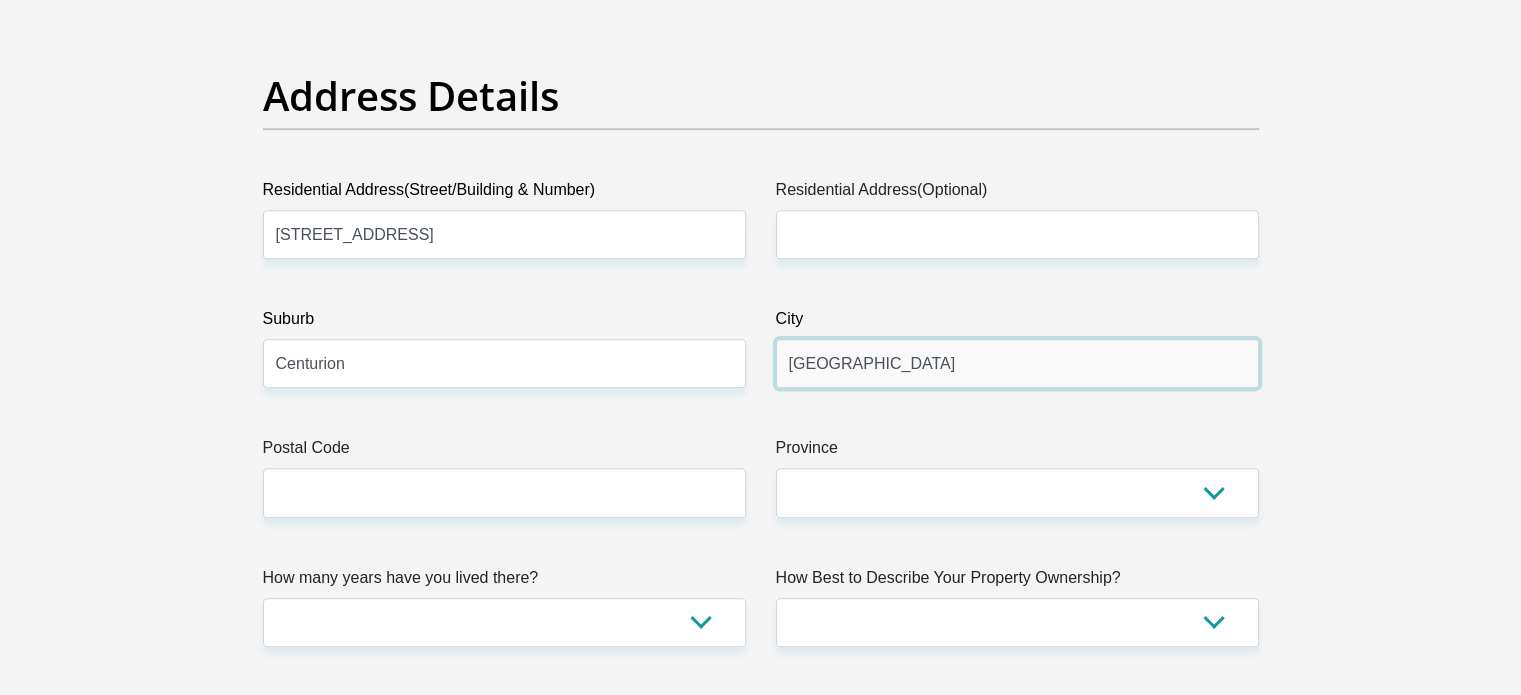 type on "Pretoria" 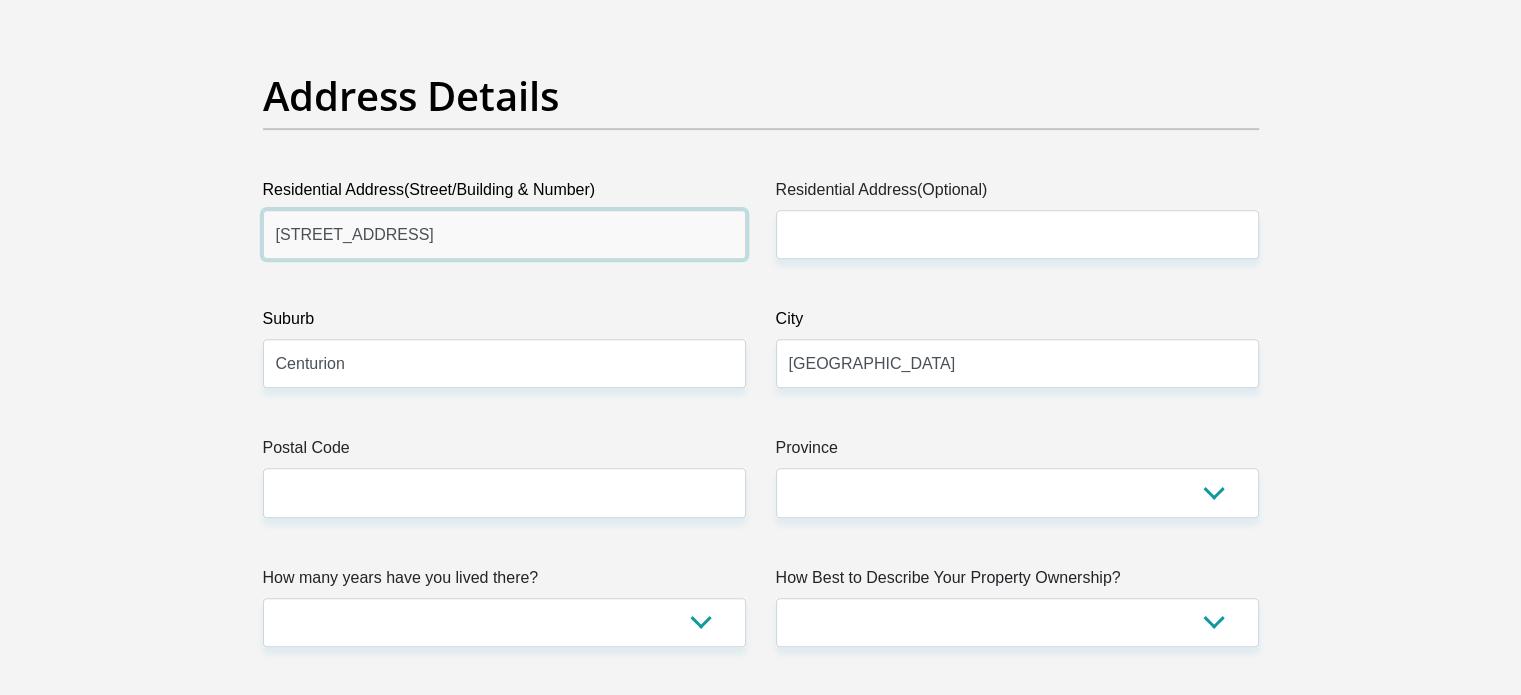click on "27 B Sandstone Avenue" at bounding box center [504, 234] 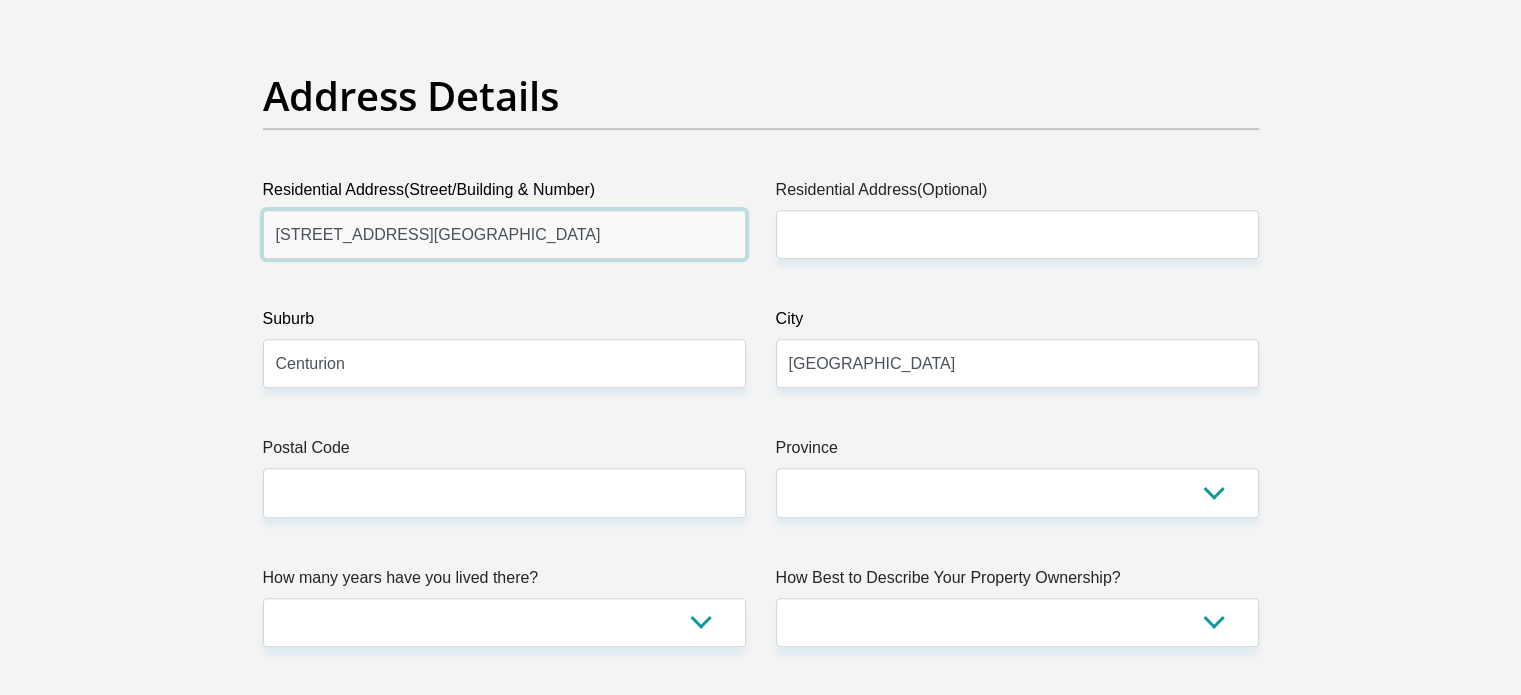 type on "27 B Sandstone Avenue Zwartkop Extension Avenue" 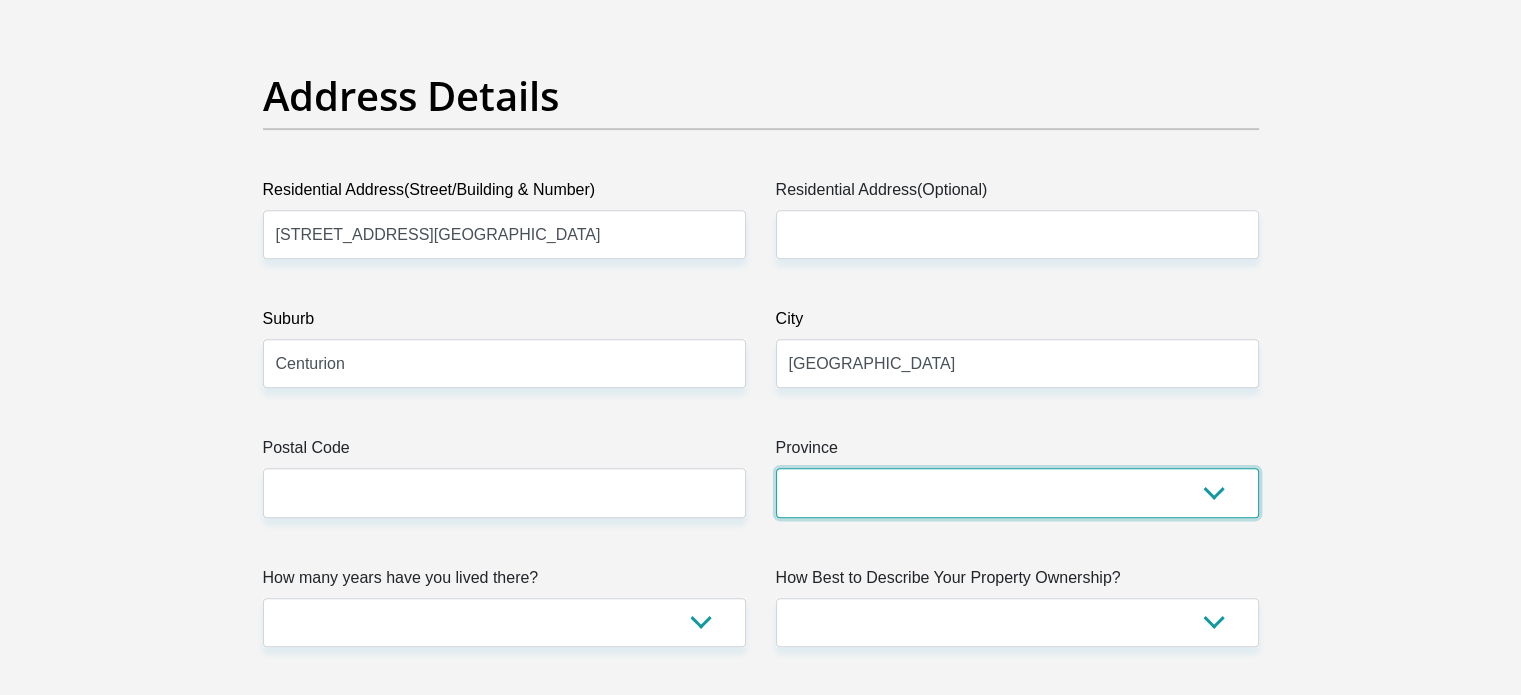 click on "Eastern Cape
Free State
Gauteng
KwaZulu-Natal
Limpopo
Mpumalanga
Northern Cape
North West
Western Cape" at bounding box center [1017, 492] 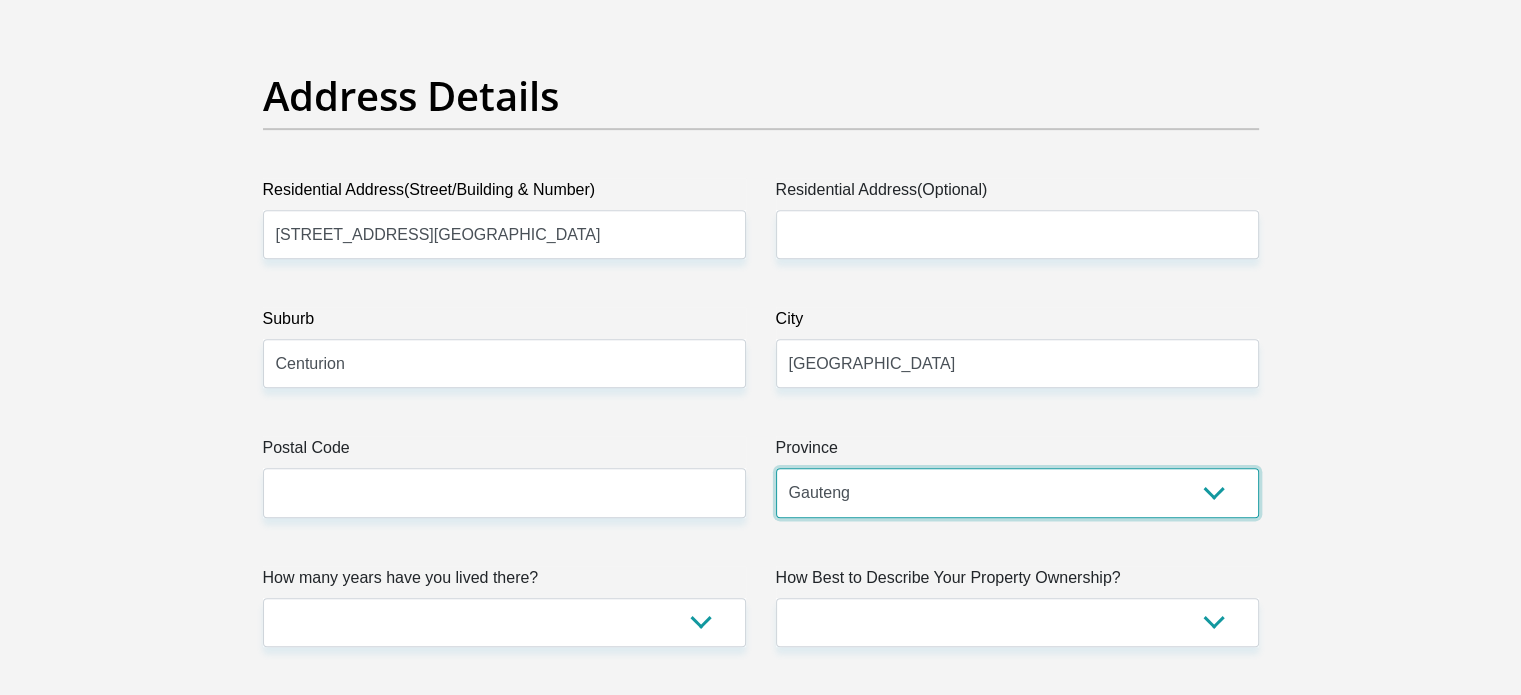 click on "Eastern Cape
Free State
Gauteng
KwaZulu-Natal
Limpopo
Mpumalanga
Northern Cape
North West
Western Cape" at bounding box center [1017, 492] 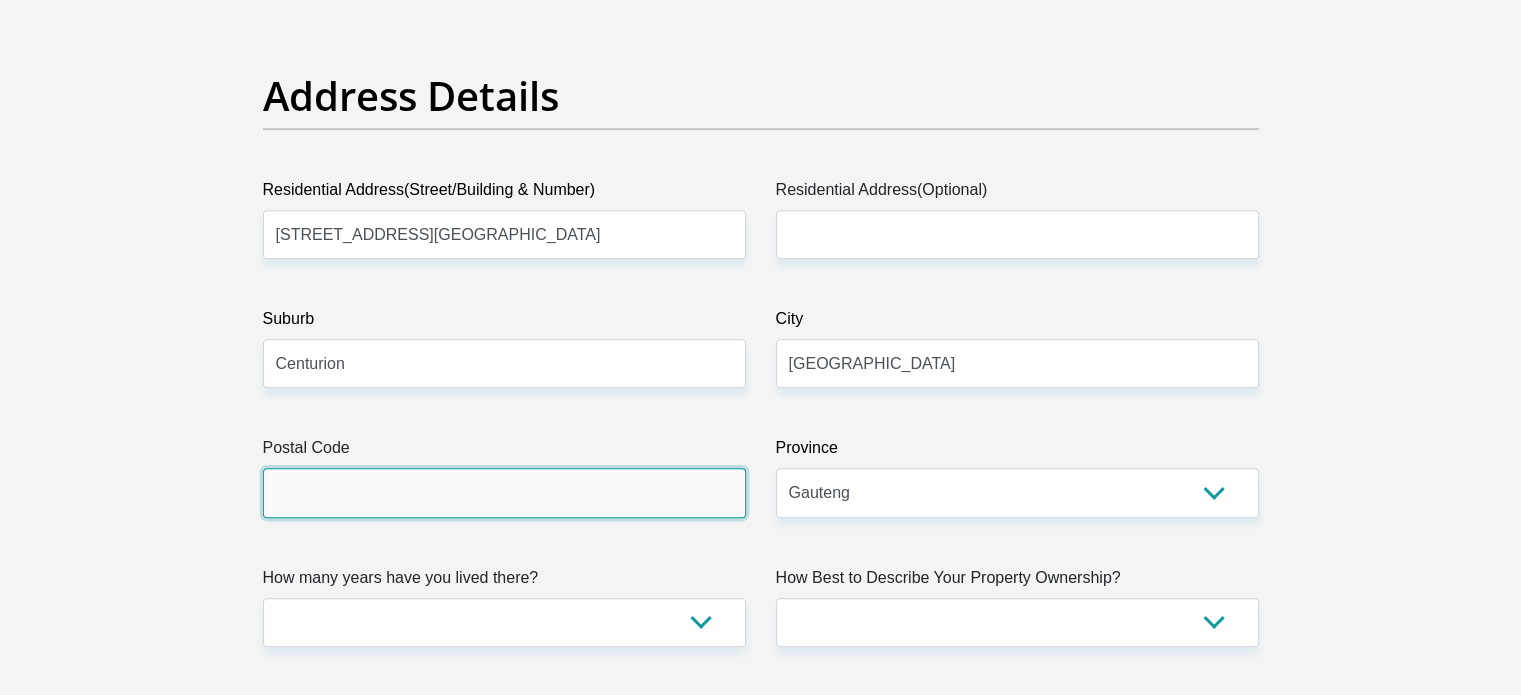 click on "Postal Code" at bounding box center (504, 492) 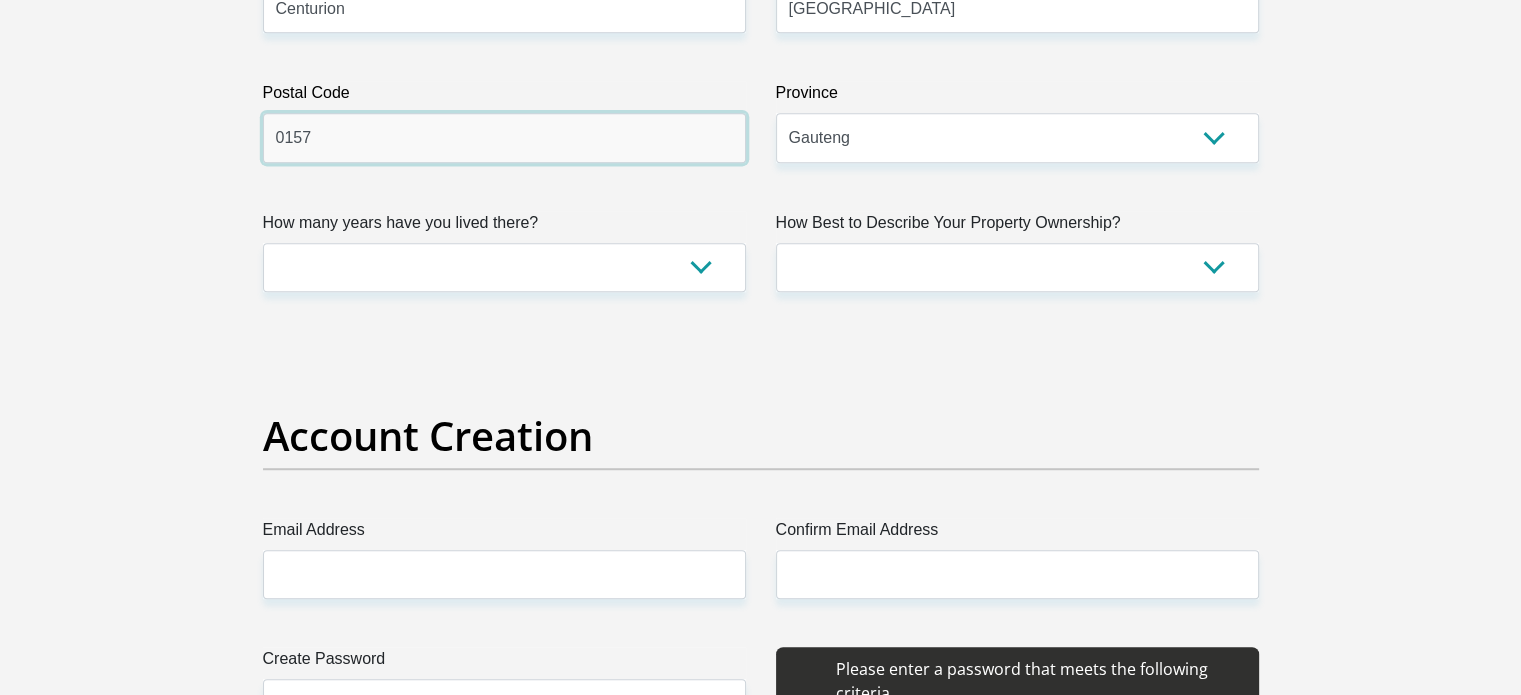 scroll, scrollTop: 1320, scrollLeft: 0, axis: vertical 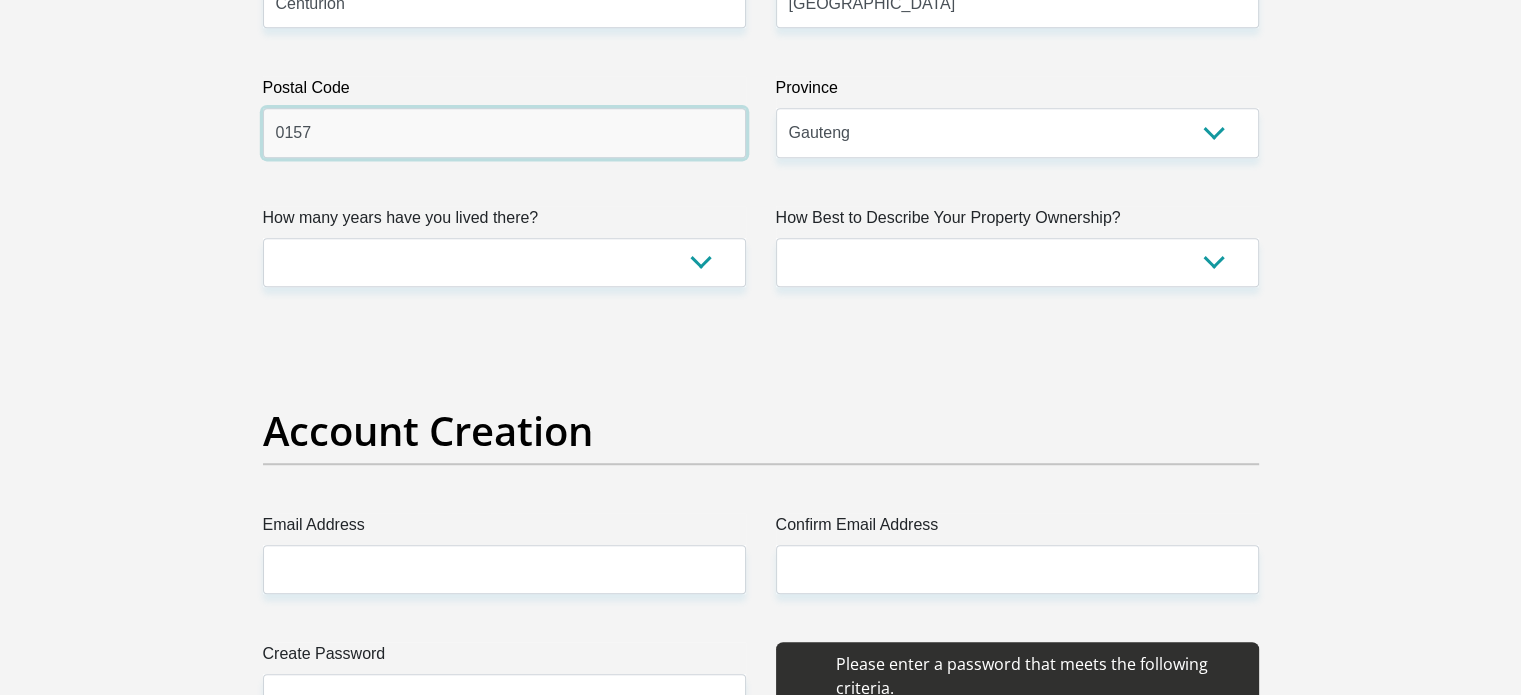 type on "0157" 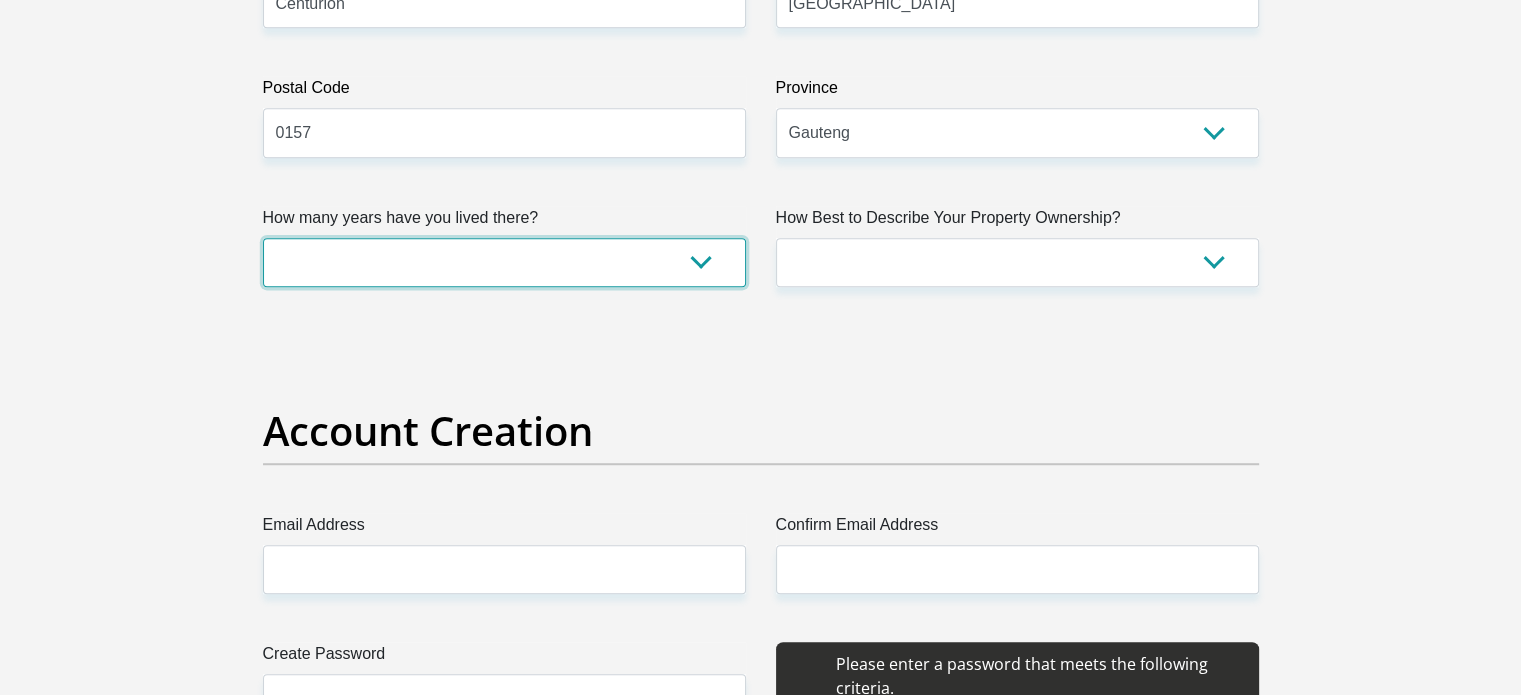 click on "less than 1 year
1-3 years
3-5 years
5+ years" at bounding box center (504, 262) 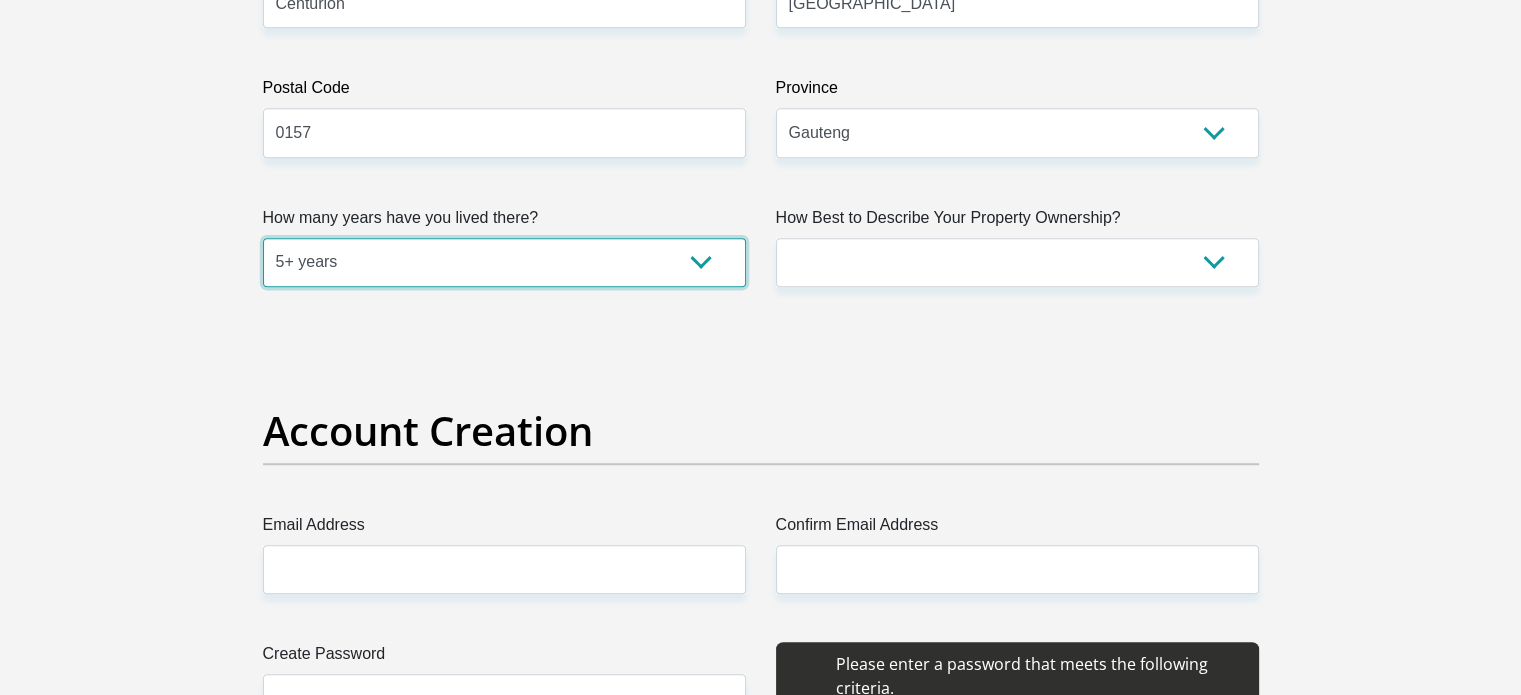click on "less than 1 year
1-3 years
3-5 years
5+ years" at bounding box center (504, 262) 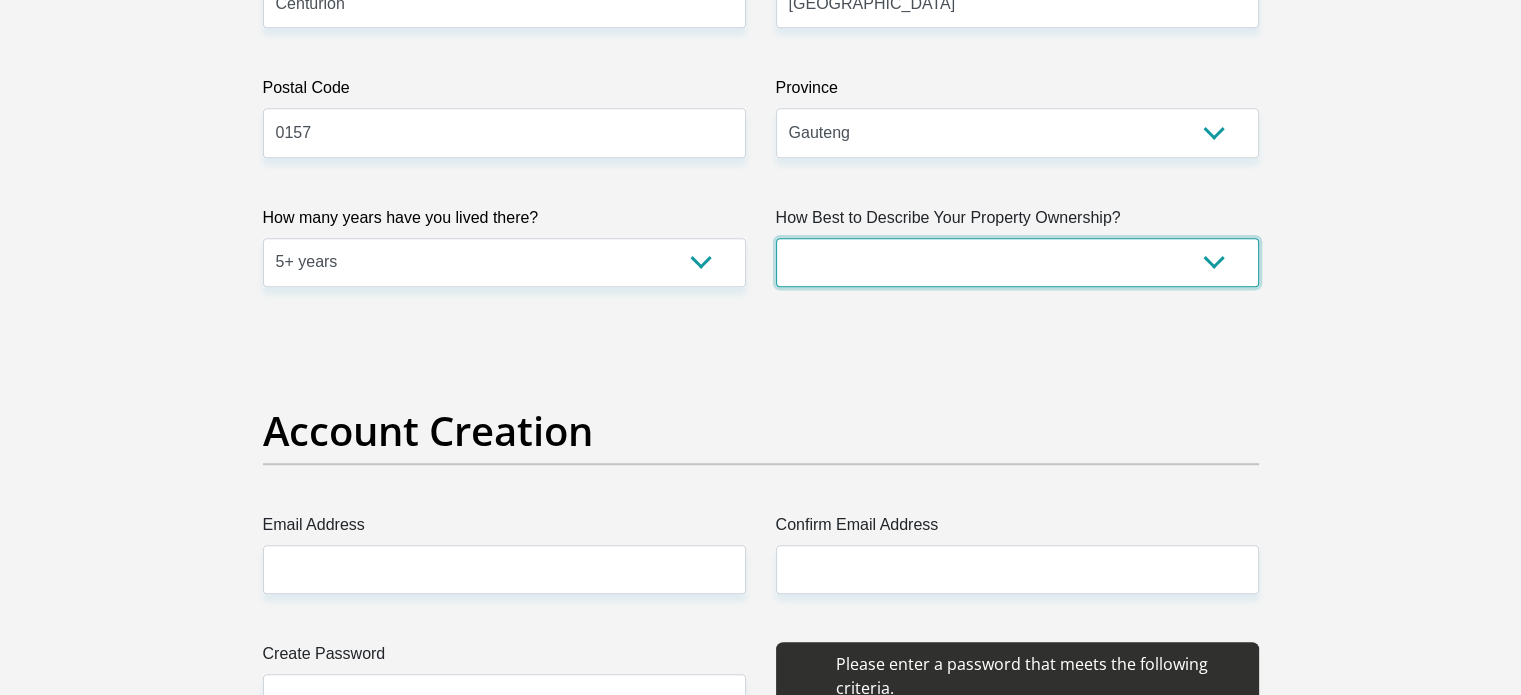 click on "Owned
Rented
Family Owned
Company Dwelling" at bounding box center [1017, 262] 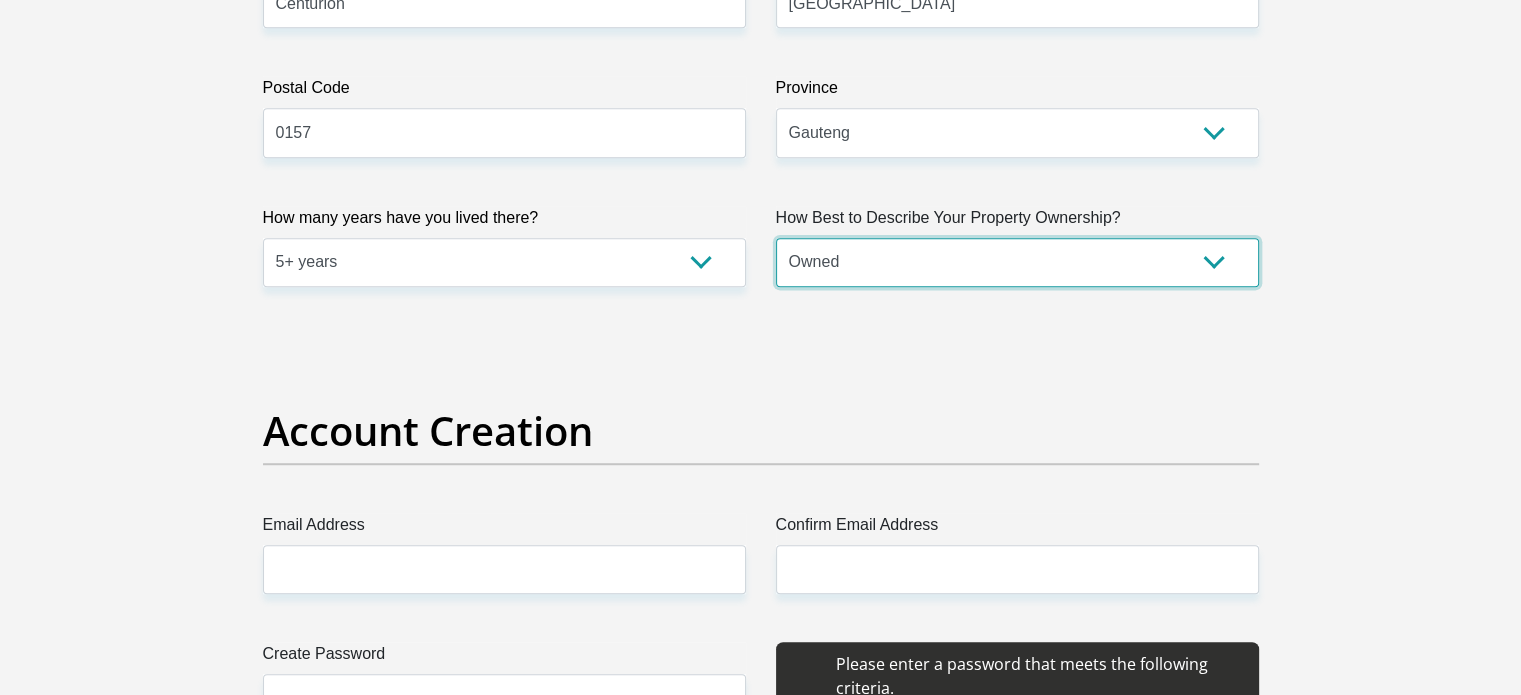 click on "Owned
Rented
Family Owned
Company Dwelling" at bounding box center (1017, 262) 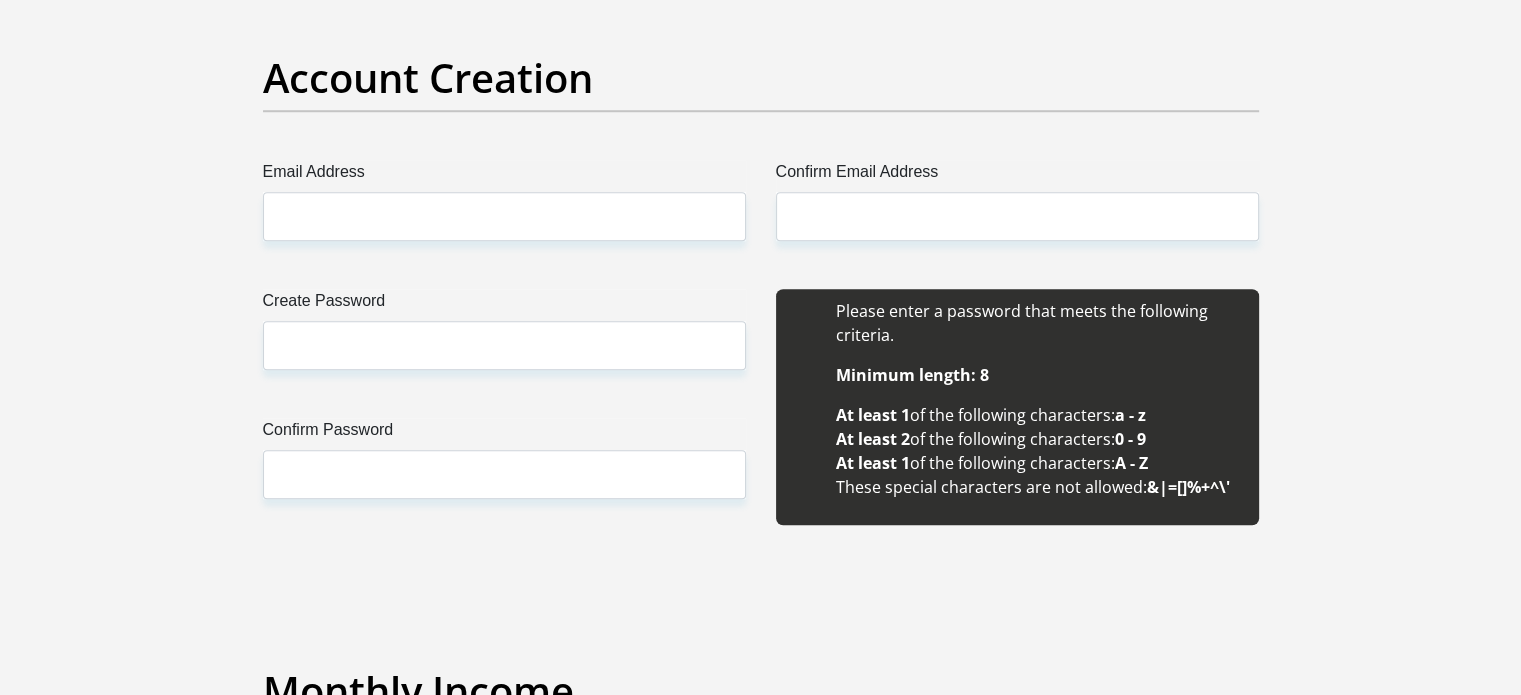 scroll, scrollTop: 1680, scrollLeft: 0, axis: vertical 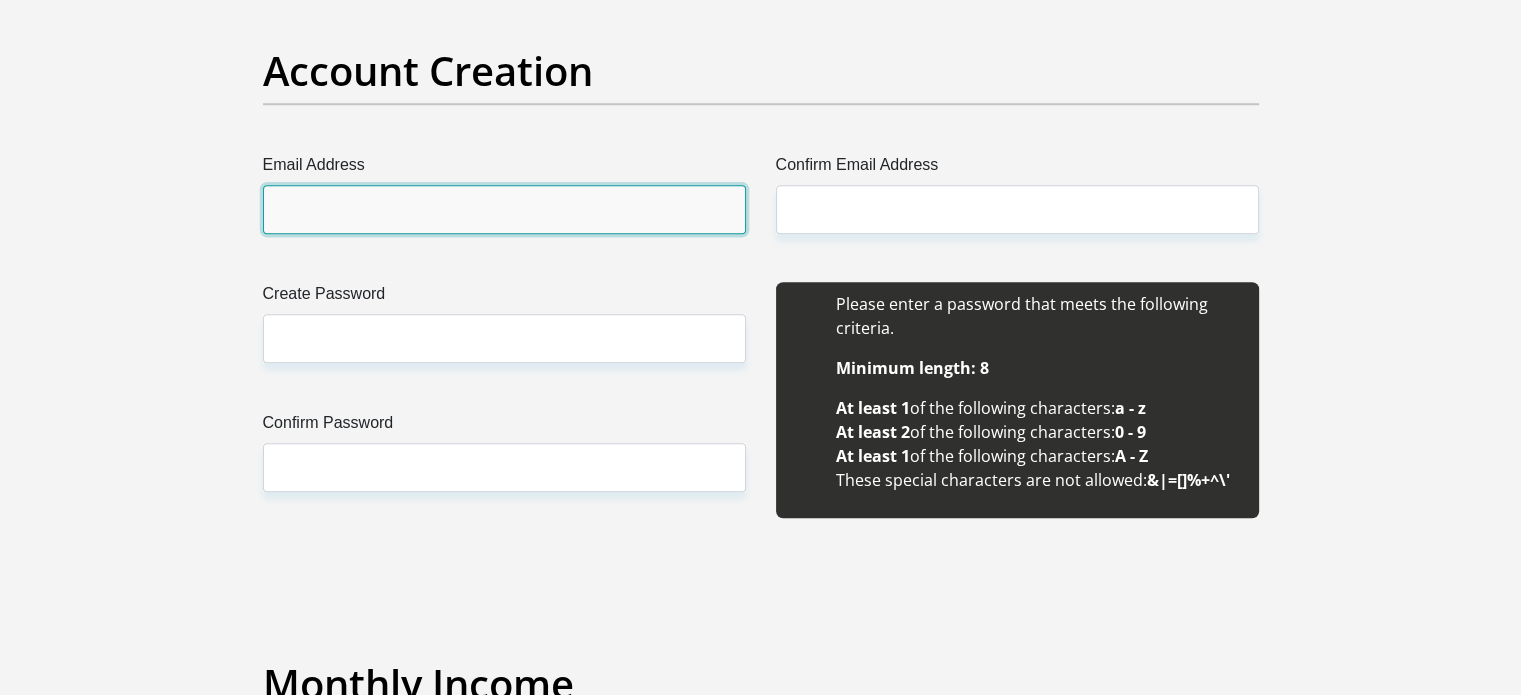 click on "Email Address" at bounding box center [504, 209] 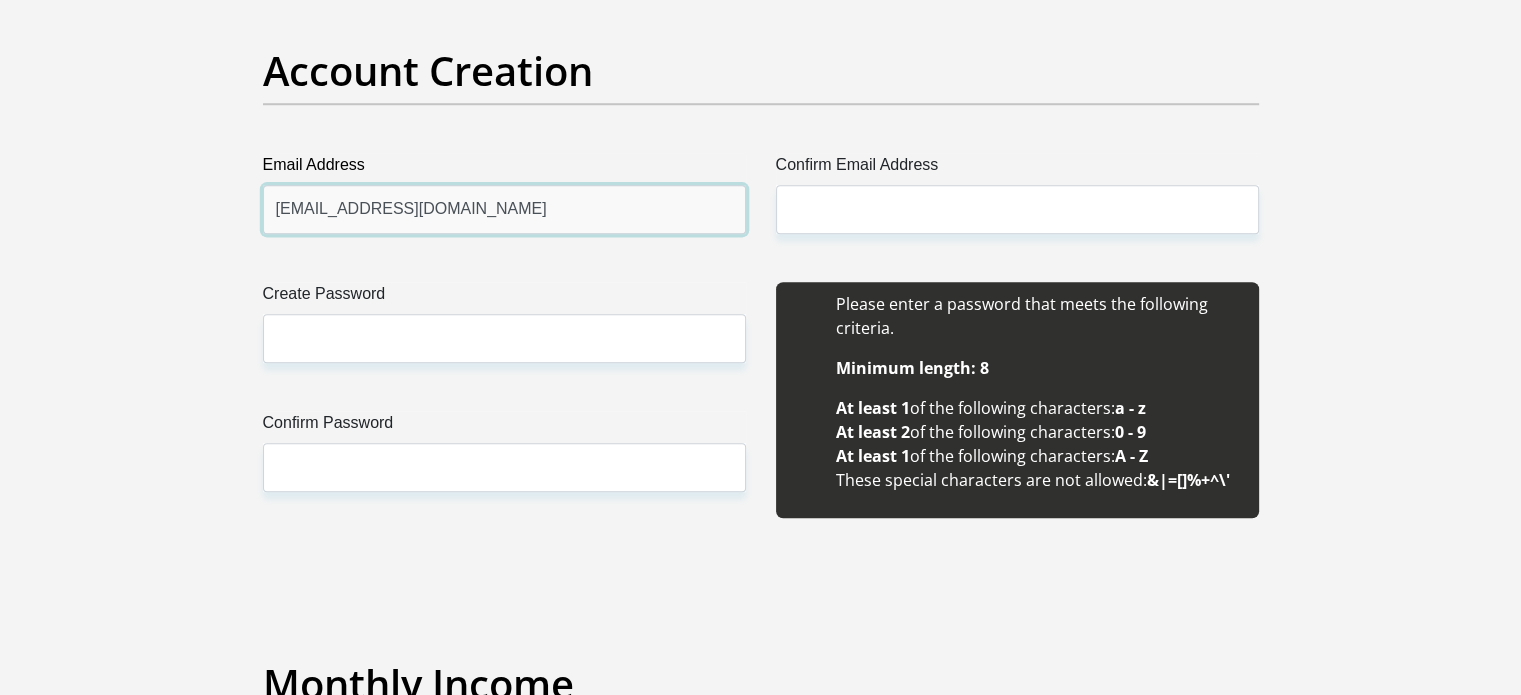 type on "shiringanitinyiko@gmail.com" 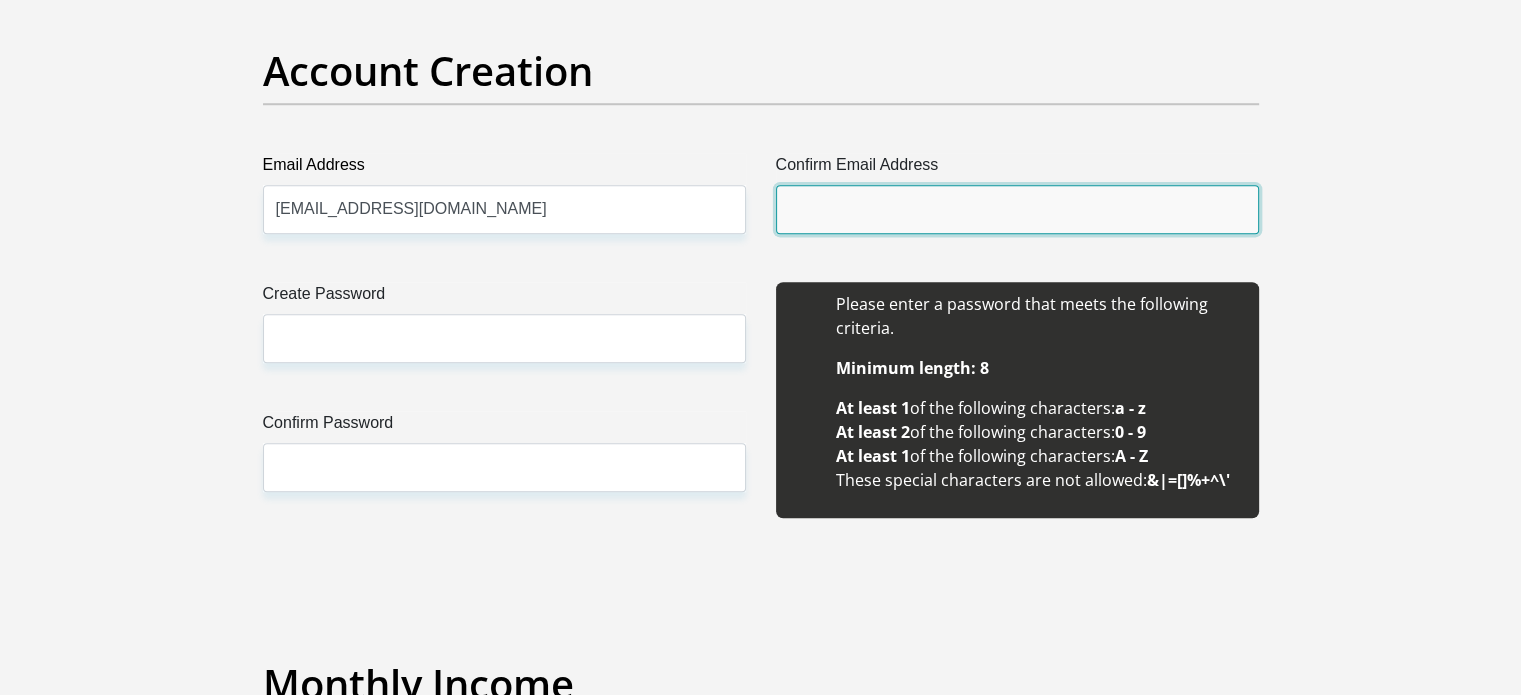click on "Confirm Email Address" at bounding box center [1017, 209] 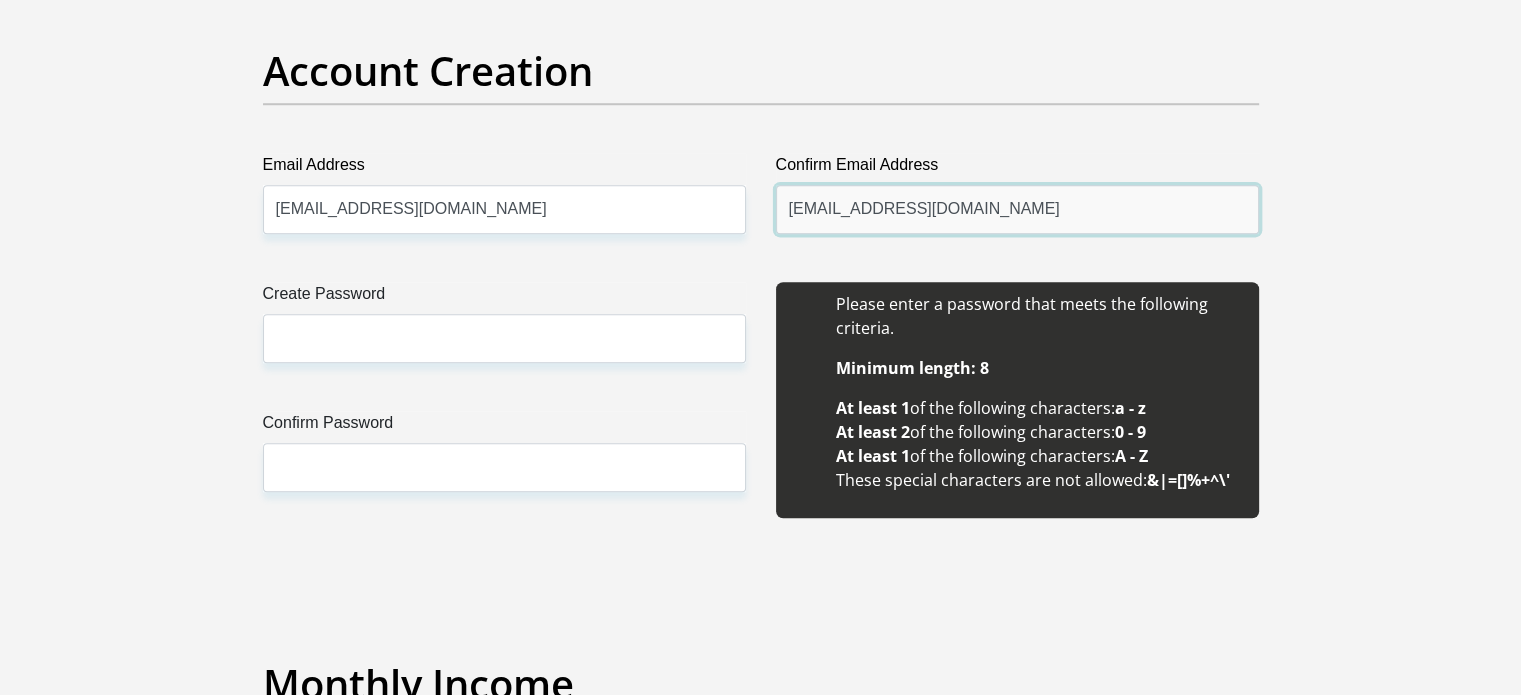 type on "shiringanitinyiko@gmail.com" 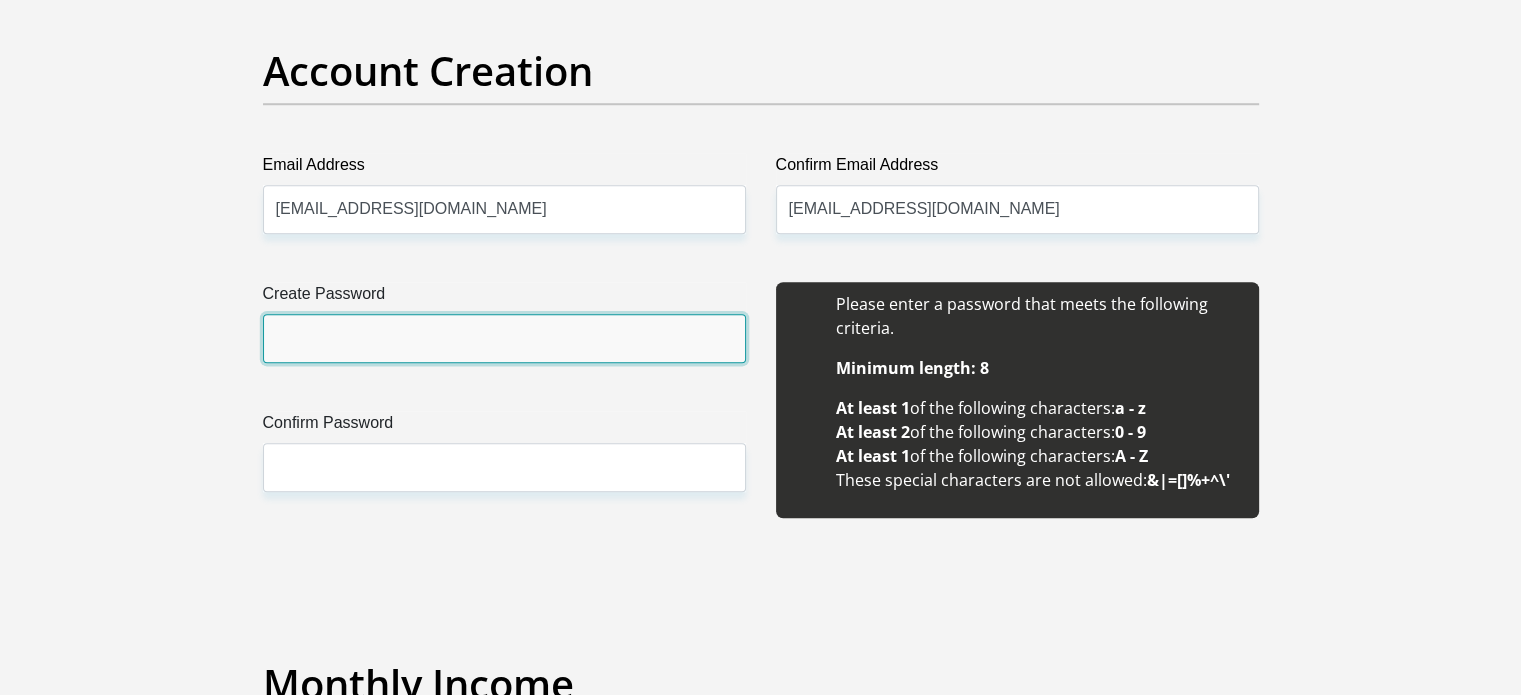 click on "Create Password" at bounding box center (504, 338) 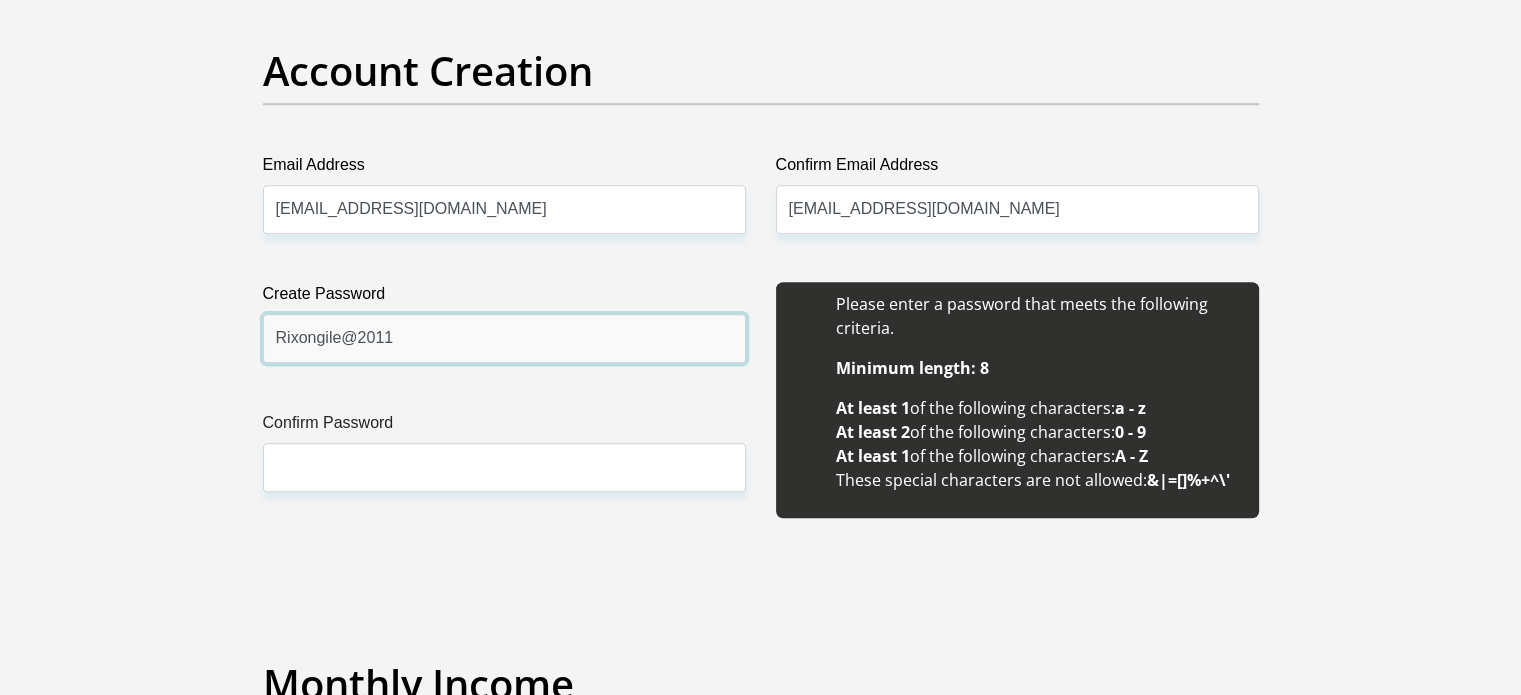 type on "Rixongile@2011" 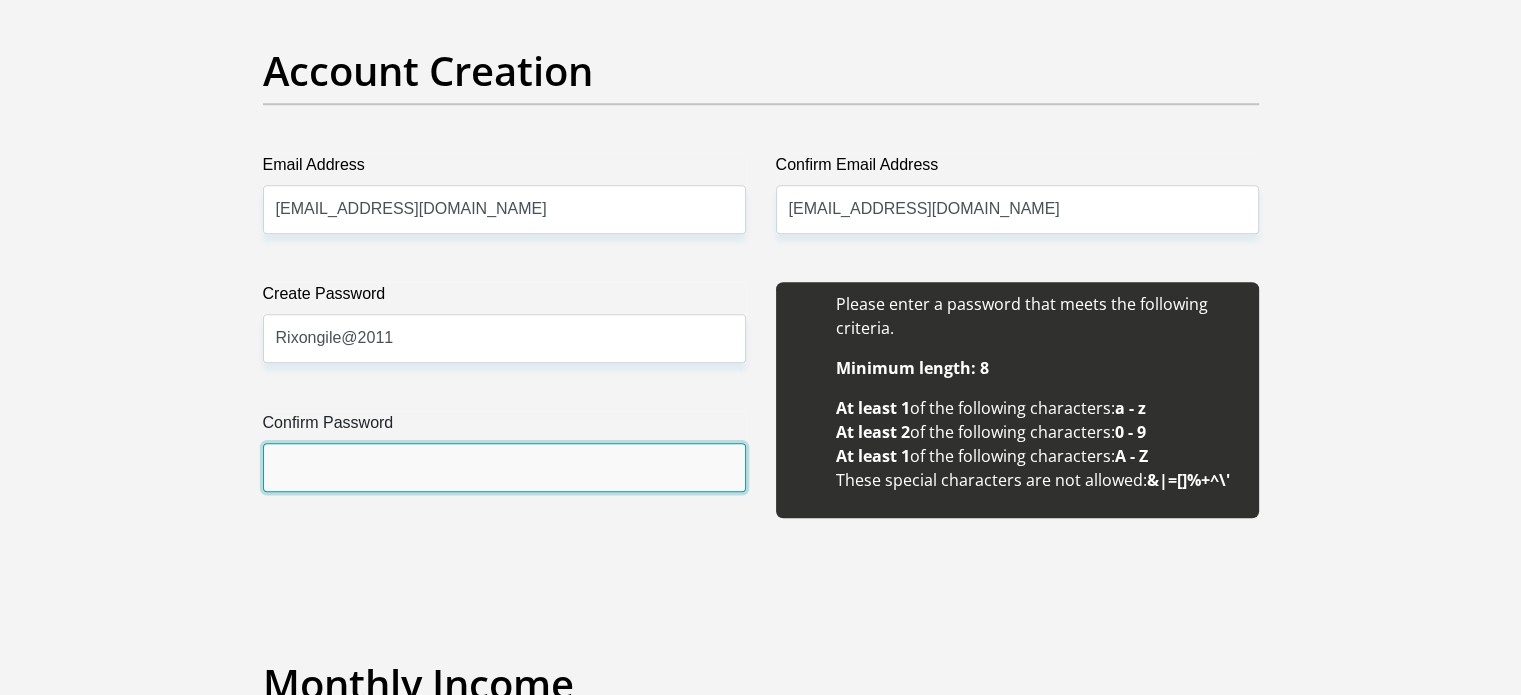 click on "Confirm Password" at bounding box center [504, 467] 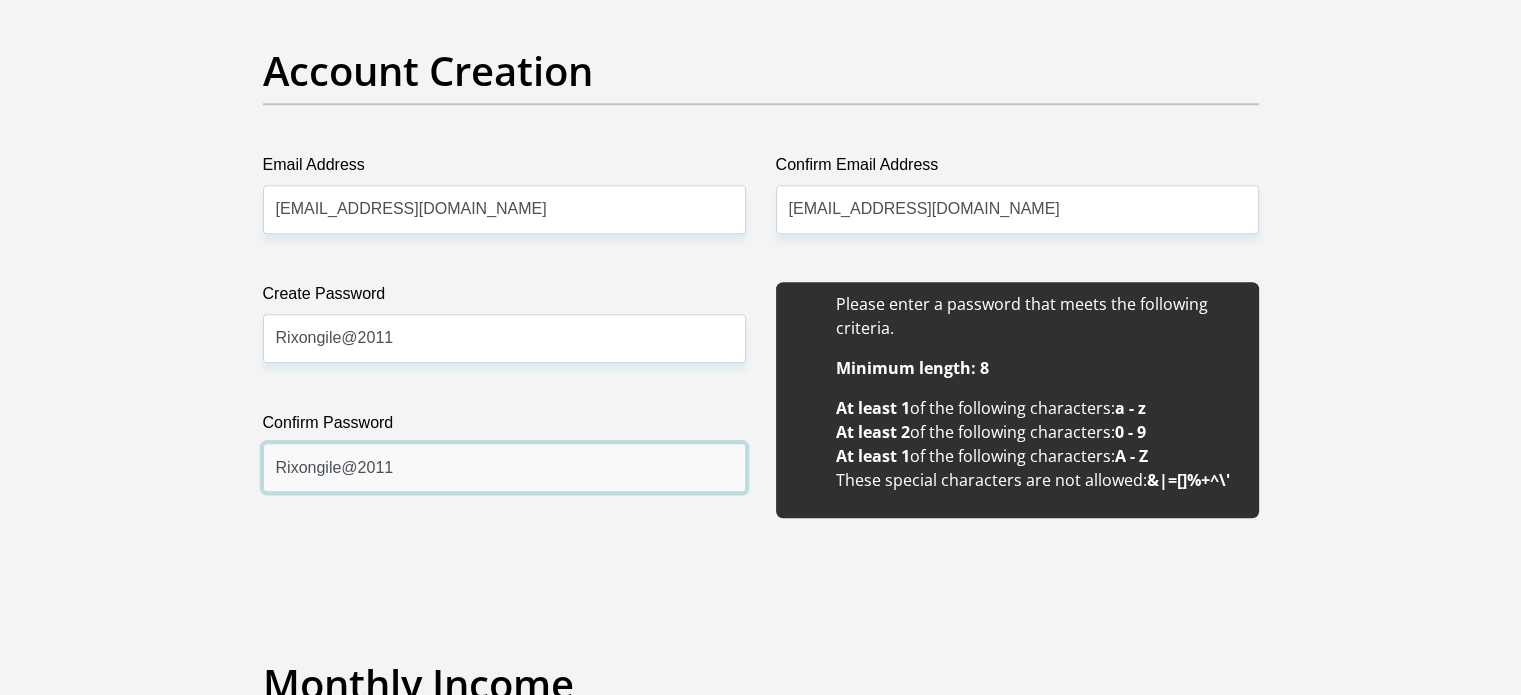 type on "Rixongile@2011" 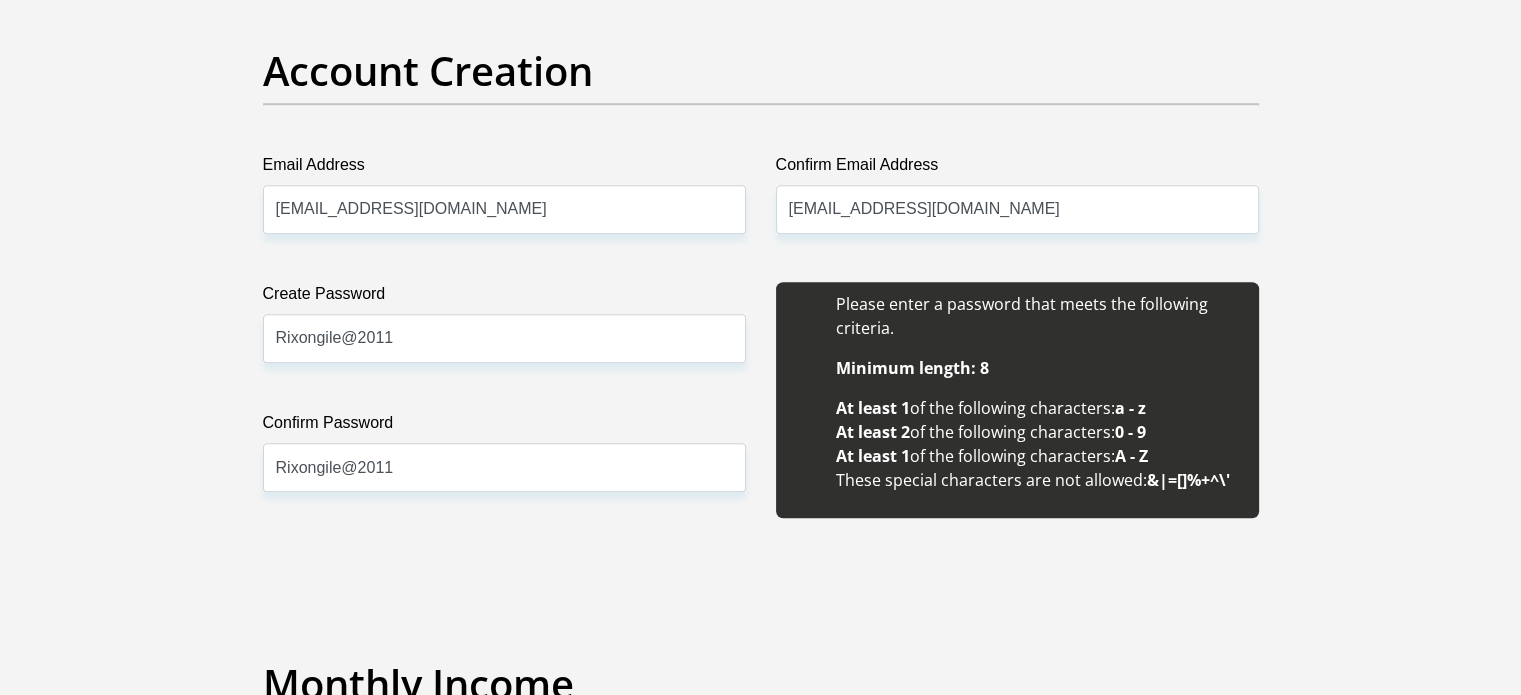 click on "Personal Details
Title
Mr
Ms
Mrs
Dr
Other
First Name
PatriciaTinyiko
Surname
Shiringani
ID Number
6912080627086
Please input valid ID number
Race
Black
Coloured
Indian
White
Other
Contact Number
0827137794
Please input valid contact number" at bounding box center (760, 1893) 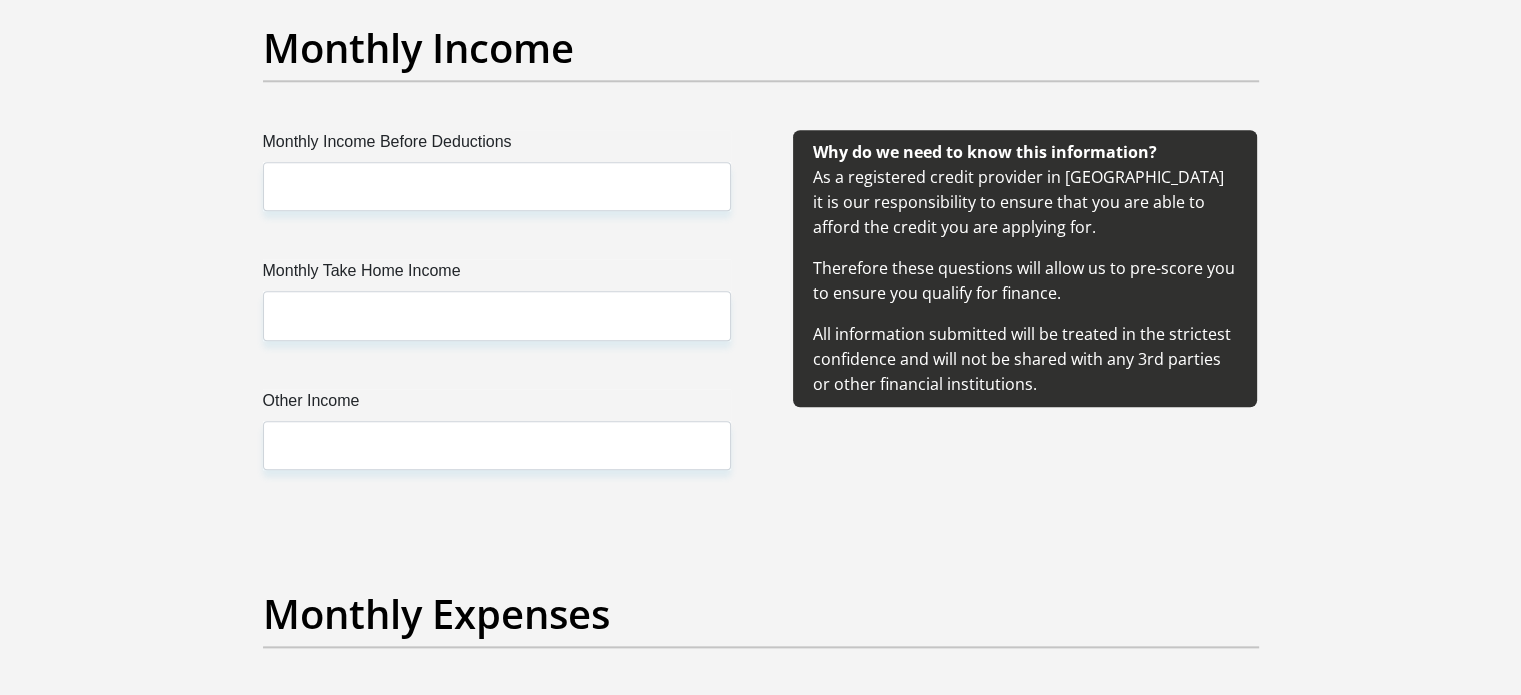 scroll, scrollTop: 2319, scrollLeft: 0, axis: vertical 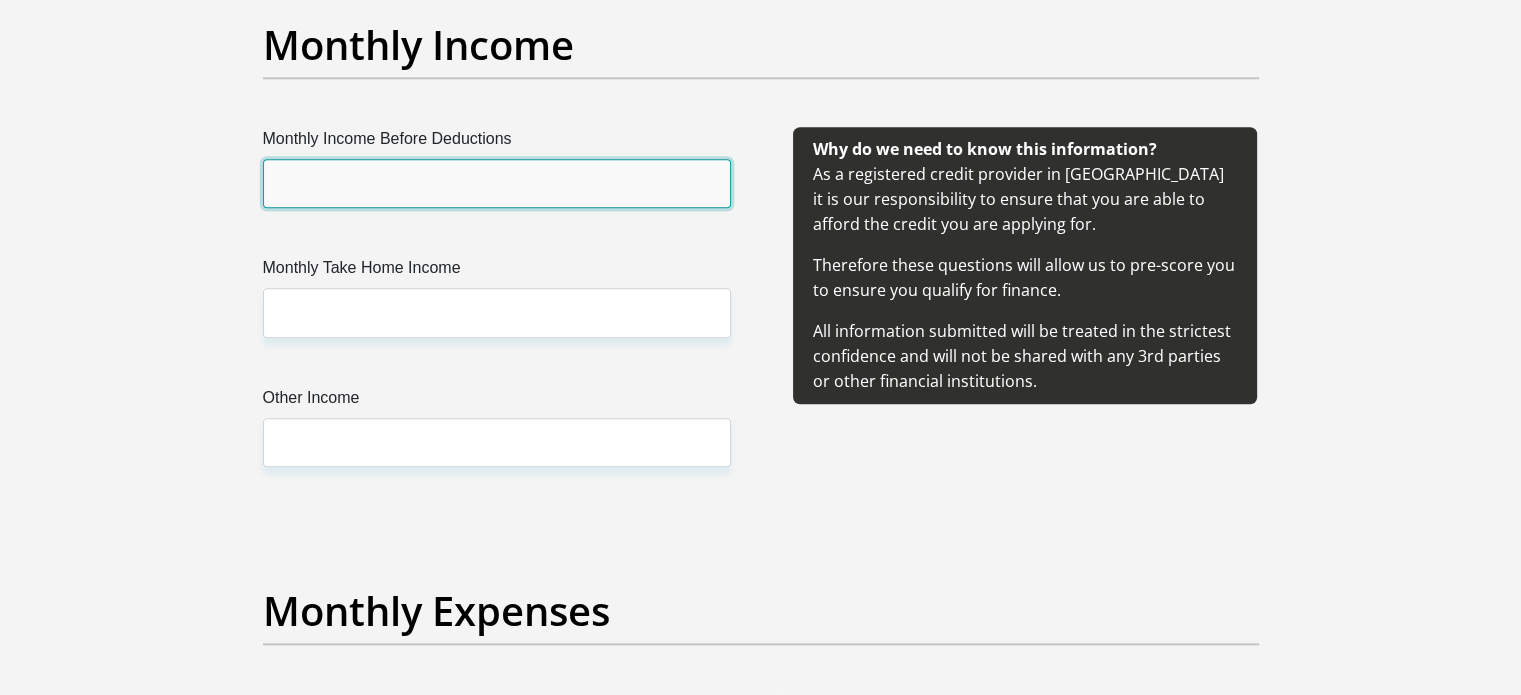 click on "Monthly Income Before Deductions" at bounding box center (497, 183) 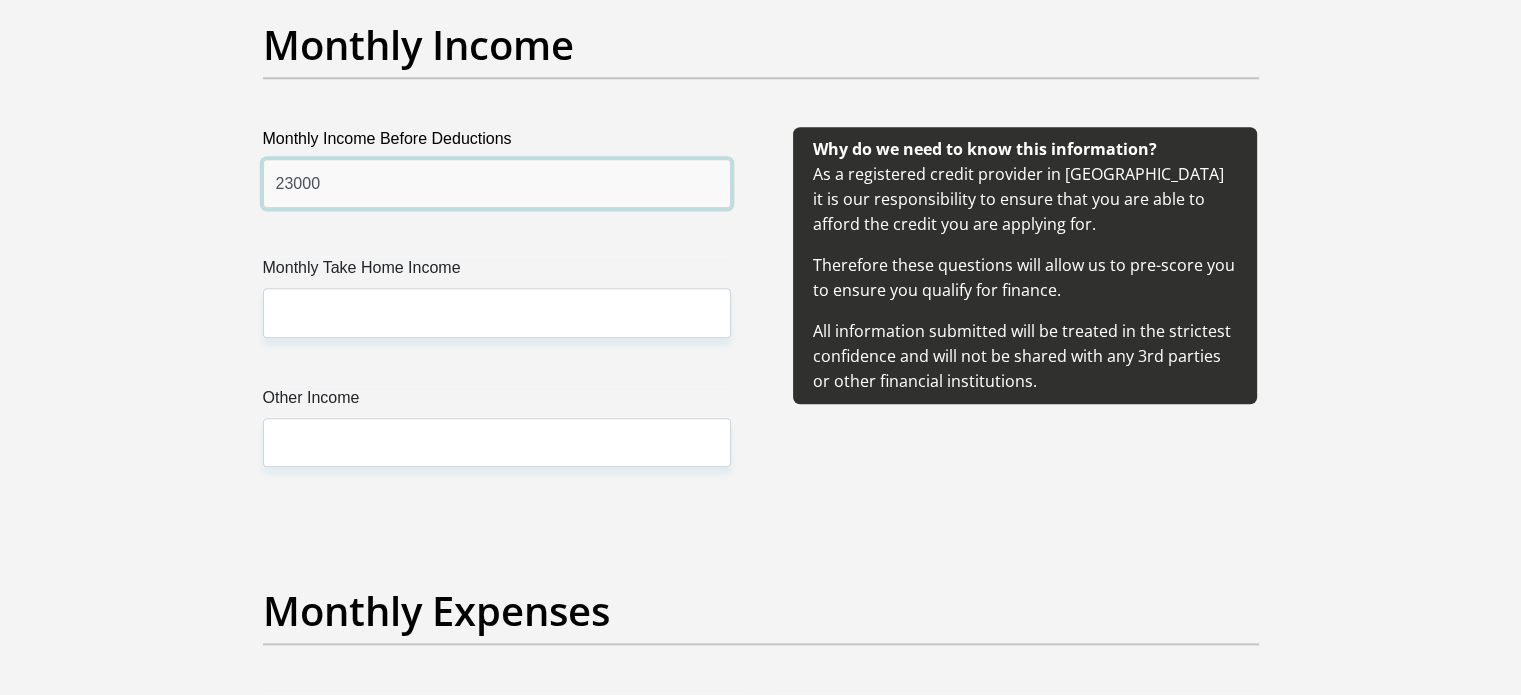 type on "23000" 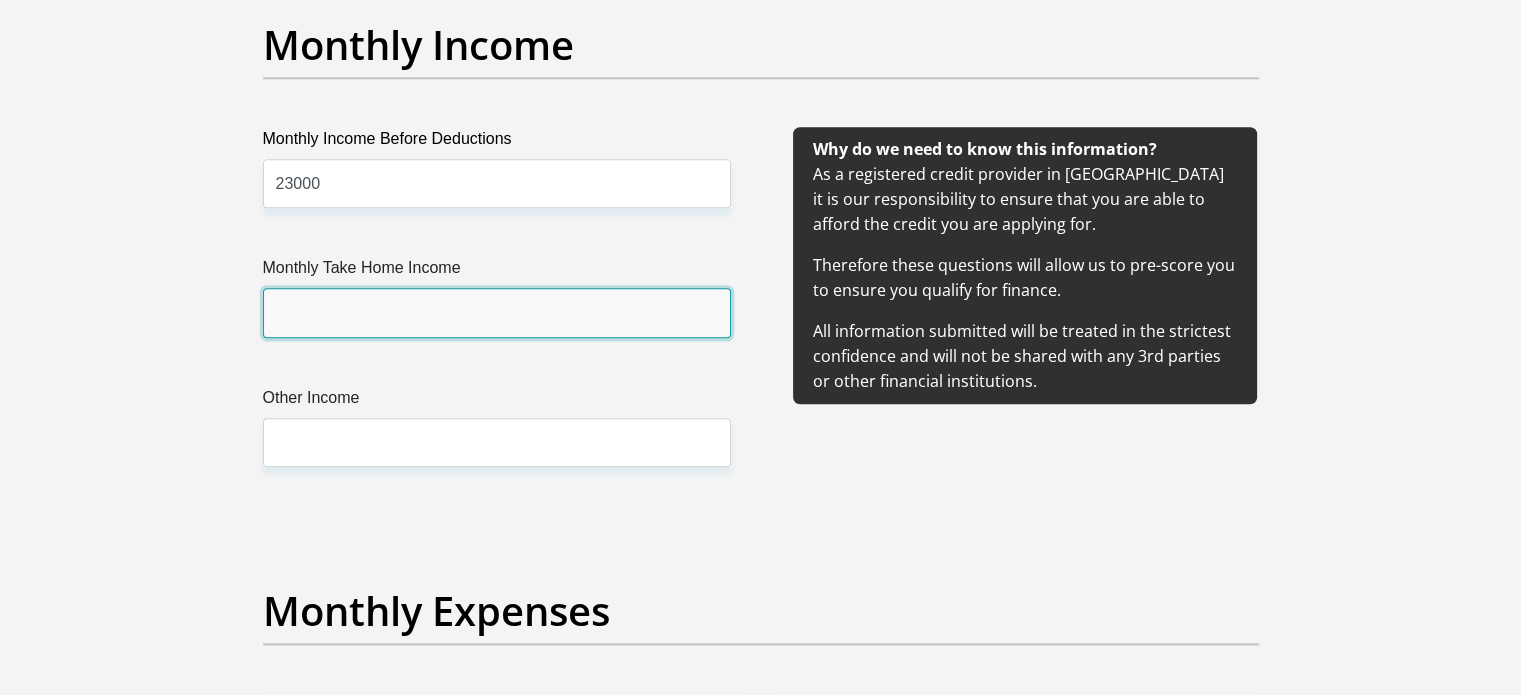 click on "Monthly Take Home Income" at bounding box center [497, 312] 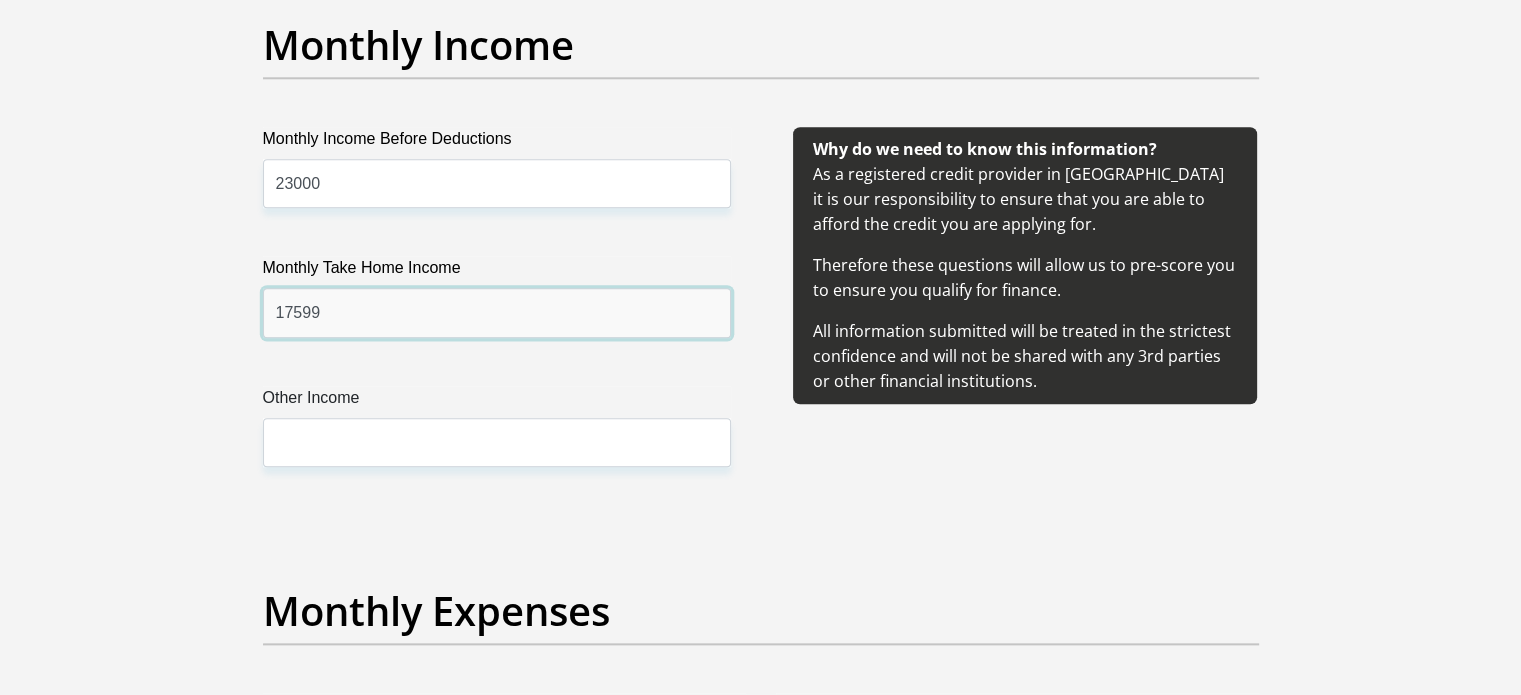 type on "17599" 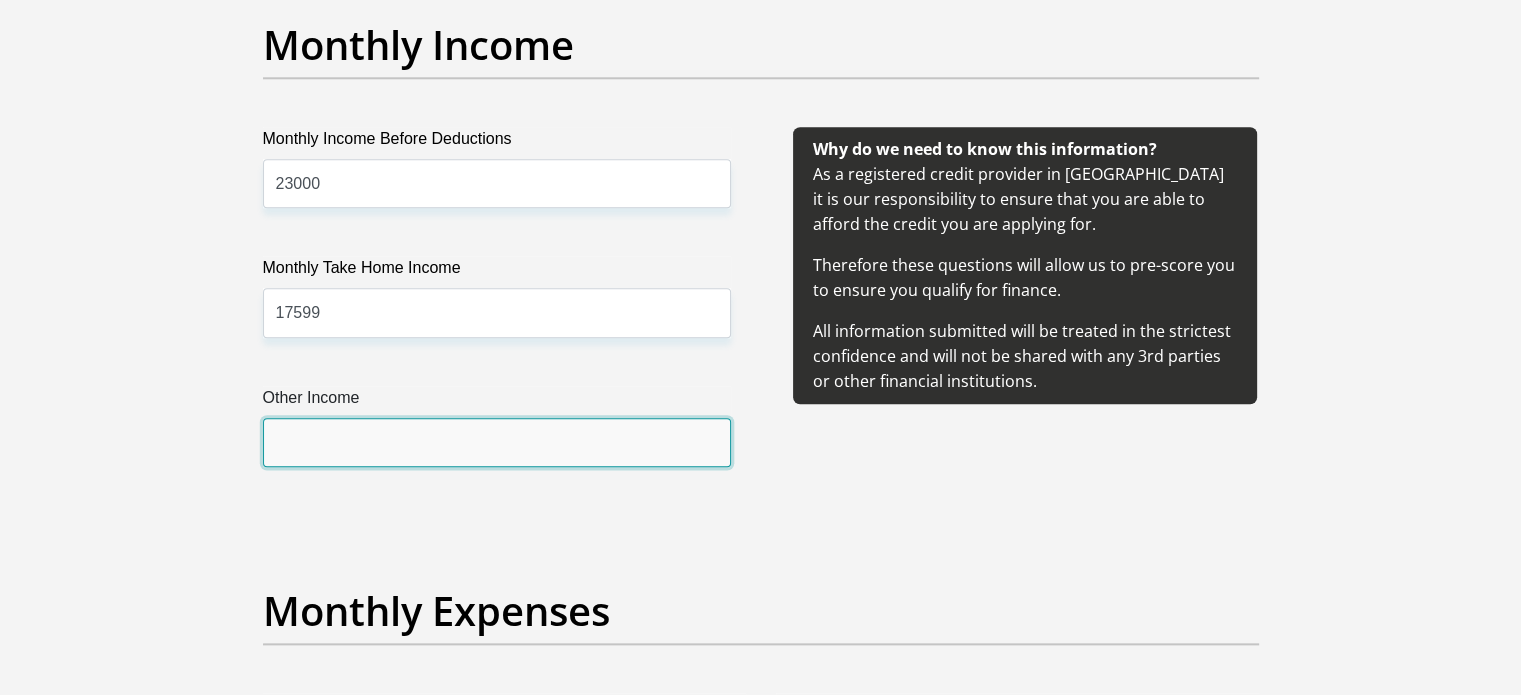 click on "Other Income" at bounding box center [497, 442] 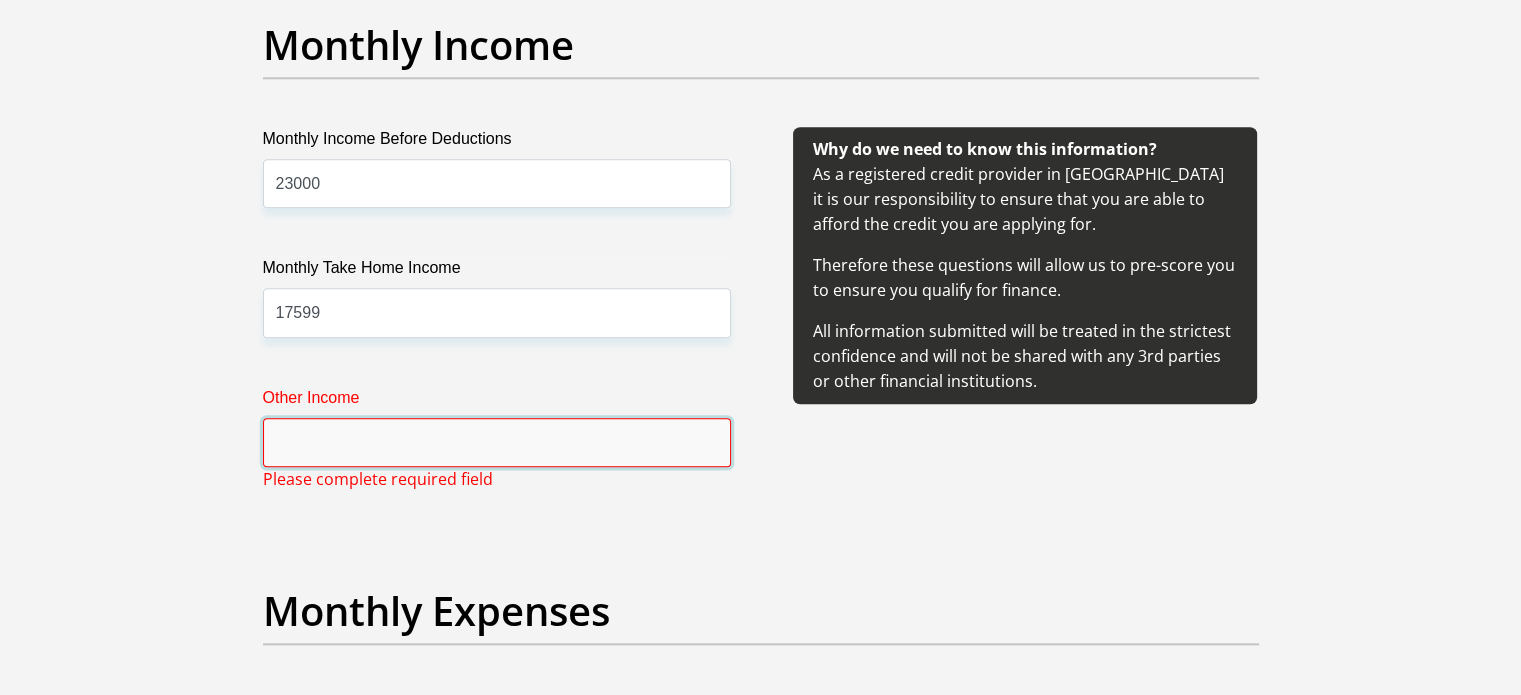 click on "Other Income" at bounding box center [497, 442] 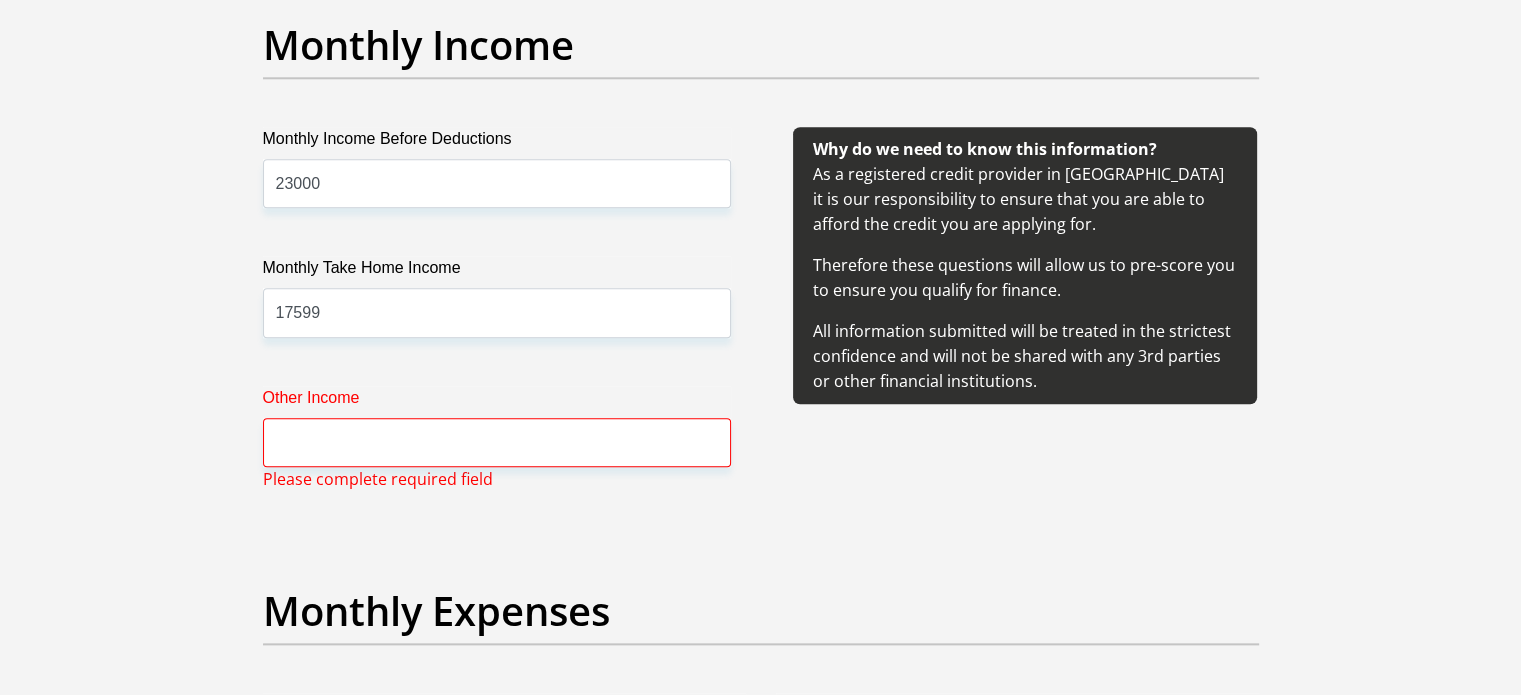 click on "Title
Mr
Ms
Mrs
Dr
Other
First Name
PatriciaTinyiko
Surname
Shiringani
ID Number
6912080627086
Please input valid ID number
Race
Black
Coloured
Indian
White
Other
Contact Number
0827137794
Please input valid contact number
Nationality
South Africa
Afghanistan
Aland Islands  Angola" at bounding box center [761, 1248] 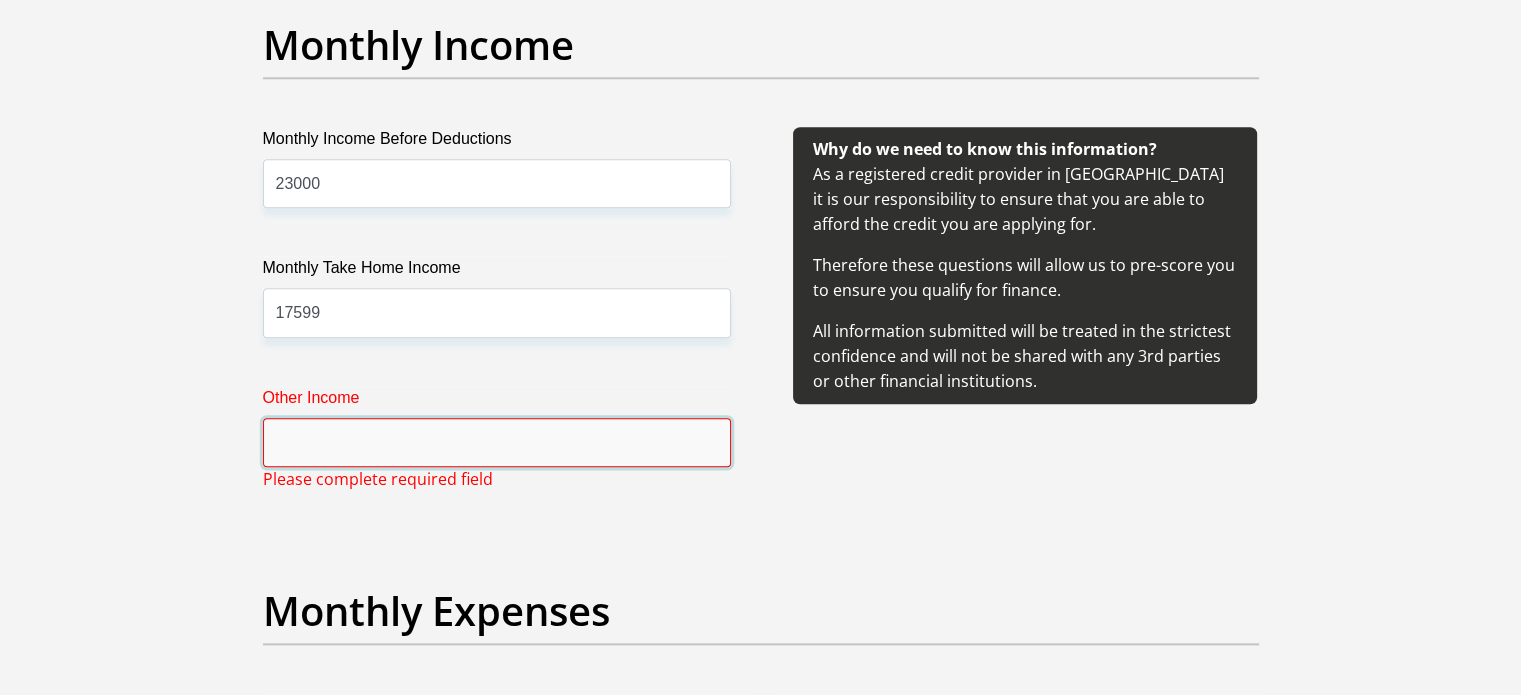 click on "Other Income" at bounding box center (497, 442) 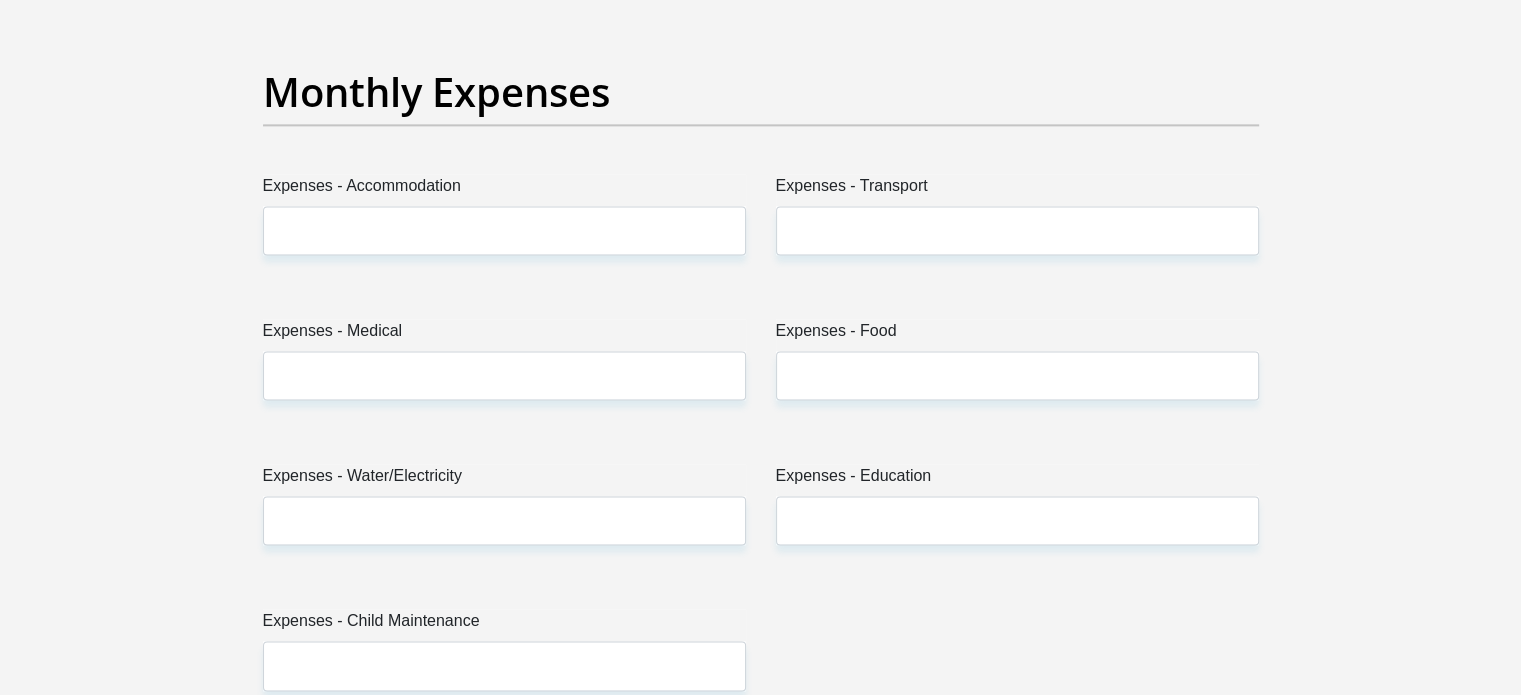 scroll, scrollTop: 2839, scrollLeft: 0, axis: vertical 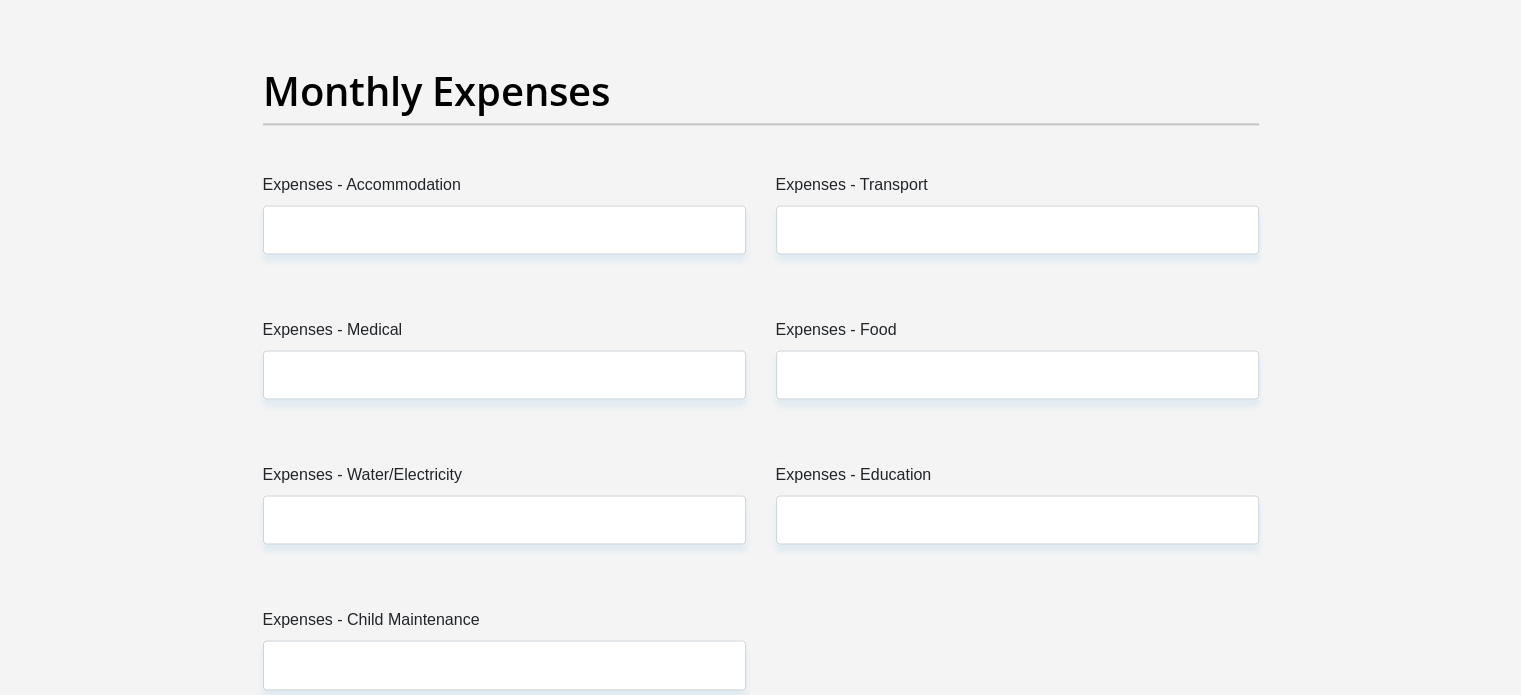 type on "0.00" 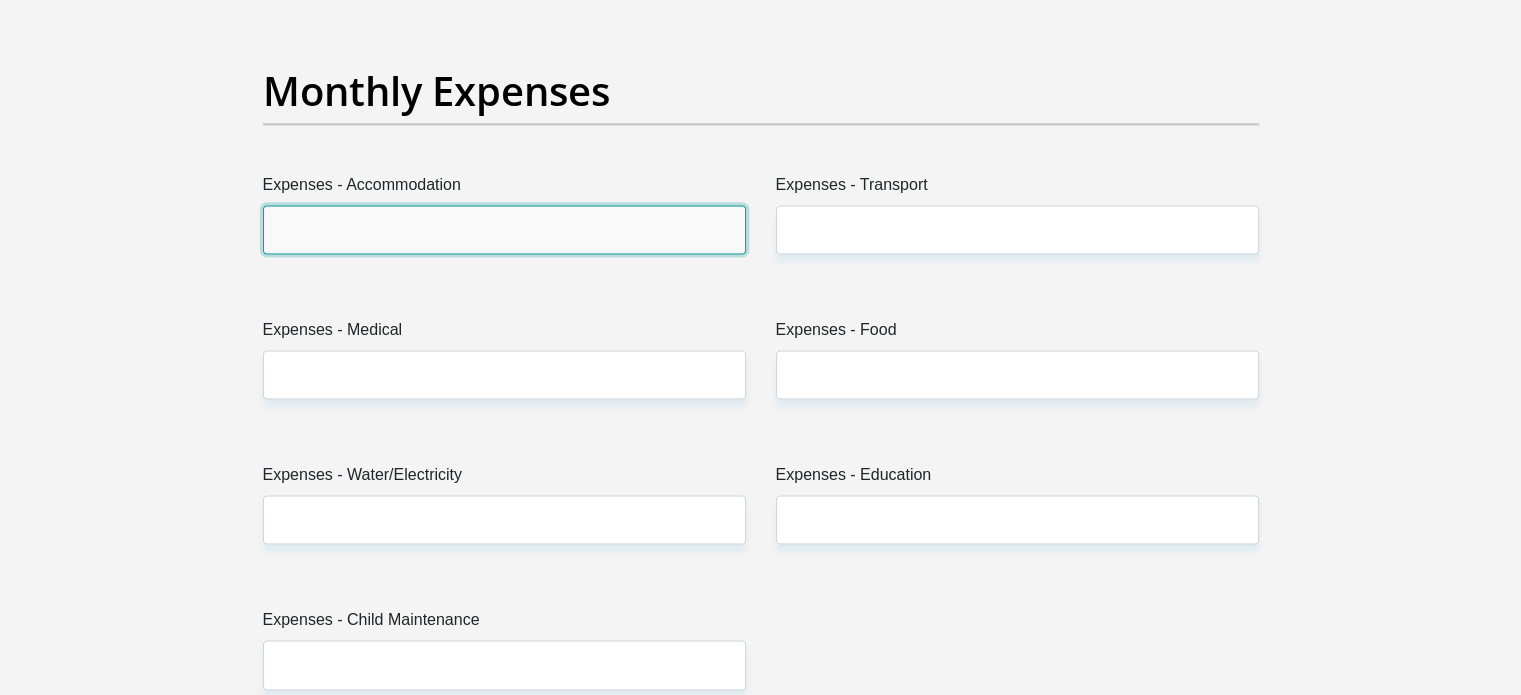 click on "Expenses - Accommodation" at bounding box center [504, 229] 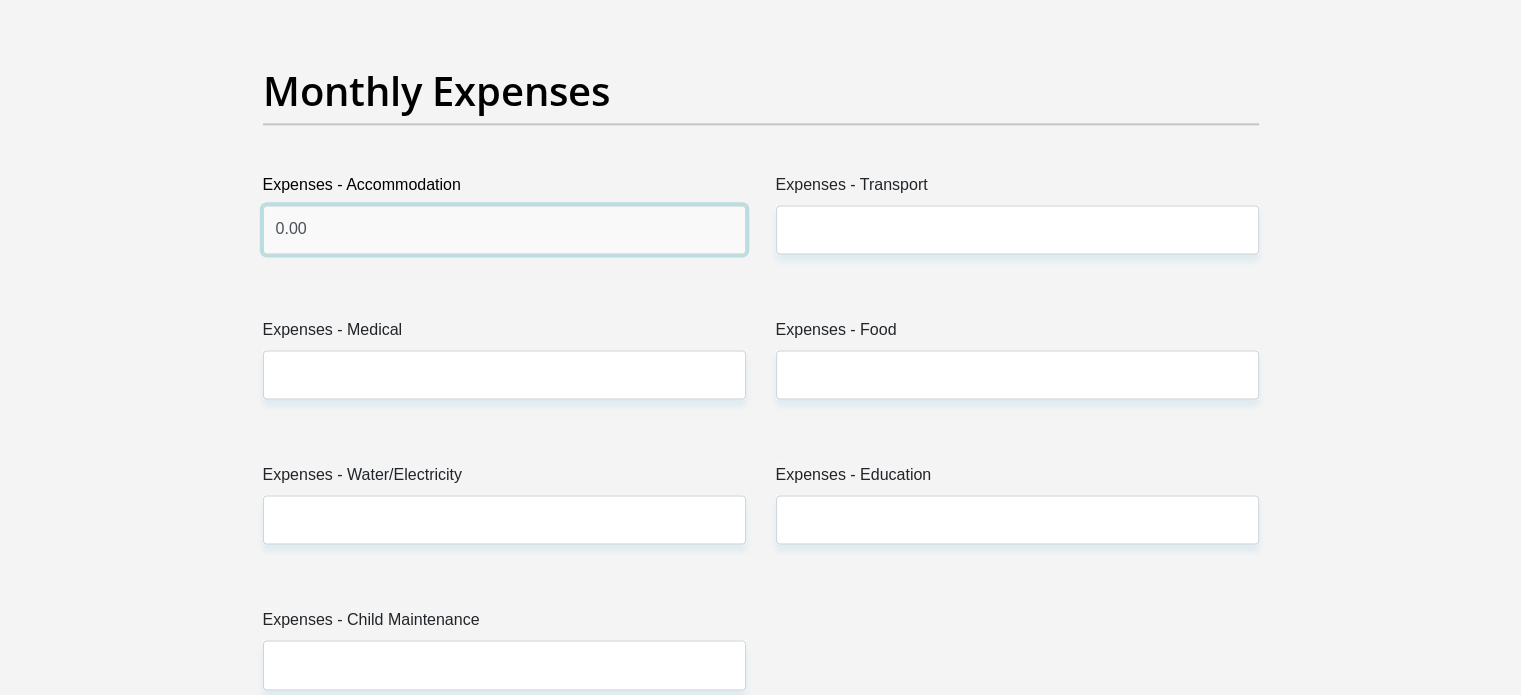 type on "0.00" 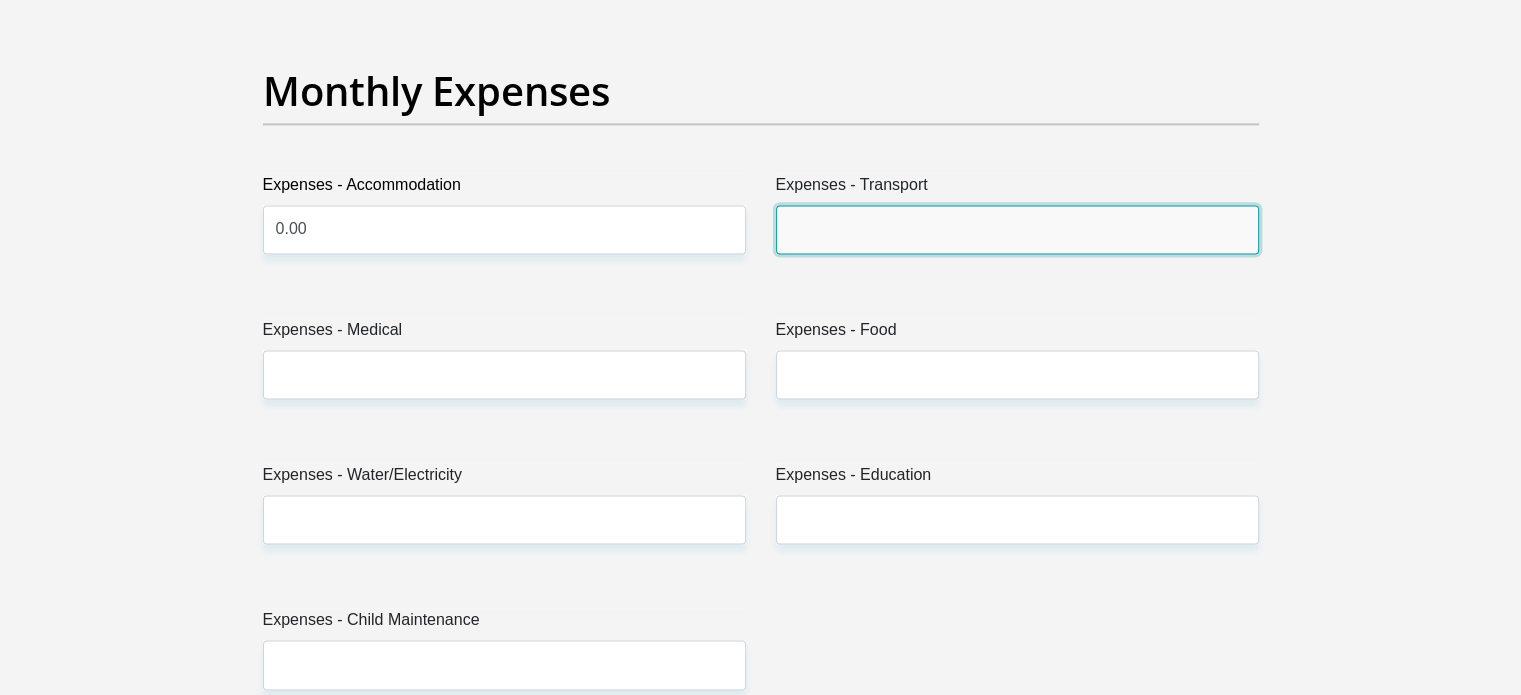 click on "Expenses - Transport" at bounding box center [1017, 229] 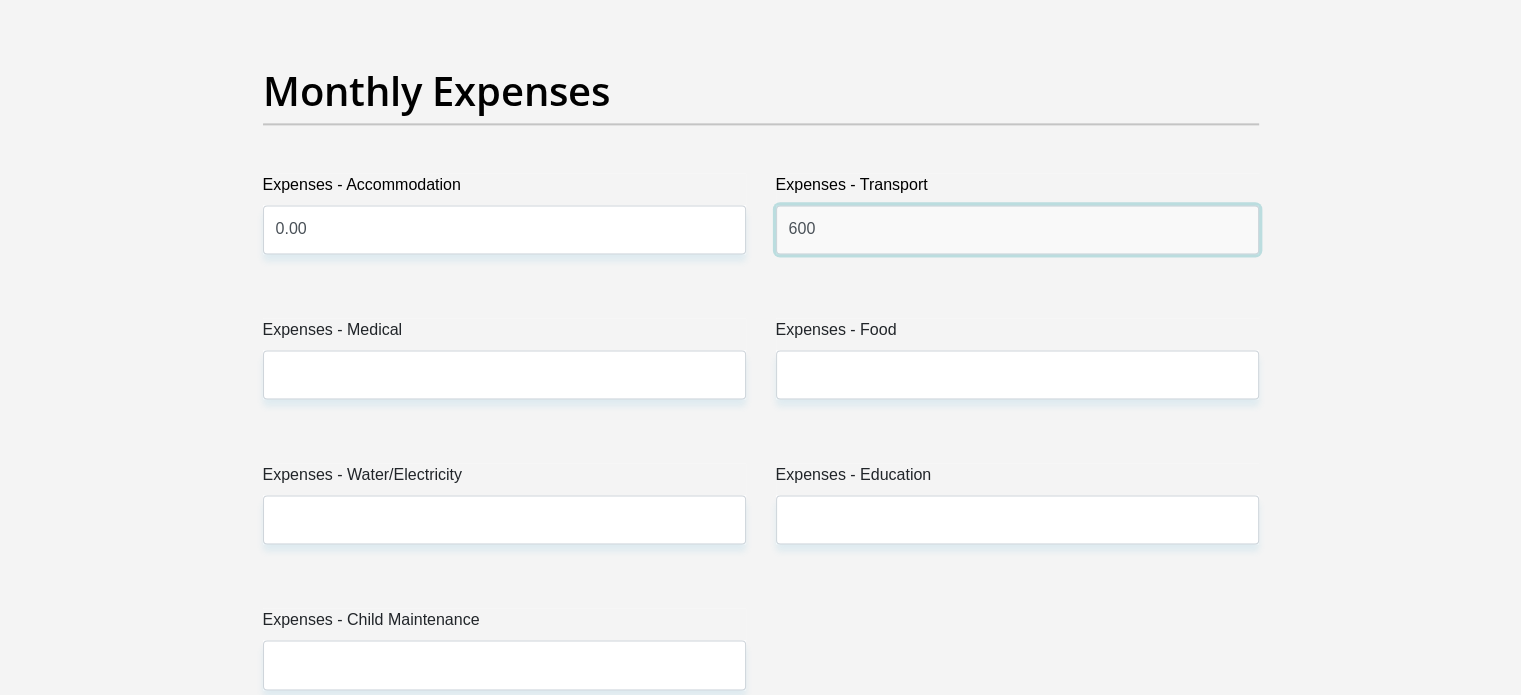 type on "600" 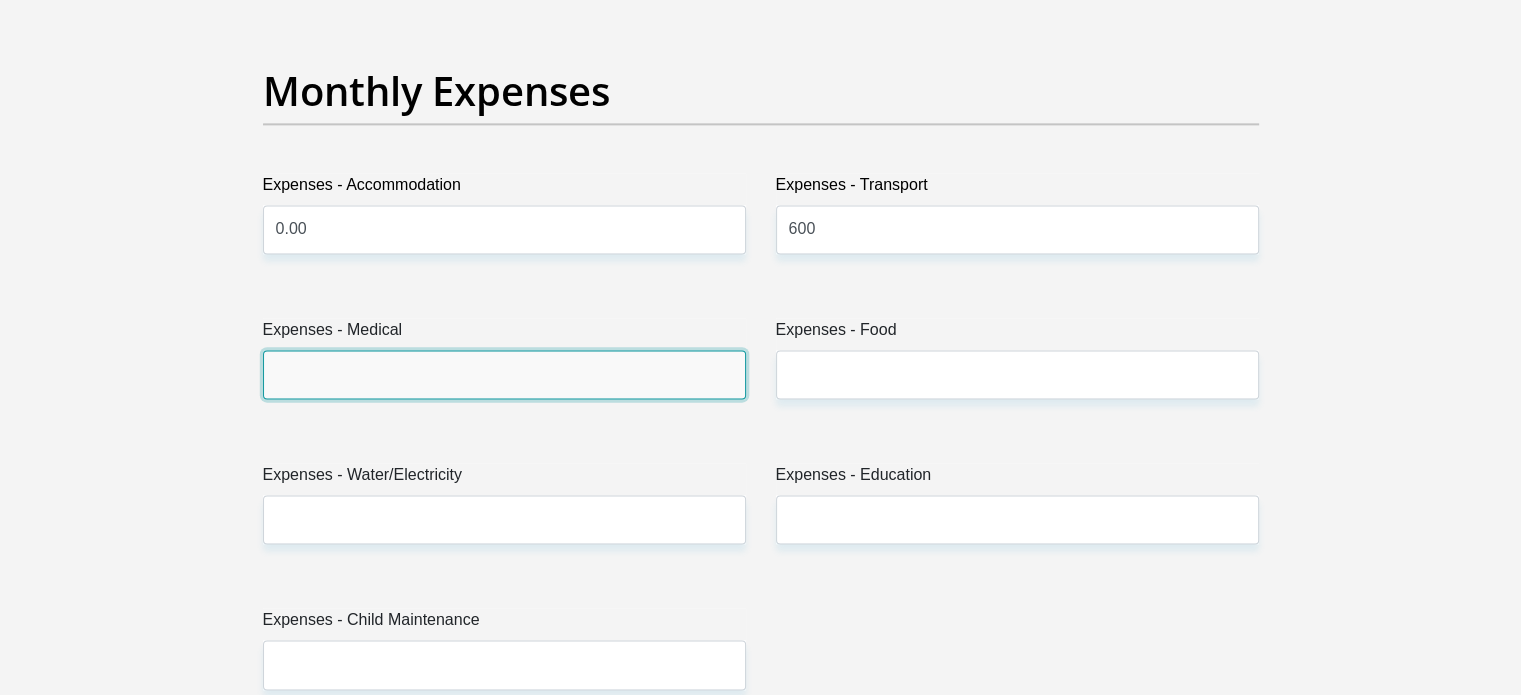 click on "Expenses - Medical" at bounding box center (504, 374) 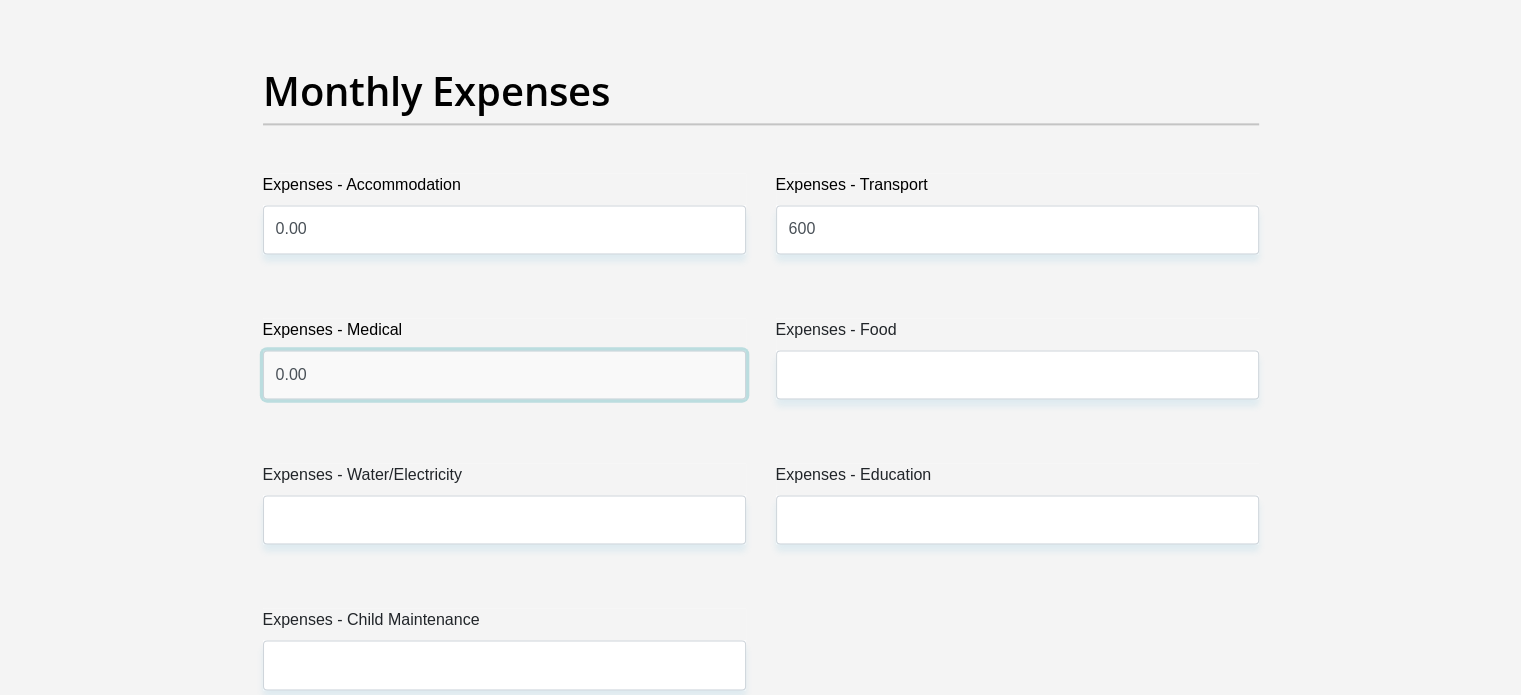 type on "0.00" 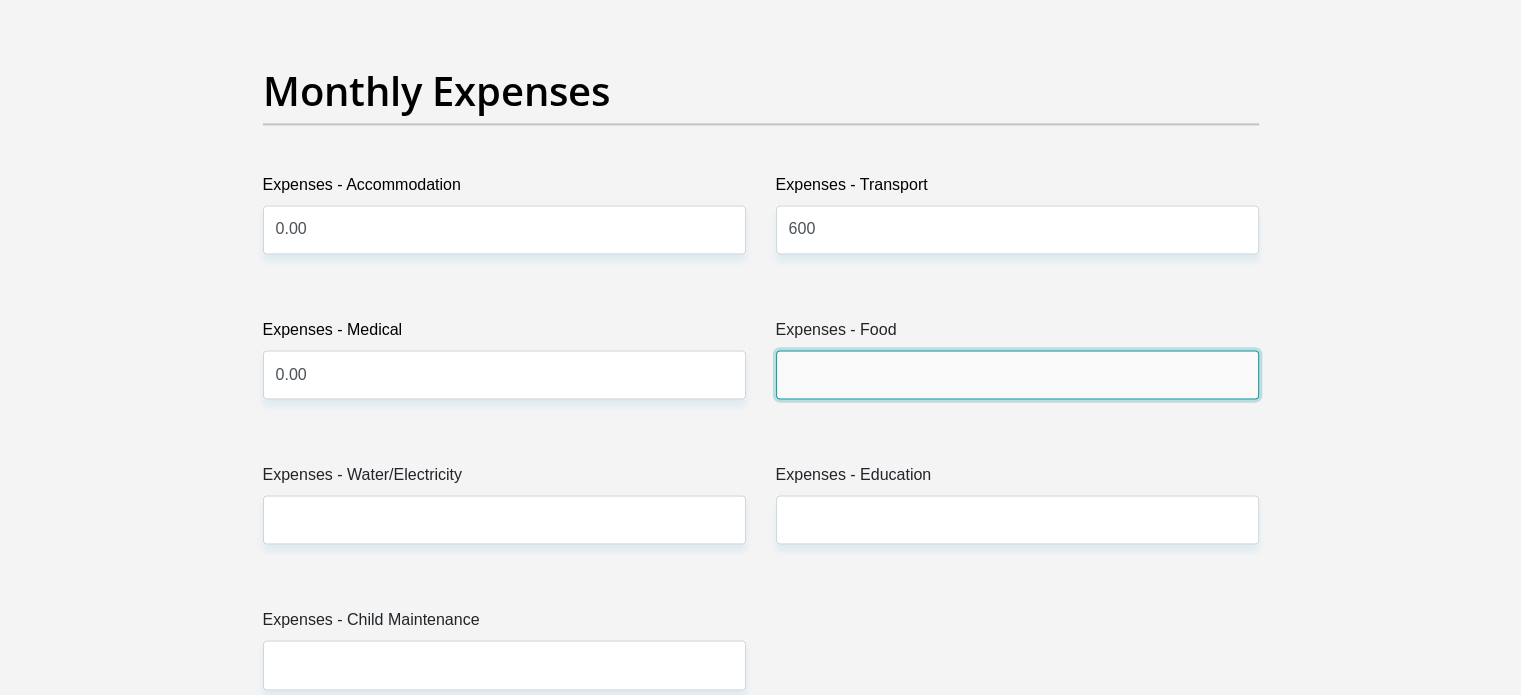 click on "Expenses - Food" at bounding box center [1017, 374] 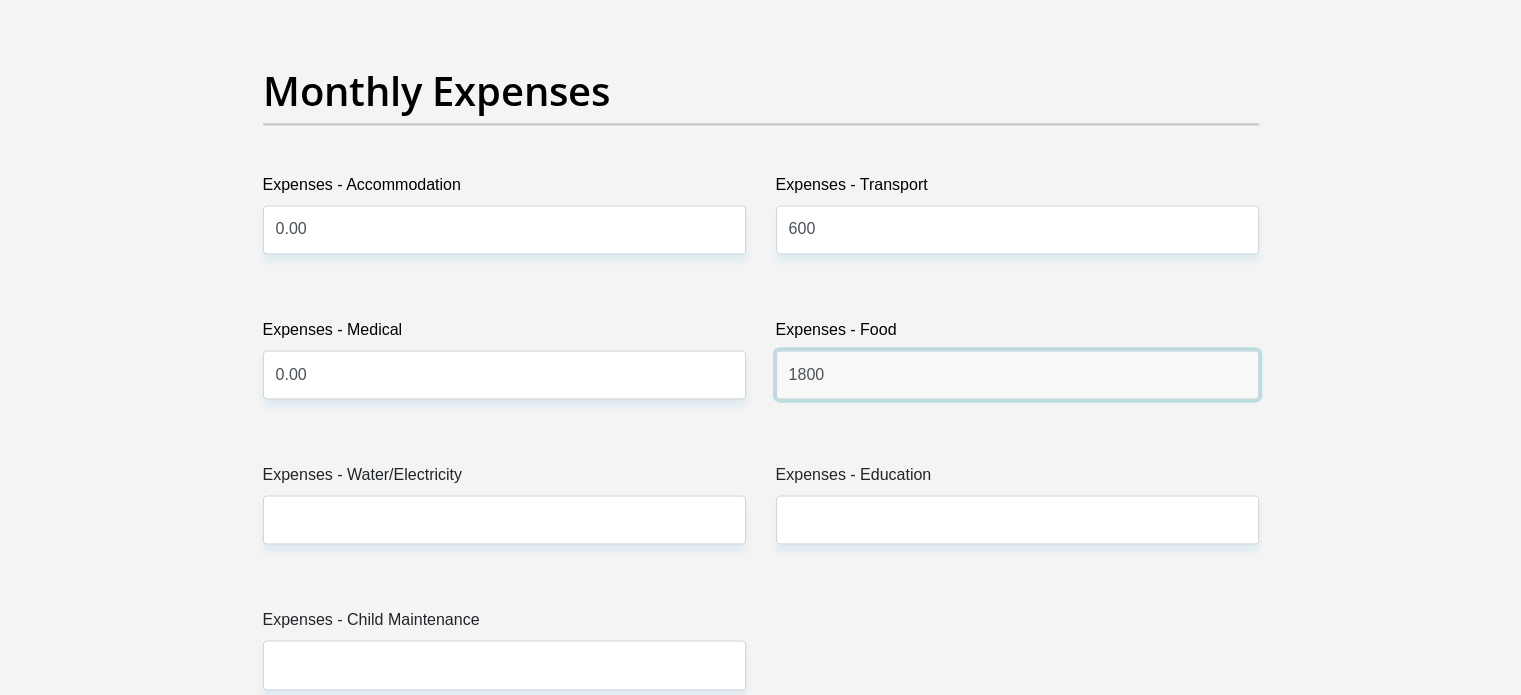 type on "1800" 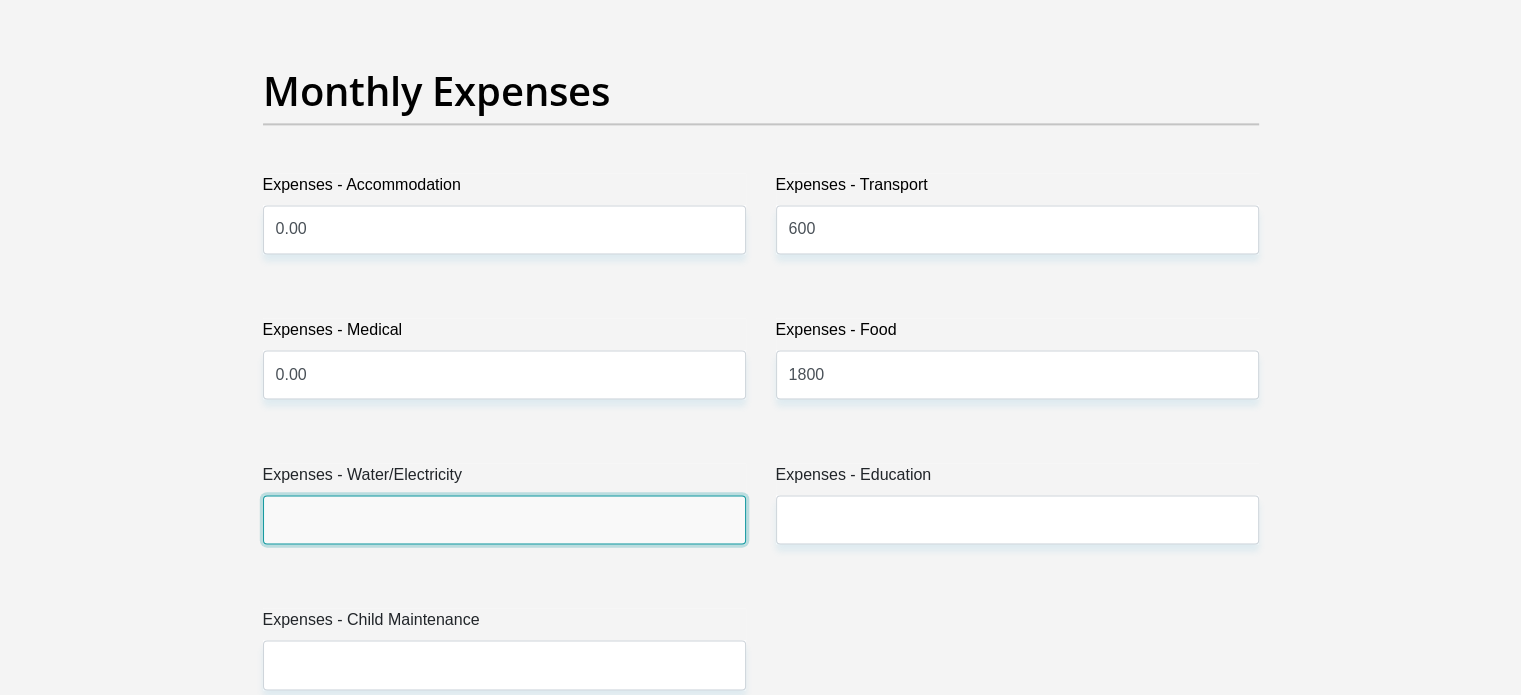 click on "Expenses - Water/Electricity" at bounding box center (504, 519) 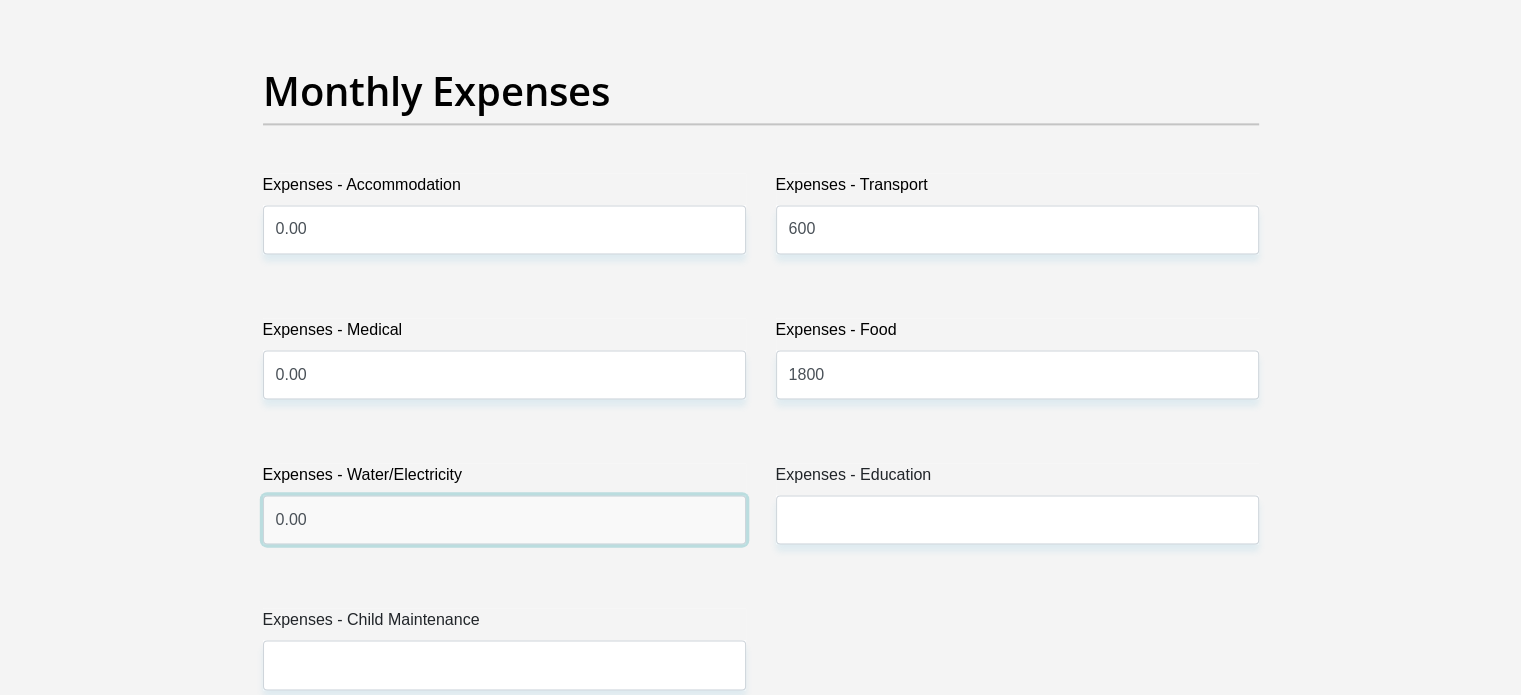 type on "0.00" 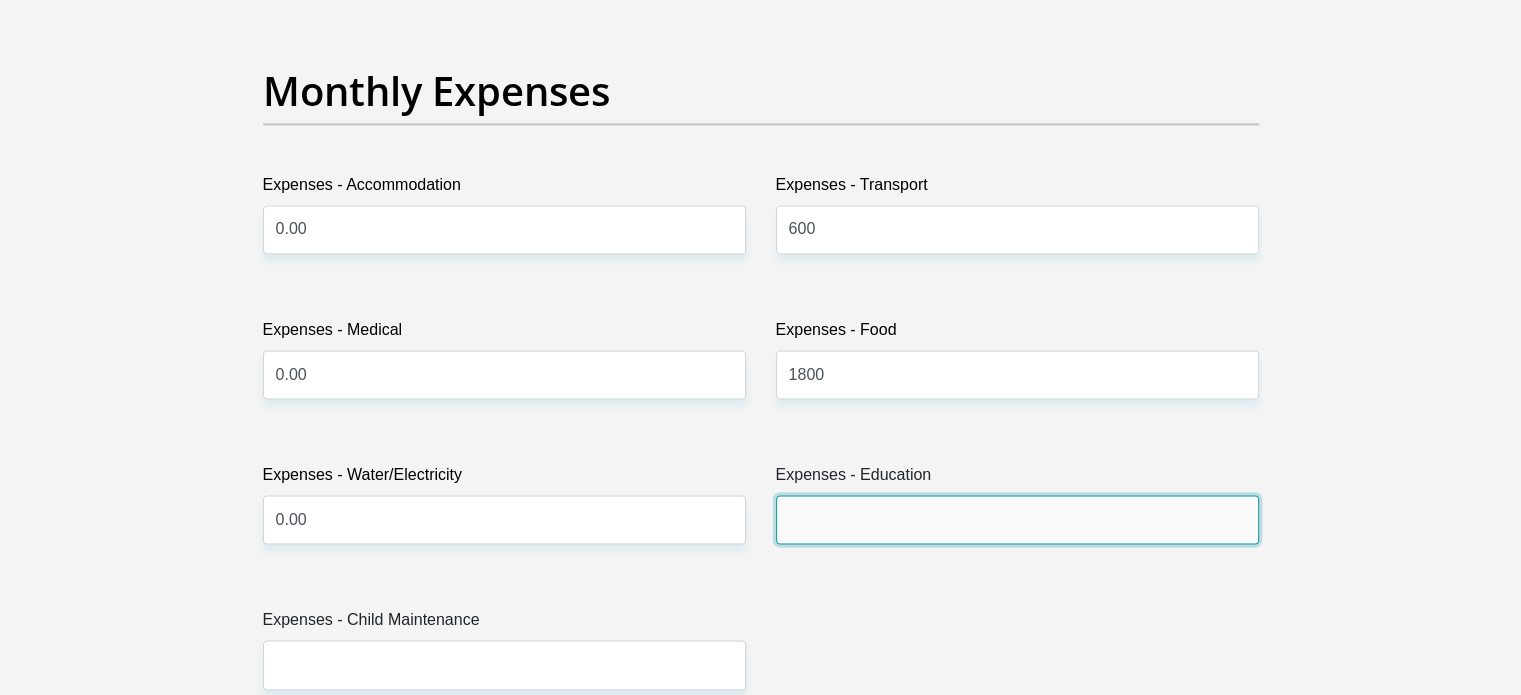 click on "Expenses - Education" at bounding box center [1017, 519] 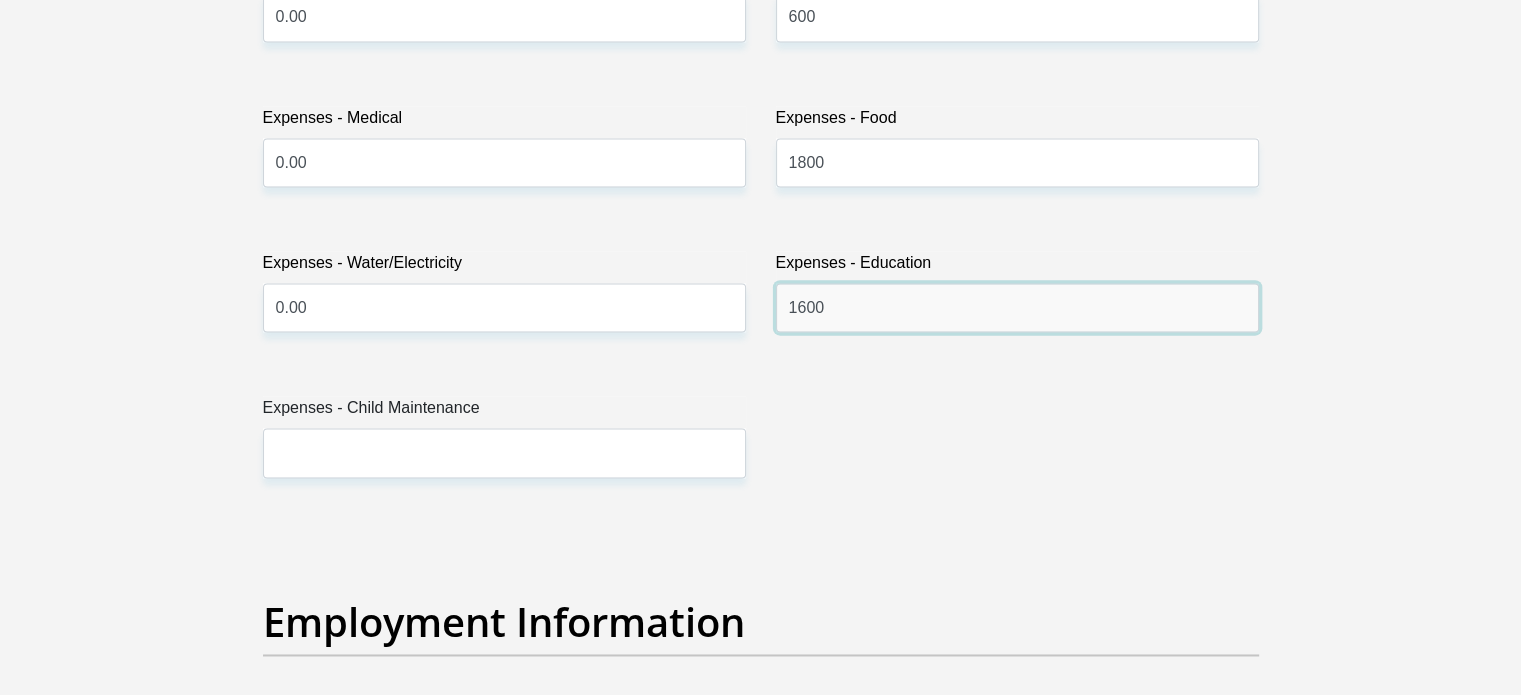 scroll, scrollTop: 3079, scrollLeft: 0, axis: vertical 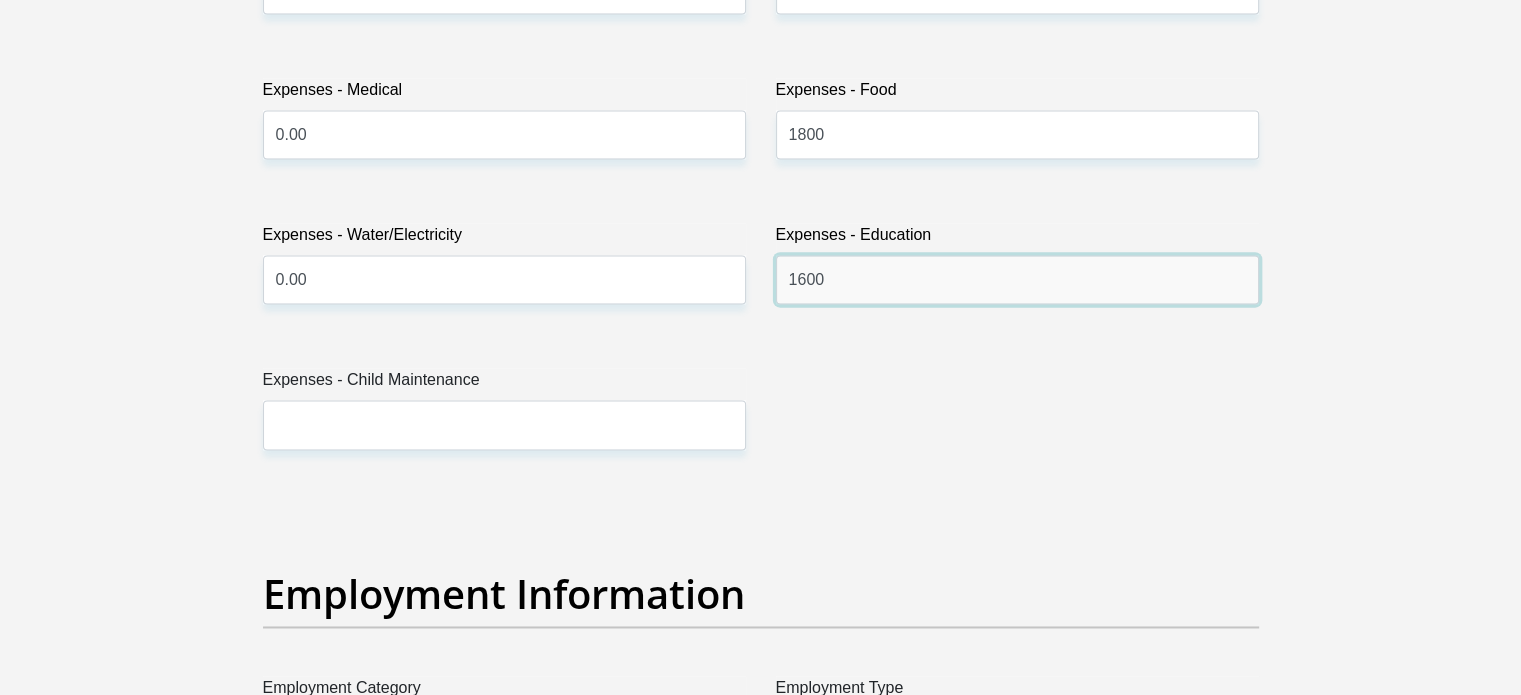 type on "1600" 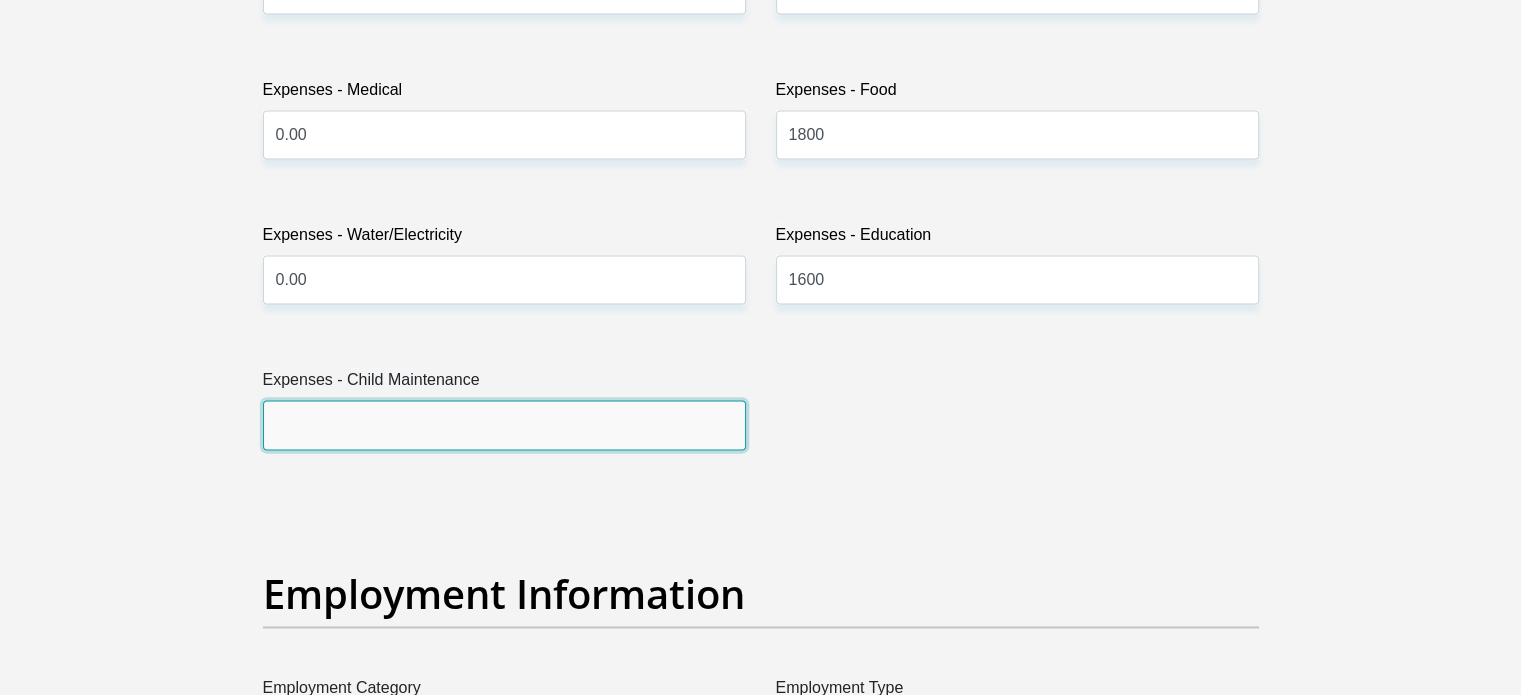 click on "Expenses - Child Maintenance" at bounding box center (504, 424) 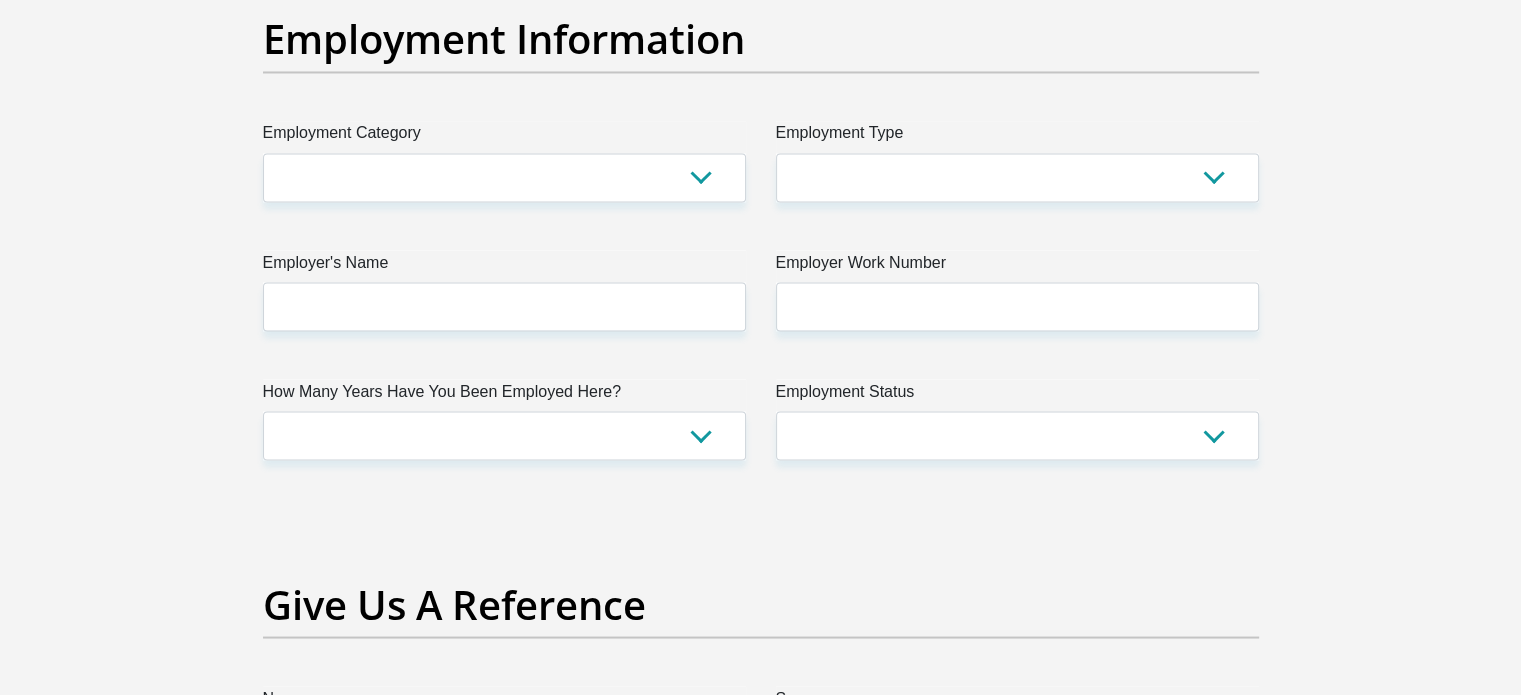 scroll, scrollTop: 3639, scrollLeft: 0, axis: vertical 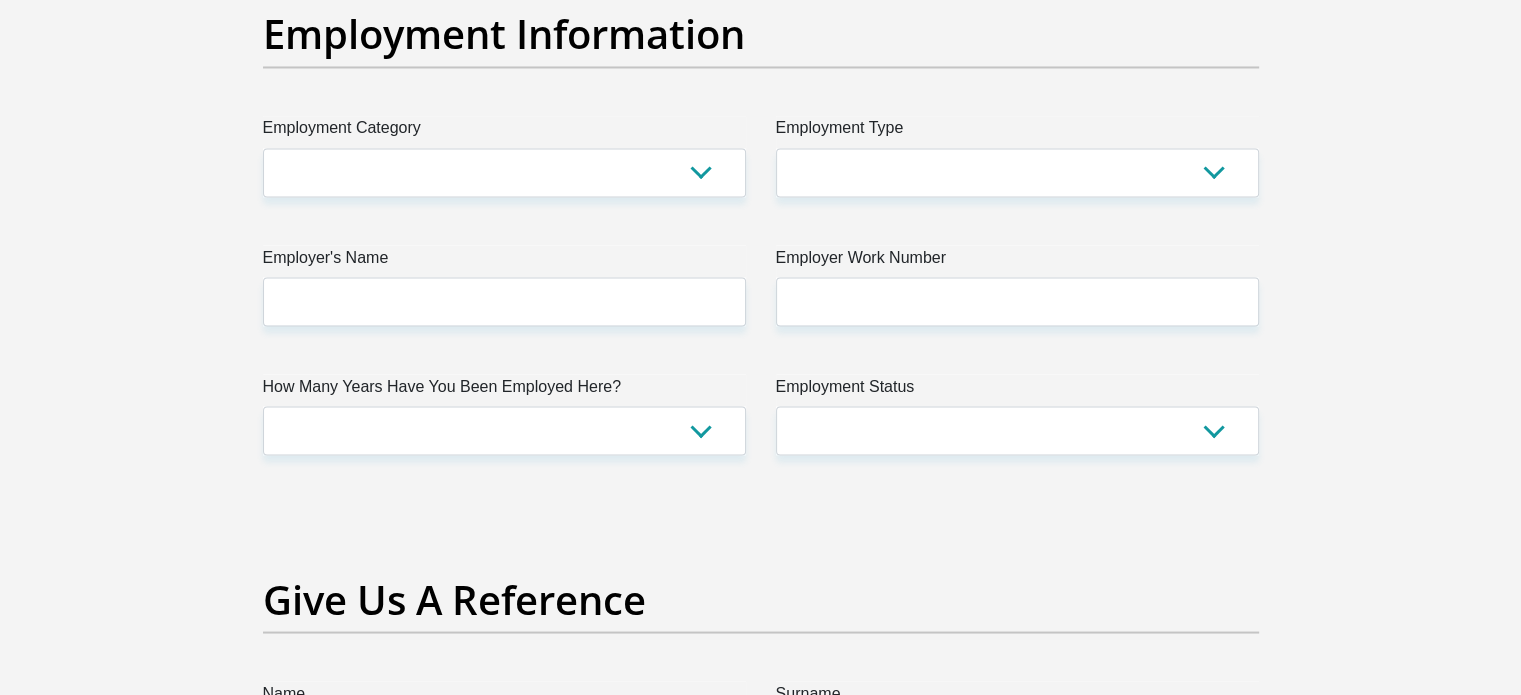 type on "0.00" 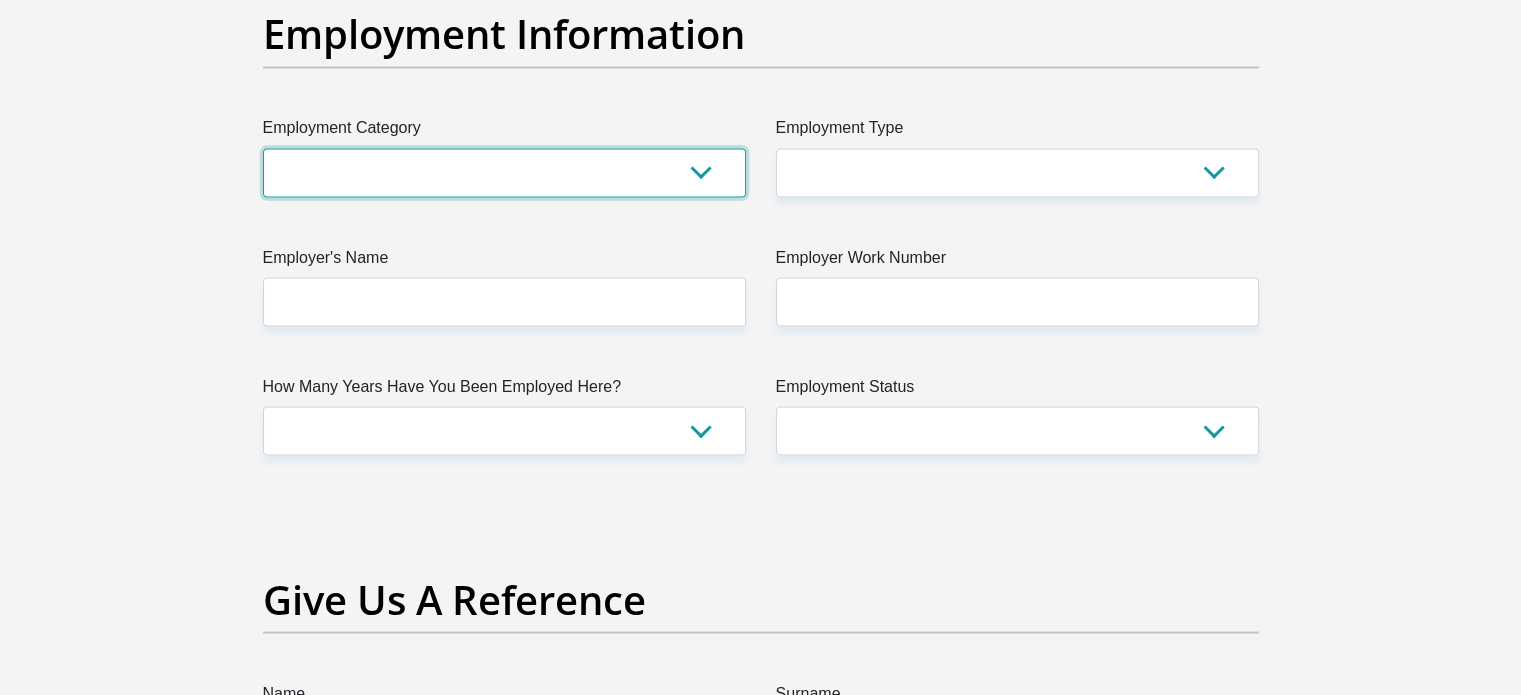 click on "AGRICULTURE
ALCOHOL & TOBACCO
CONSTRUCTION MATERIALS
METALLURGY
EQUIPMENT FOR RENEWABLE ENERGY
SPECIALIZED CONTRACTORS
CAR
GAMING (INCL. INTERNET
OTHER WHOLESALE
UNLICENSED PHARMACEUTICALS
CURRENCY EXCHANGE HOUSES
OTHER FINANCIAL INSTITUTIONS & INSURANCE
REAL ESTATE AGENTS
OIL & GAS
OTHER MATERIALS (E.G. IRON ORE)
PRECIOUS STONES & PRECIOUS METALS
POLITICAL ORGANIZATIONS
RELIGIOUS ORGANIZATIONS(NOT SECTS)
ACTI. HAVING BUSINESS DEAL WITH PUBLIC ADMINISTRATION
LAUNDROMATS" at bounding box center [504, 172] 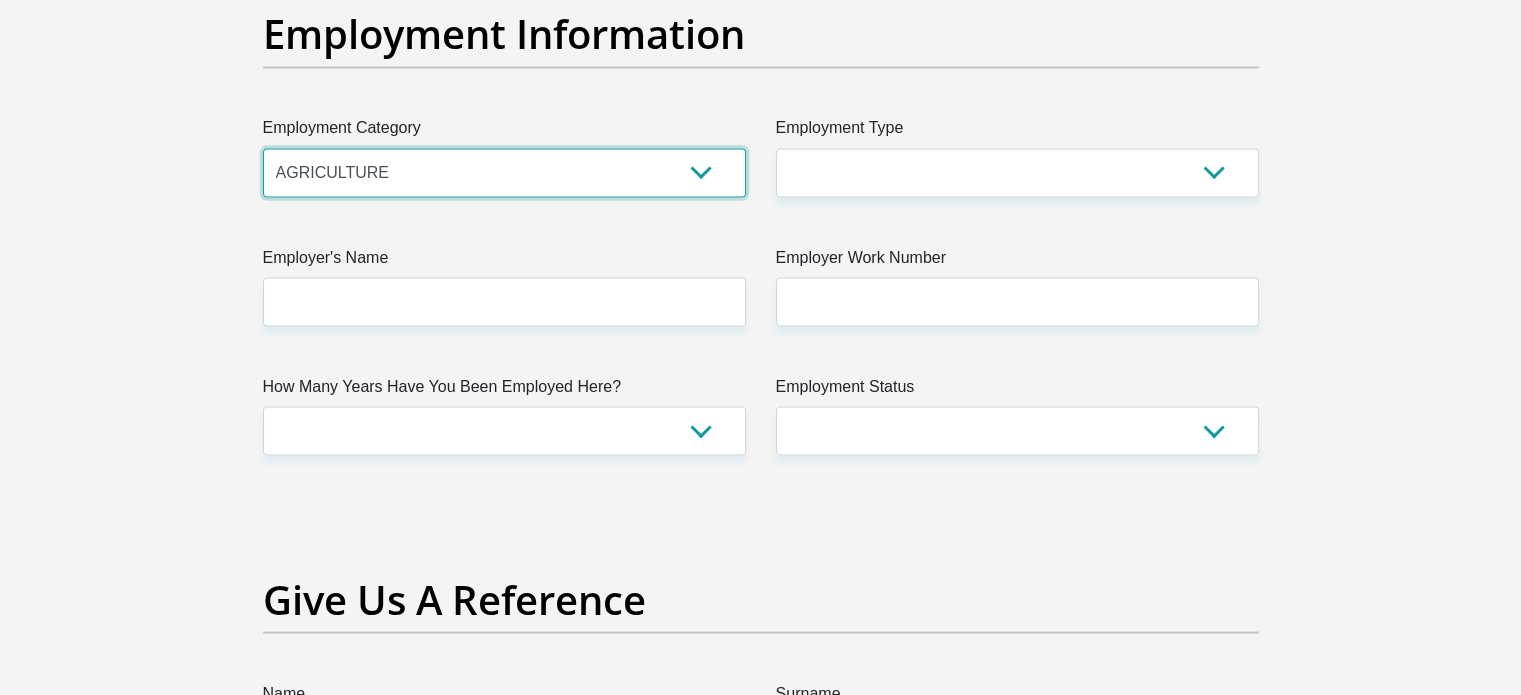 click on "AGRICULTURE
ALCOHOL & TOBACCO
CONSTRUCTION MATERIALS
METALLURGY
EQUIPMENT FOR RENEWABLE ENERGY
SPECIALIZED CONTRACTORS
CAR
GAMING (INCL. INTERNET
OTHER WHOLESALE
UNLICENSED PHARMACEUTICALS
CURRENCY EXCHANGE HOUSES
OTHER FINANCIAL INSTITUTIONS & INSURANCE
REAL ESTATE AGENTS
OIL & GAS
OTHER MATERIALS (E.G. IRON ORE)
PRECIOUS STONES & PRECIOUS METALS
POLITICAL ORGANIZATIONS
RELIGIOUS ORGANIZATIONS(NOT SECTS)
ACTI. HAVING BUSINESS DEAL WITH PUBLIC ADMINISTRATION
LAUNDROMATS" at bounding box center (504, 172) 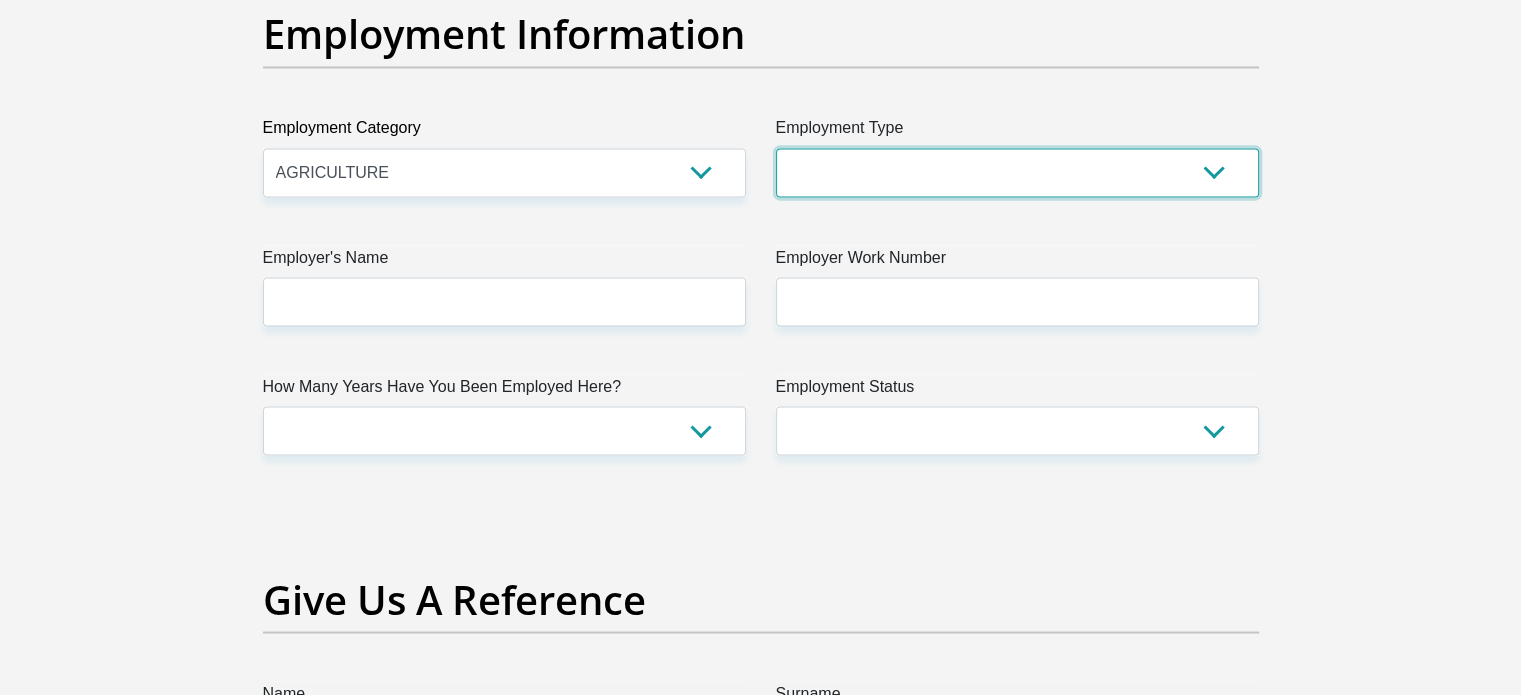 click on "College/Lecturer
Craft Seller
Creative
Driver
Executive
Farmer
Forces - Non Commissioned
Forces - Officer
Hawker
Housewife
Labourer
Licenced Professional
Manager
Miner
Non Licenced Professional
Office Staff/Clerk
Outside Worker
Pensioner
Permanent Teacher
Production/Manufacturing
Sales
Self-Employed
Semi-Professional Worker
Service Industry  Social Worker  Student" at bounding box center (1017, 172) 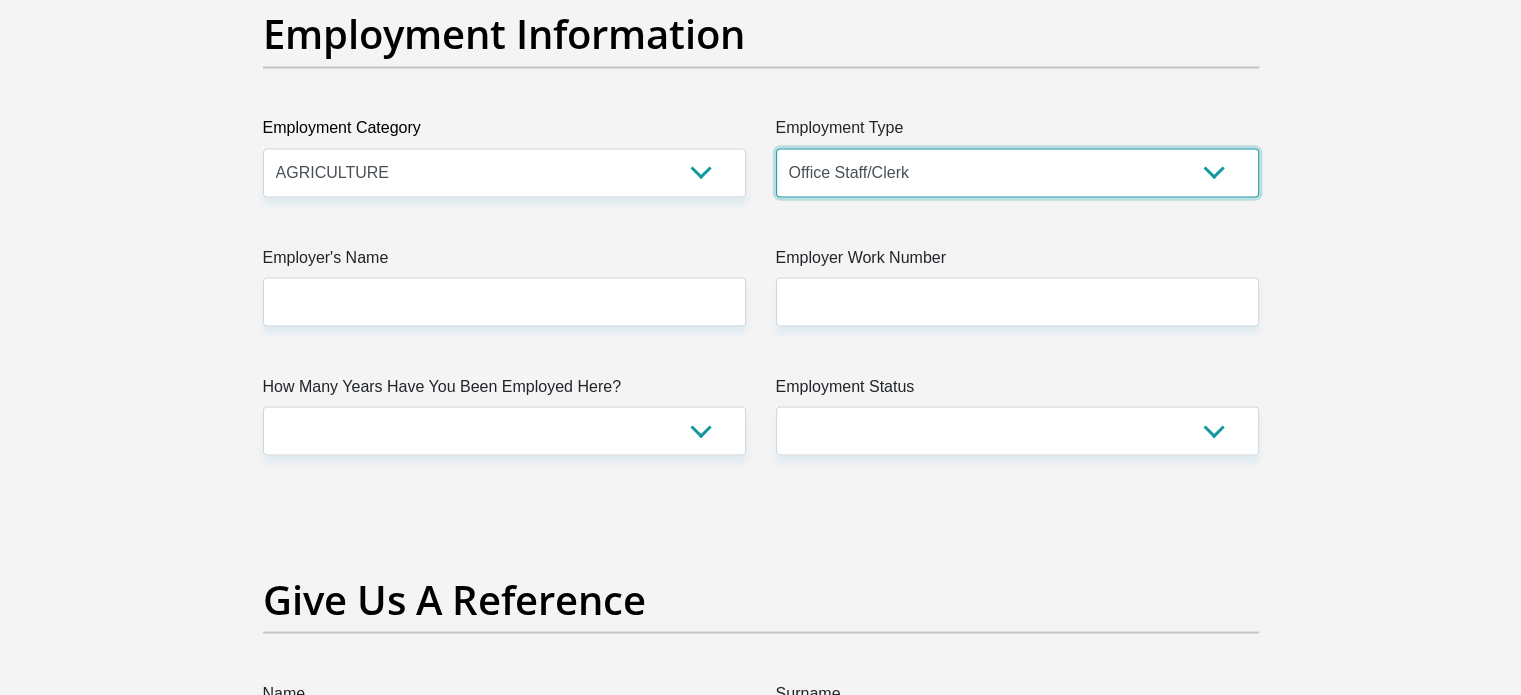 click on "College/Lecturer
Craft Seller
Creative
Driver
Executive
Farmer
Forces - Non Commissioned
Forces - Officer
Hawker
Housewife
Labourer
Licenced Professional
Manager
Miner
Non Licenced Professional
Office Staff/Clerk
Outside Worker
Pensioner
Permanent Teacher
Production/Manufacturing
Sales
Self-Employed
Semi-Professional Worker
Service Industry  Social Worker  Student" at bounding box center (1017, 172) 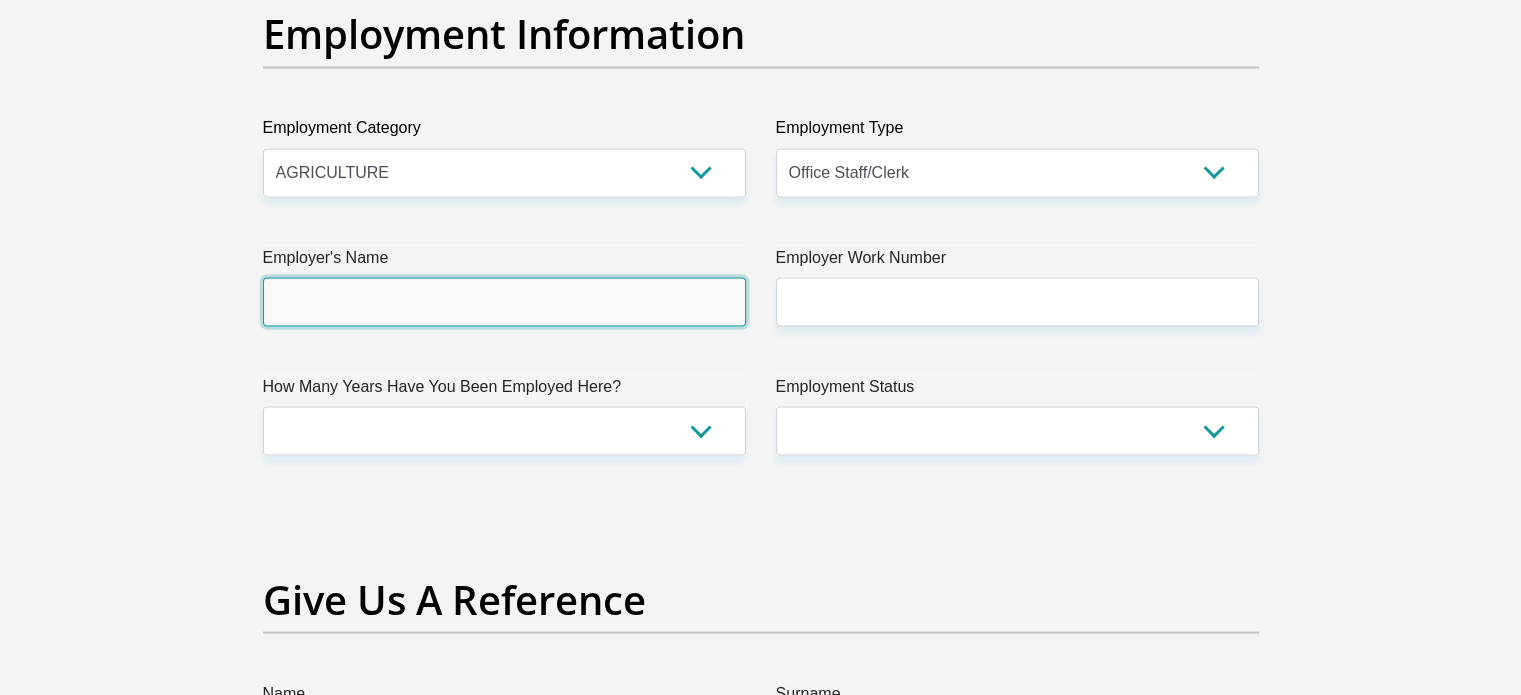 click on "Employer's Name" at bounding box center (504, 301) 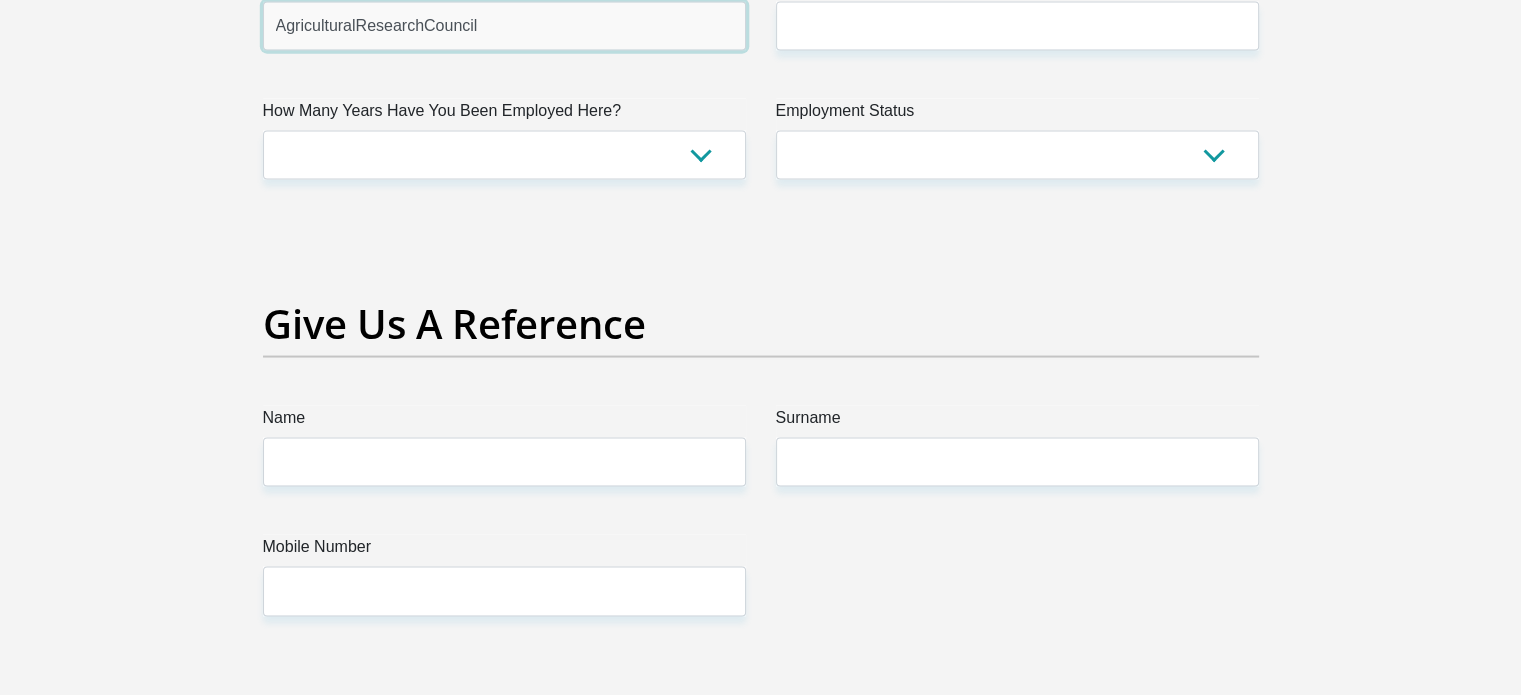 scroll, scrollTop: 3919, scrollLeft: 0, axis: vertical 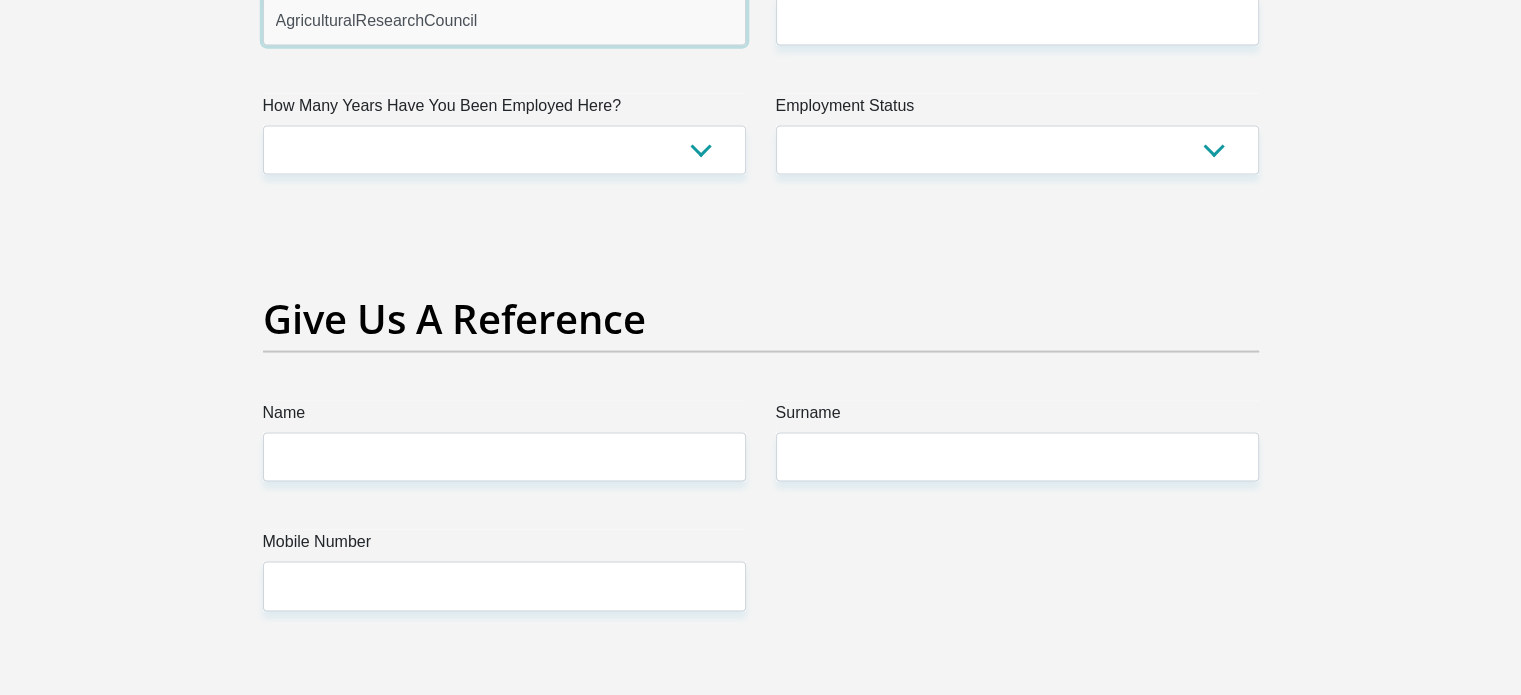 type on "AgriculturalResearchCouncil" 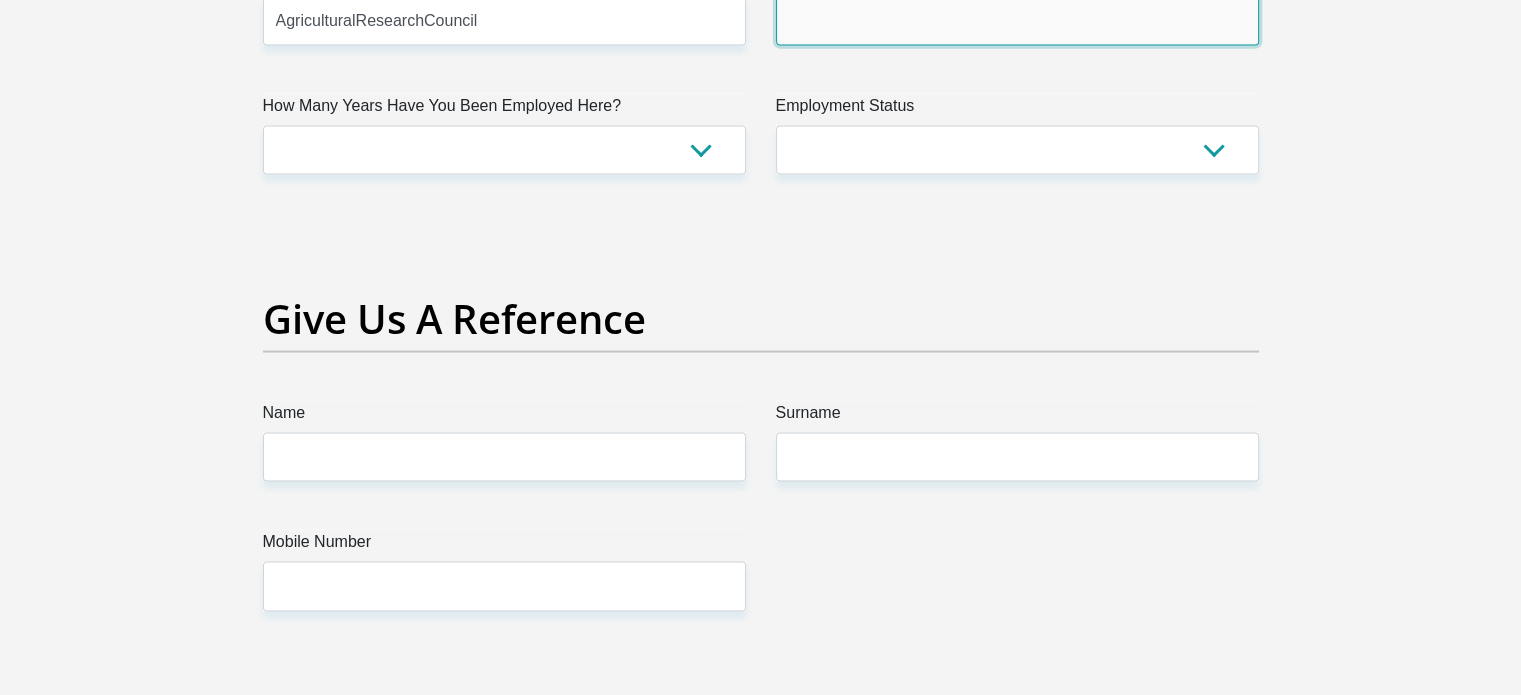 click on "Employer Work Number" at bounding box center [1017, 21] 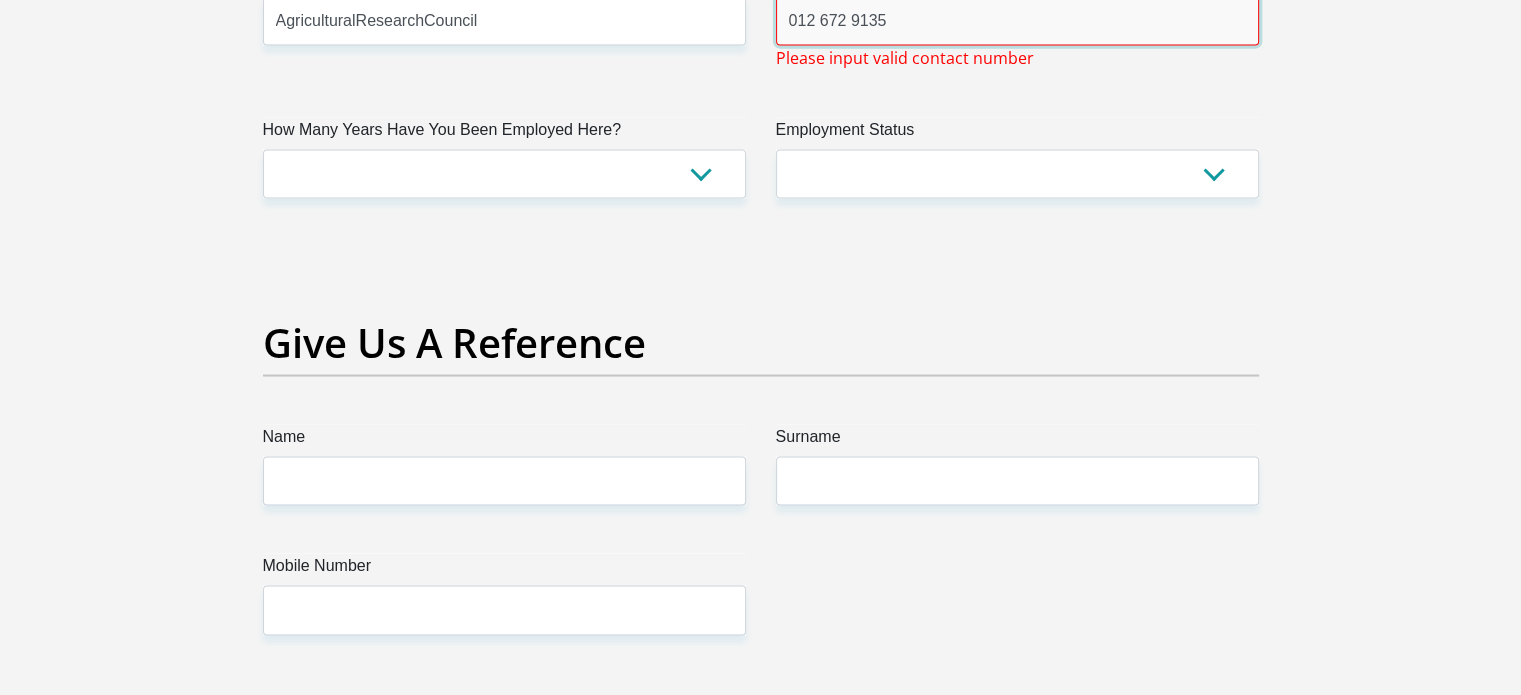 type on "012 672 9135" 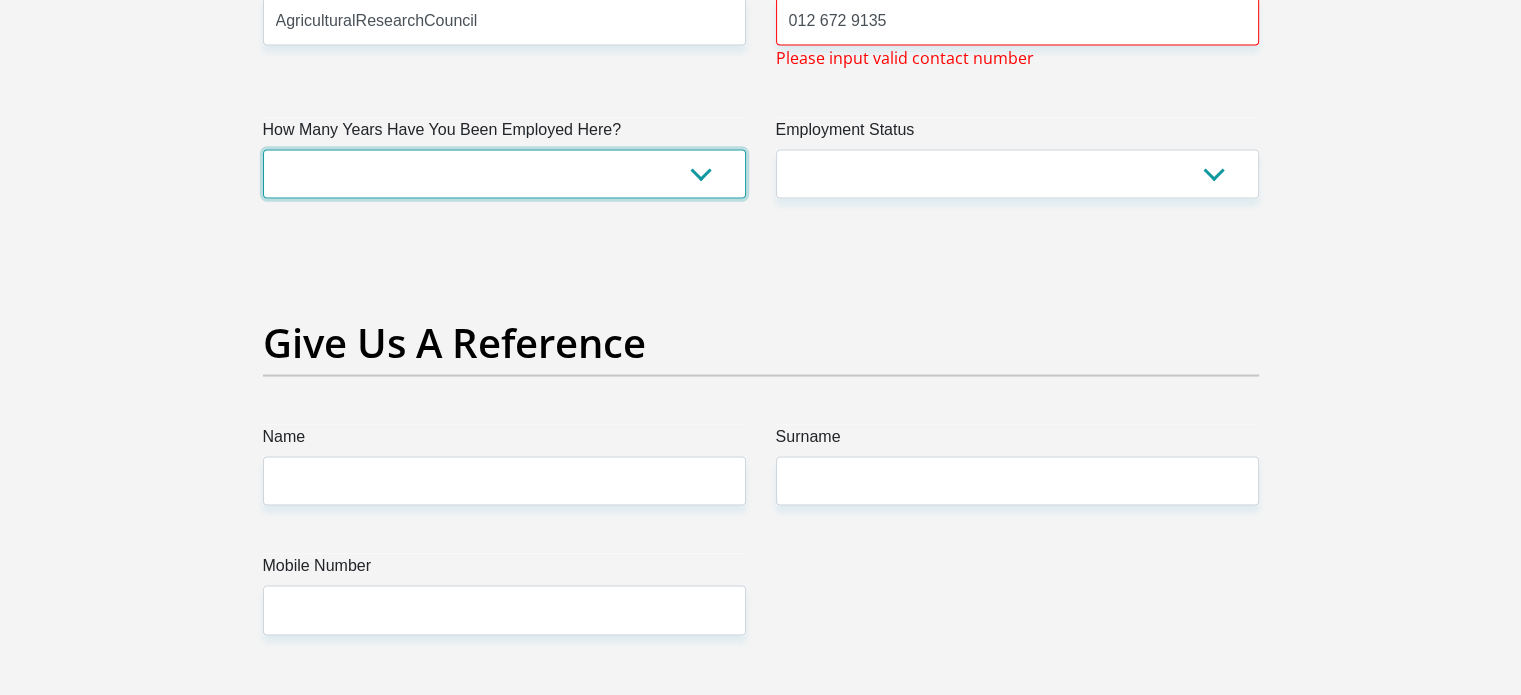 click on "less than 1 year
1-3 years
3-5 years
5+ years" at bounding box center (504, 174) 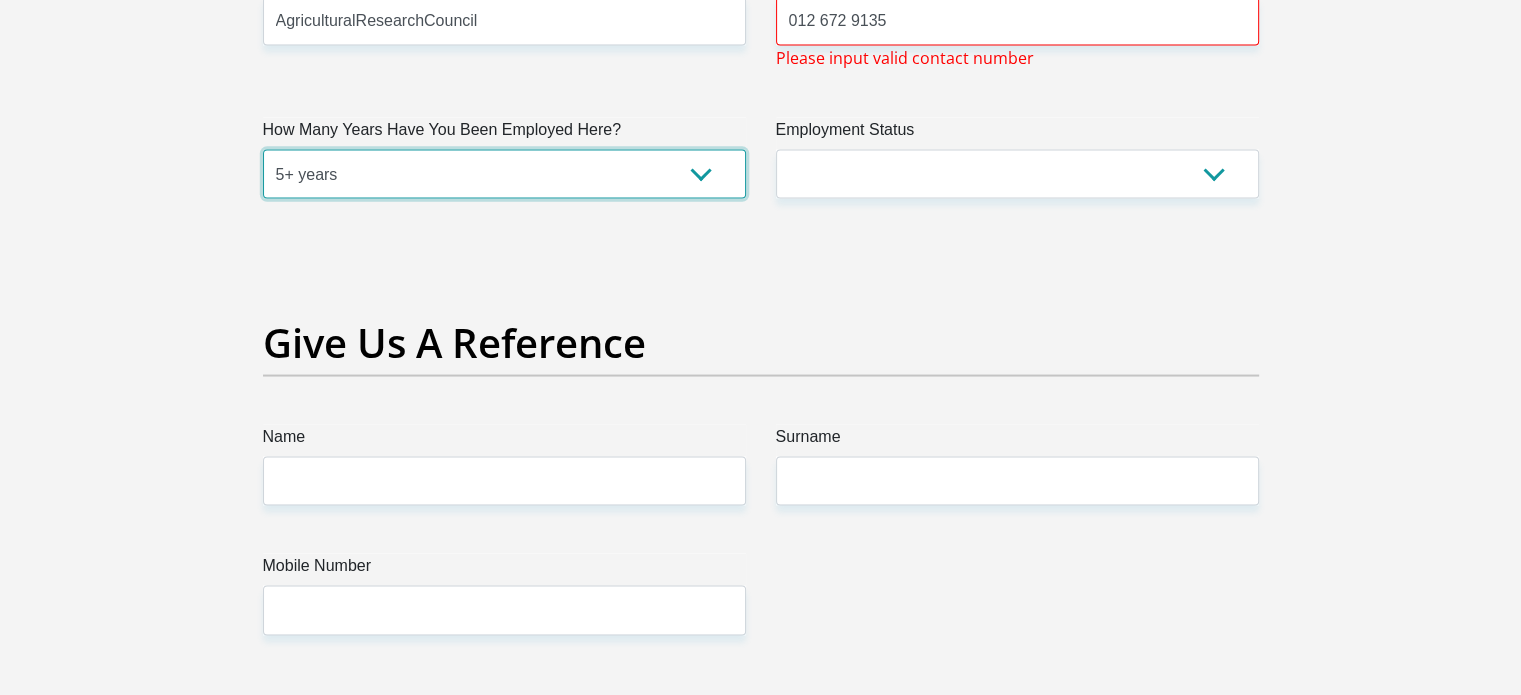 click on "less than 1 year
1-3 years
3-5 years
5+ years" at bounding box center (504, 174) 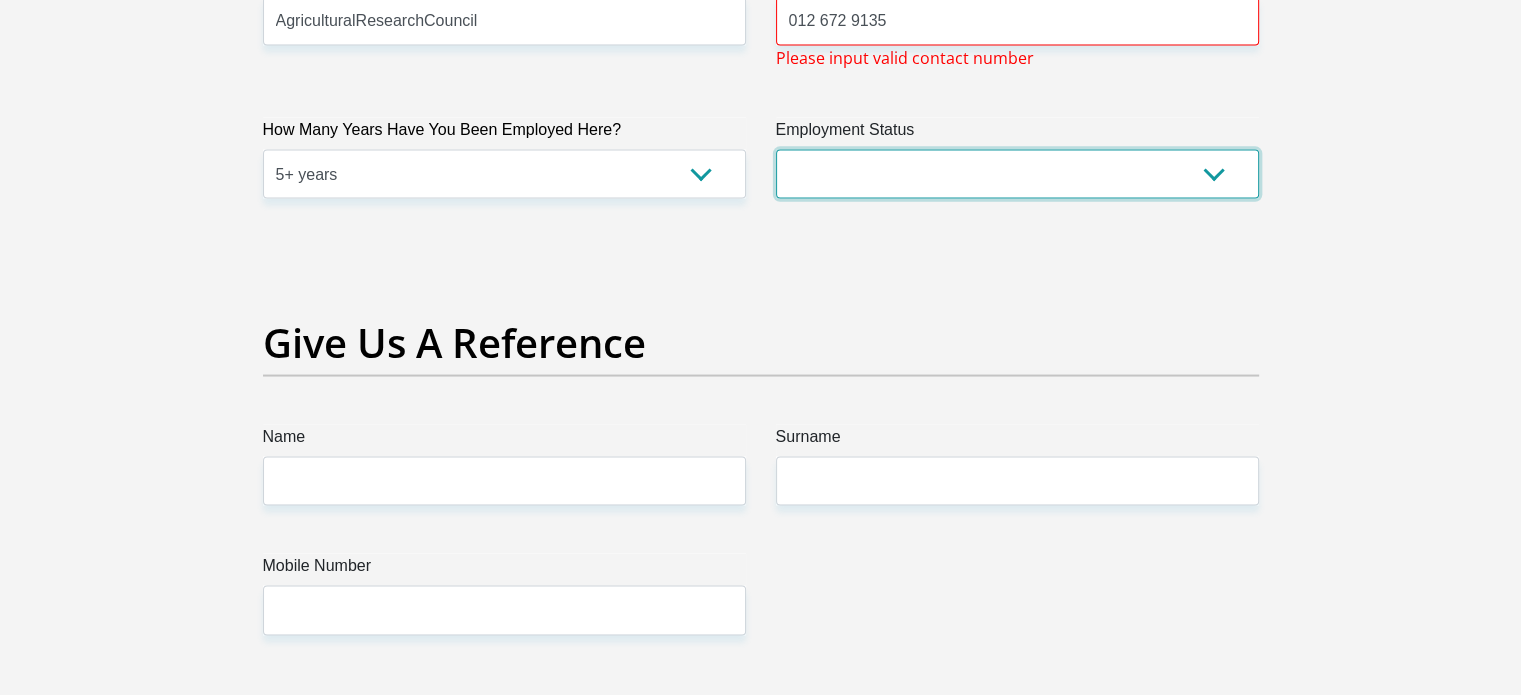 click on "Permanent/Full-time
Part-time/Casual
Contract Worker
Self-Employed
Housewife
Retired
Student
Medically Boarded
Disability
Unemployed" at bounding box center [1017, 174] 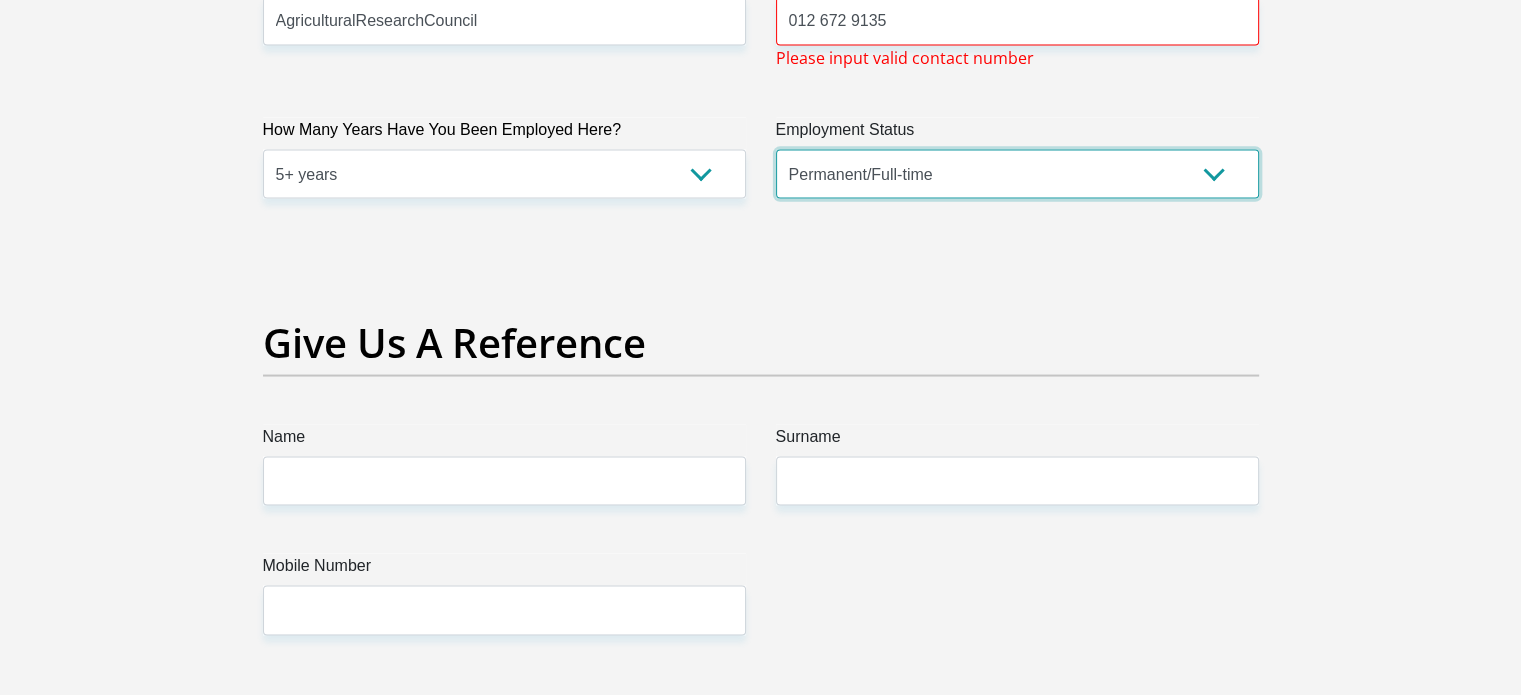 click on "Permanent/Full-time
Part-time/Casual
Contract Worker
Self-Employed
Housewife
Retired
Student
Medically Boarded
Disability
Unemployed" at bounding box center [1017, 174] 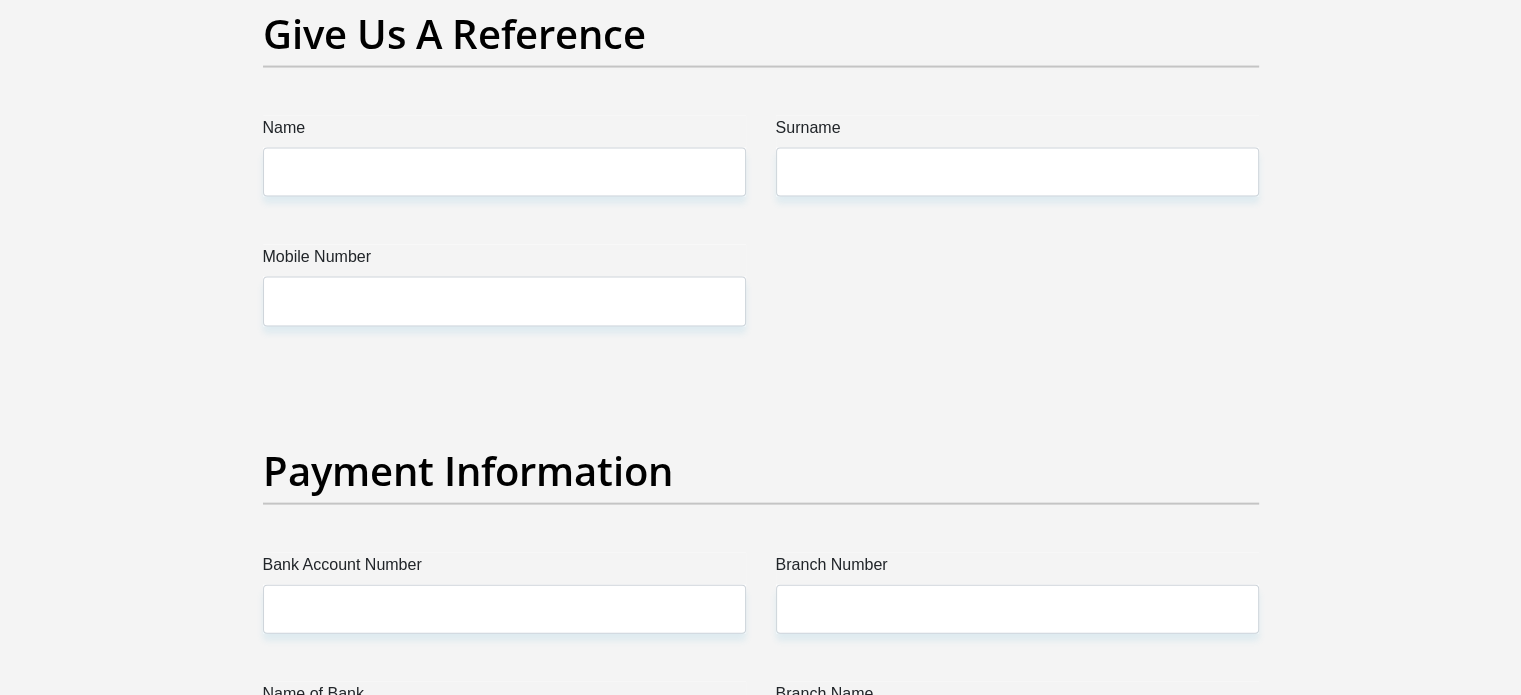 scroll, scrollTop: 4239, scrollLeft: 0, axis: vertical 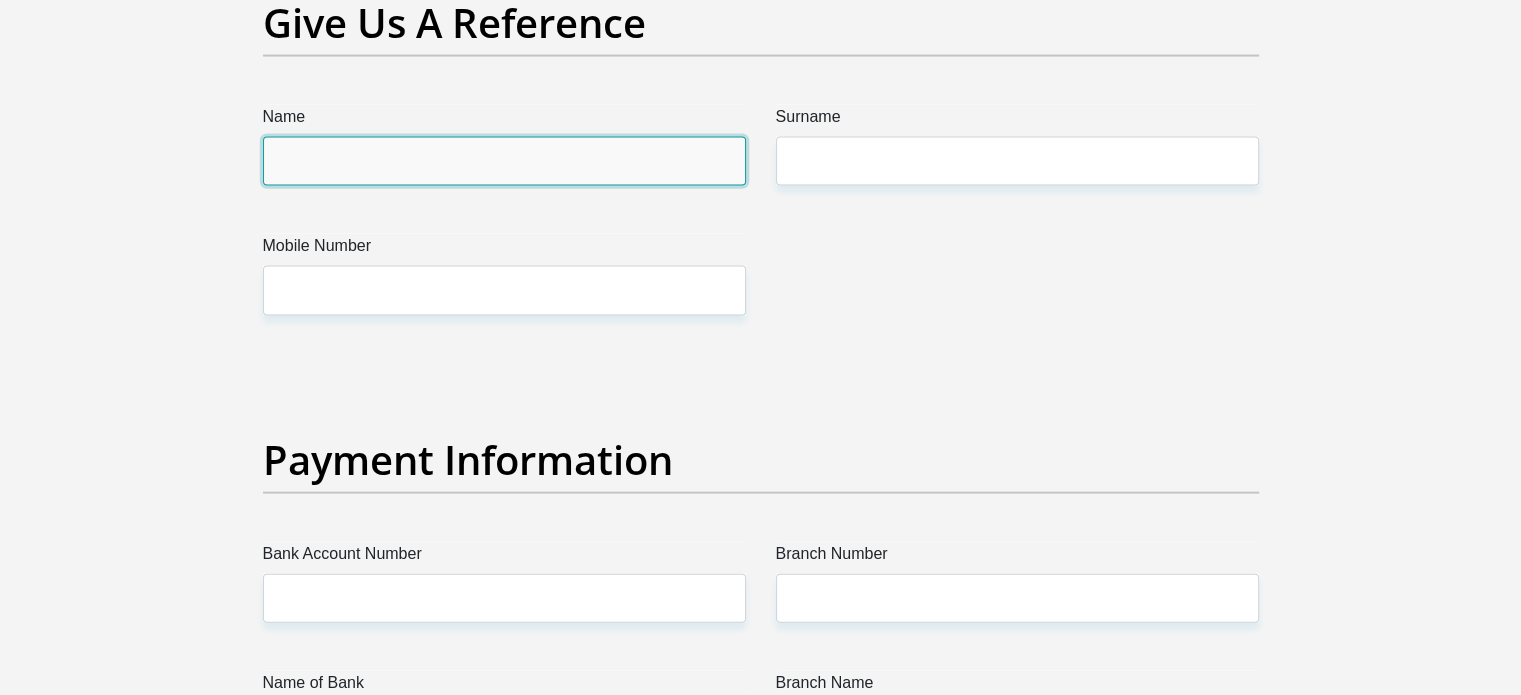 click on "Name" at bounding box center (504, 161) 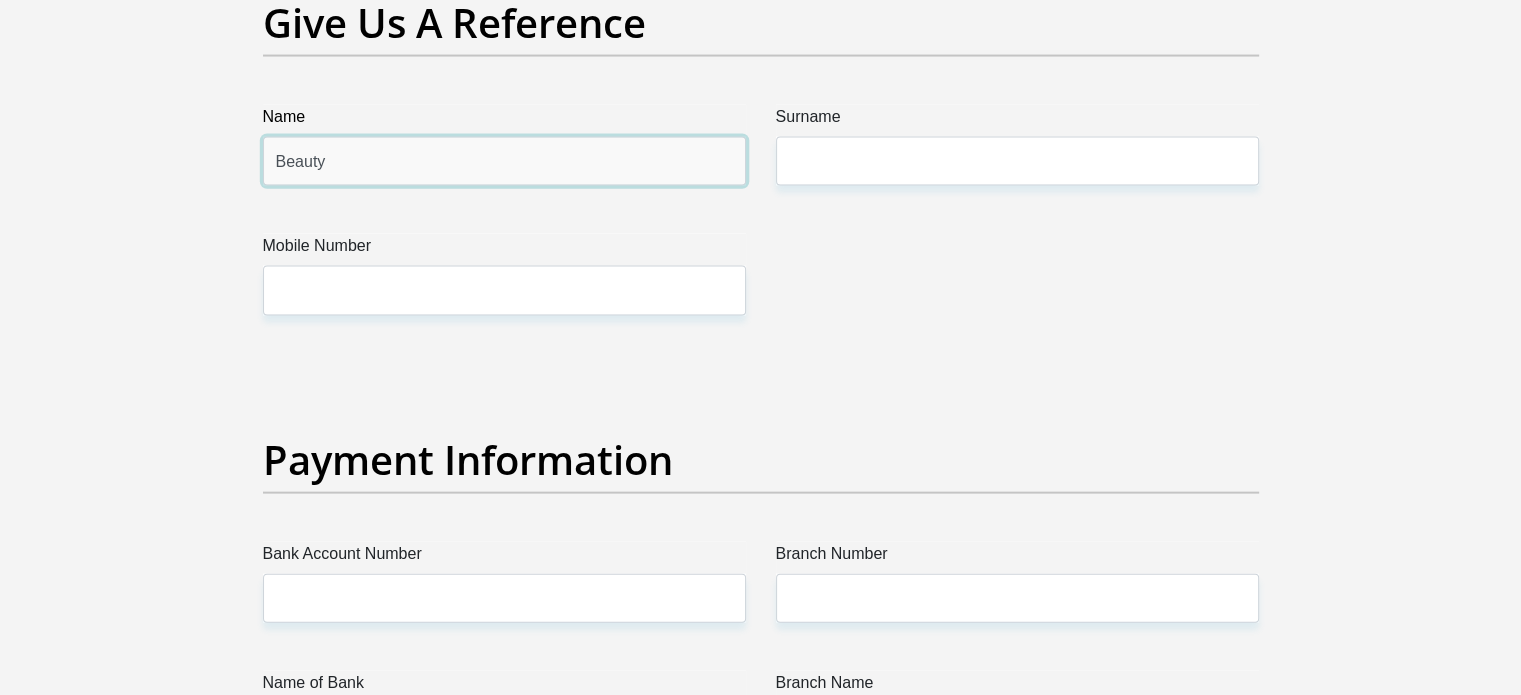 type on "Beauty" 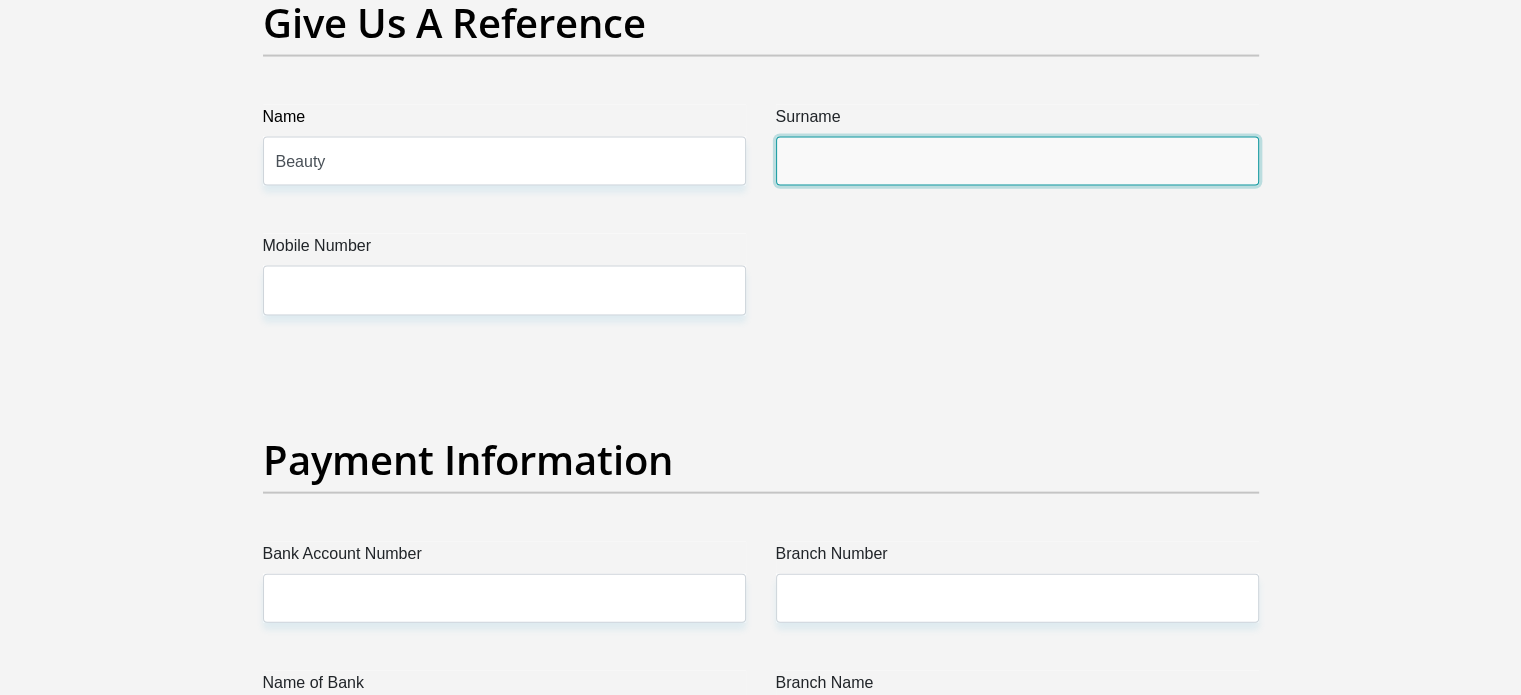 click on "Surname" at bounding box center [1017, 161] 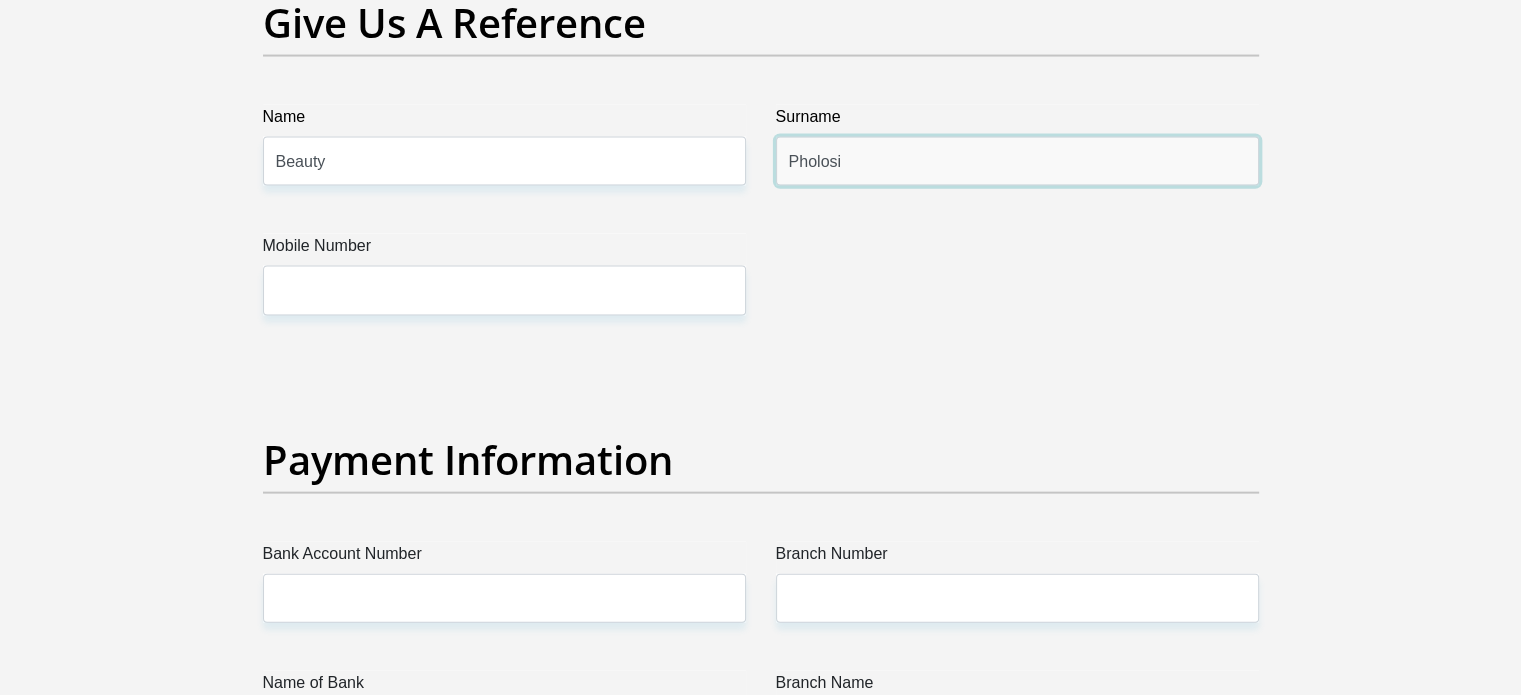 type on "Pholosi" 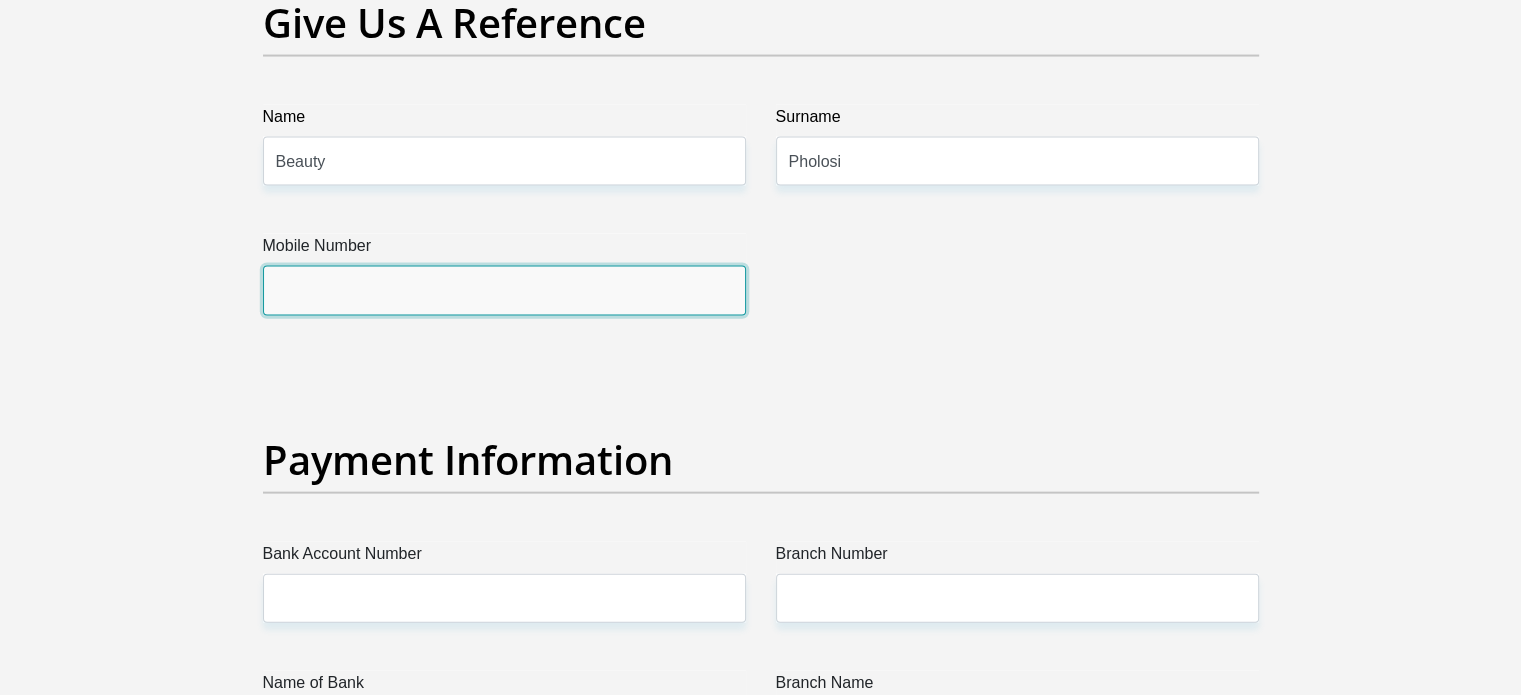 click on "Mobile Number" at bounding box center (504, 290) 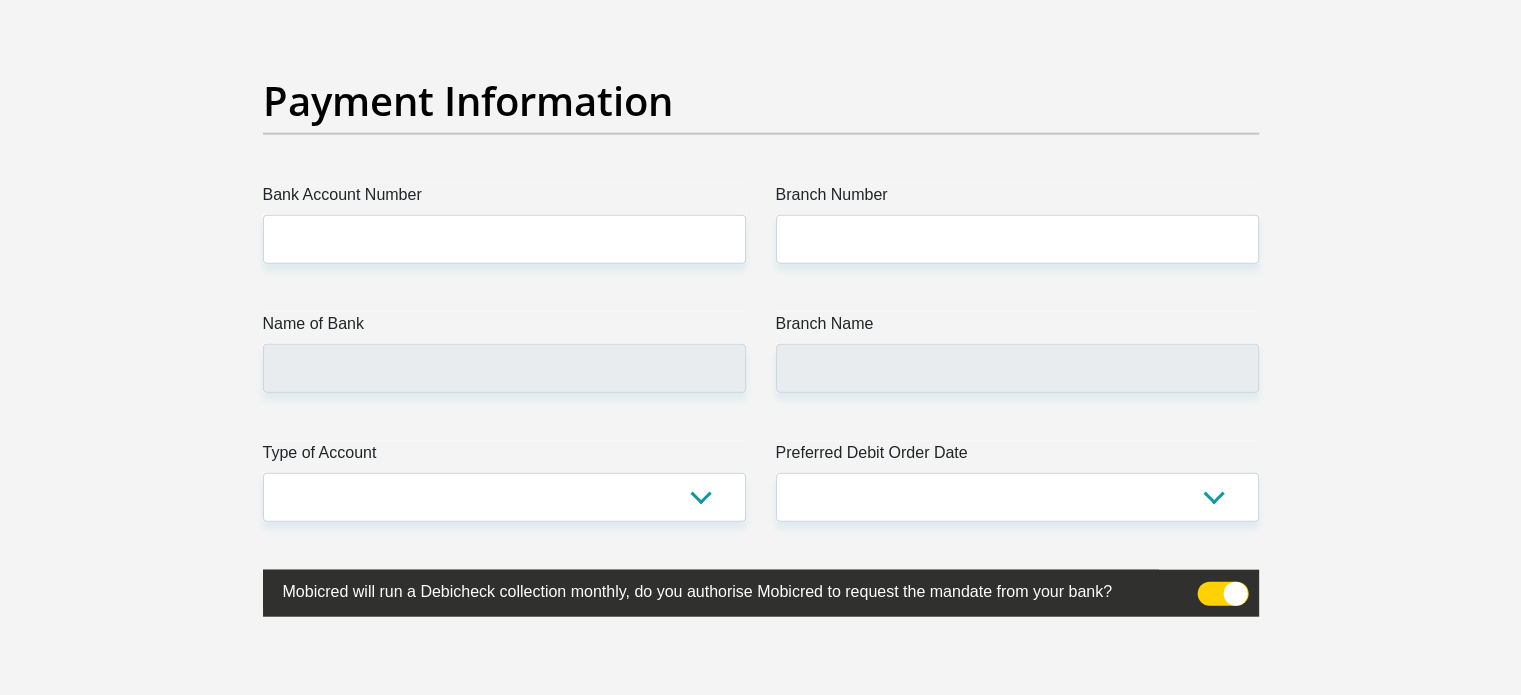 scroll, scrollTop: 4599, scrollLeft: 0, axis: vertical 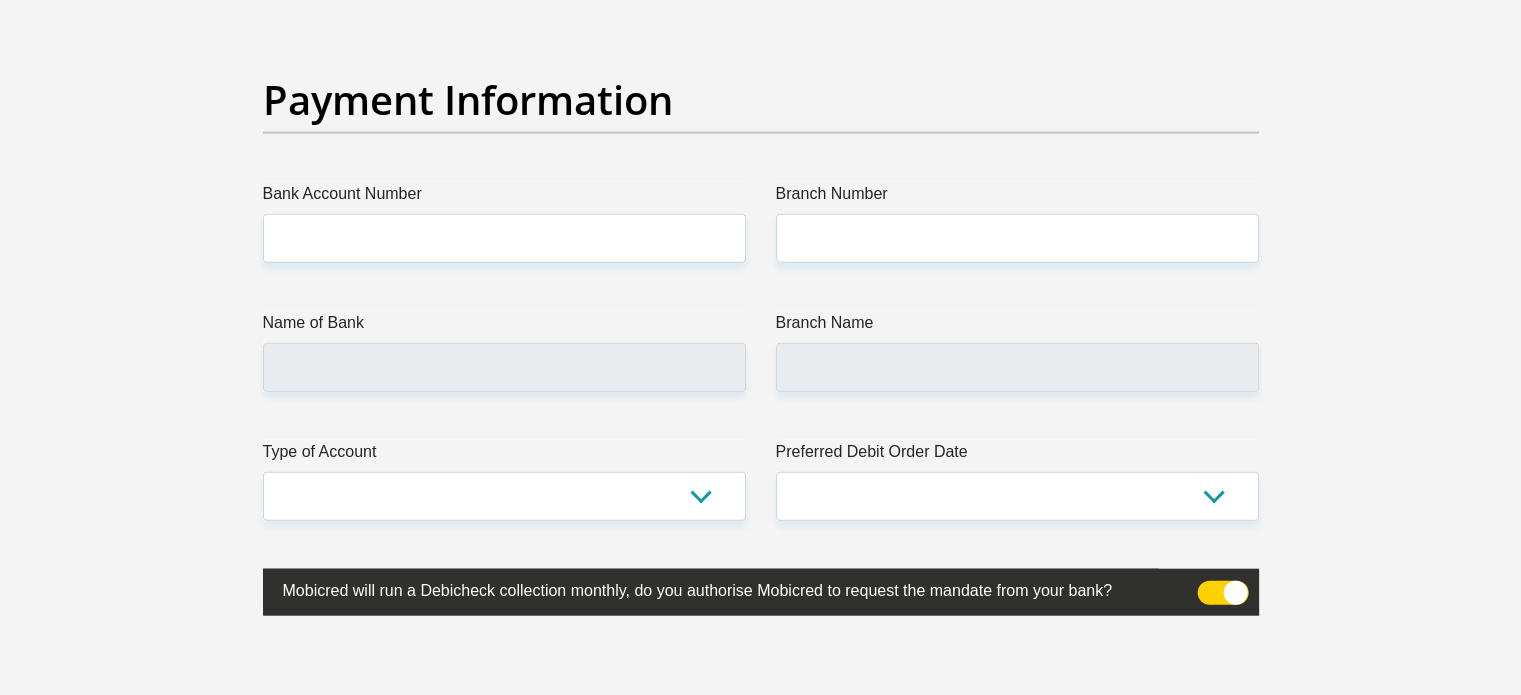 type on "0658789810" 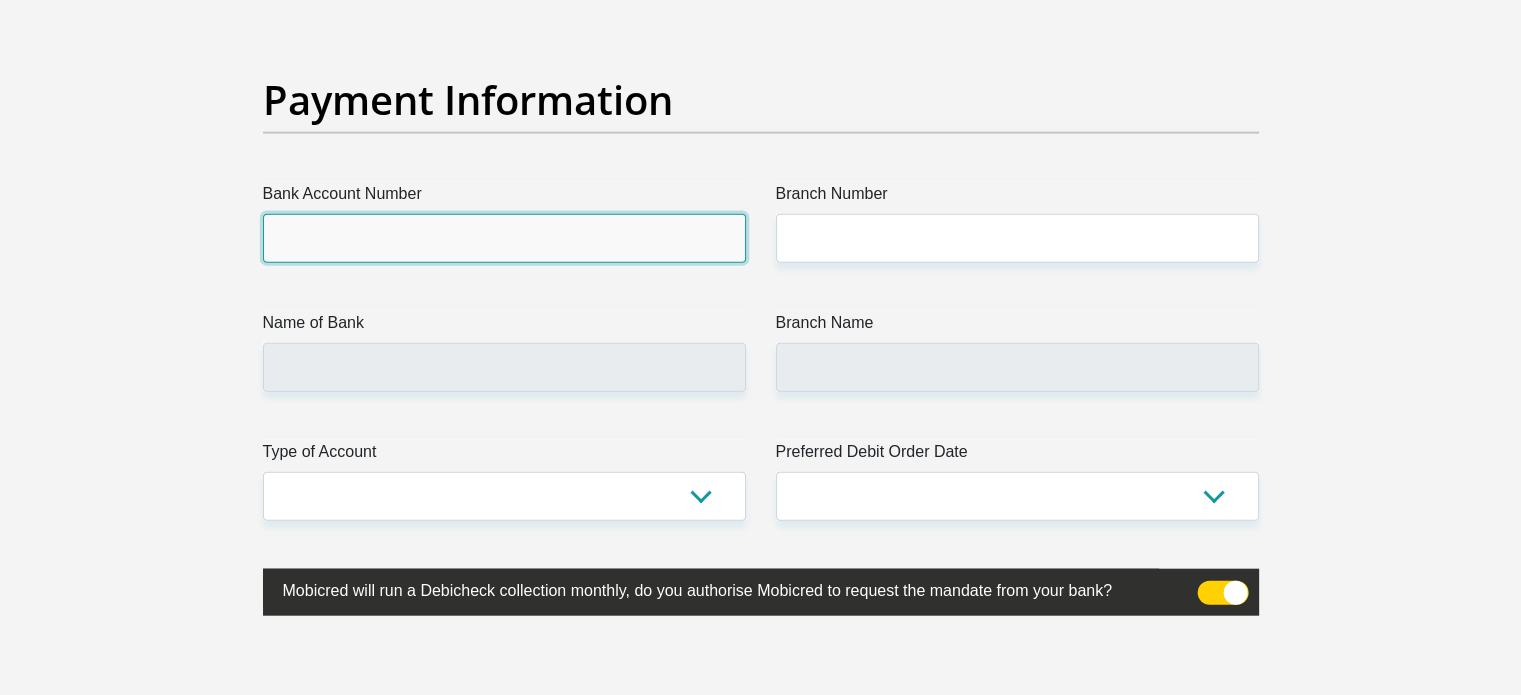 click on "Bank Account Number" at bounding box center [504, 238] 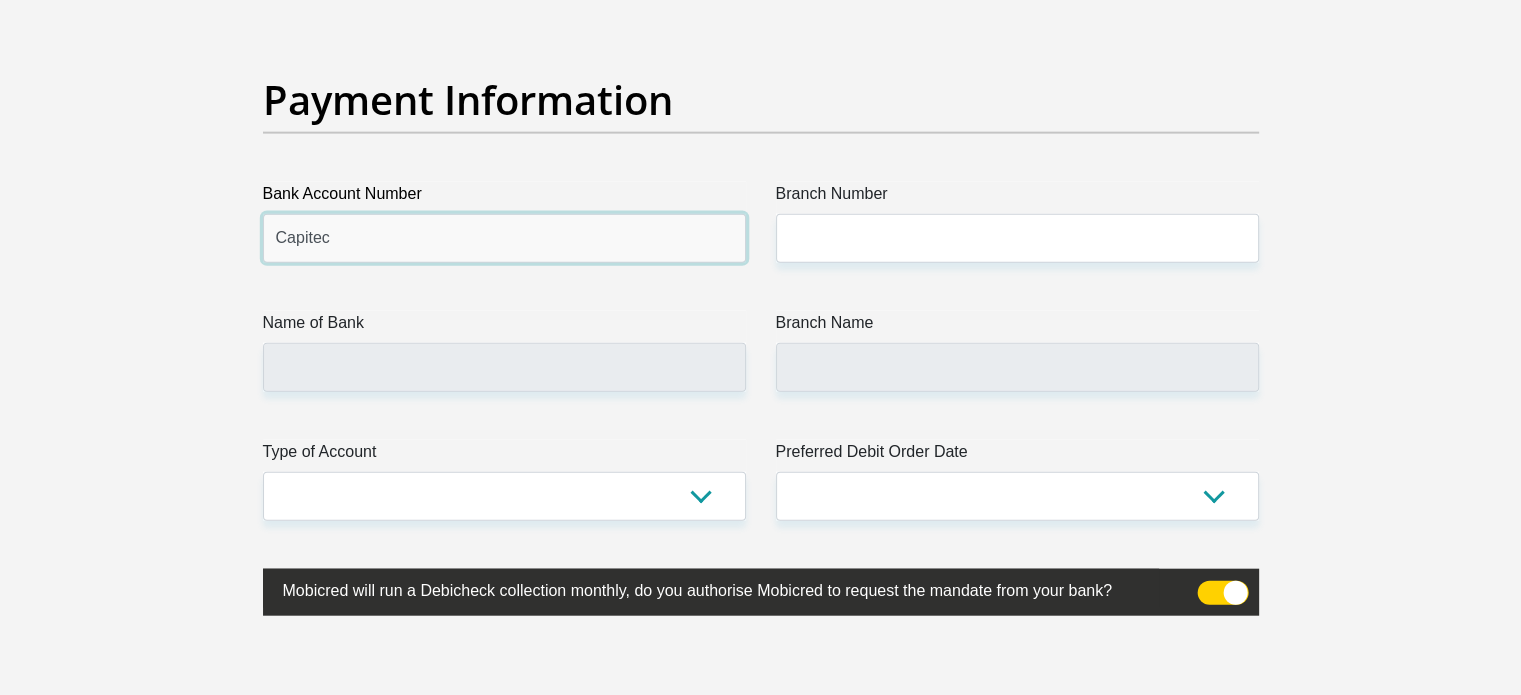 type on "Capitec" 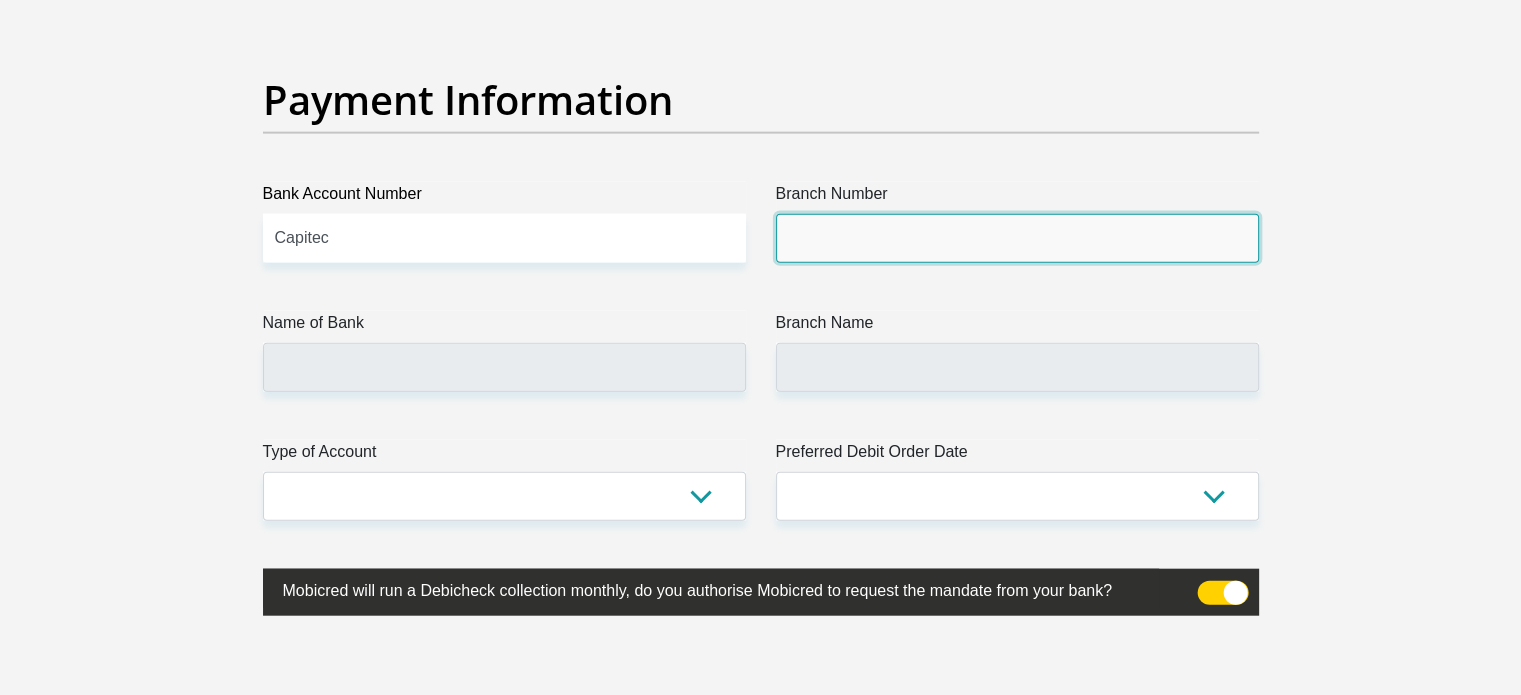 click on "Branch Number" at bounding box center [1017, 238] 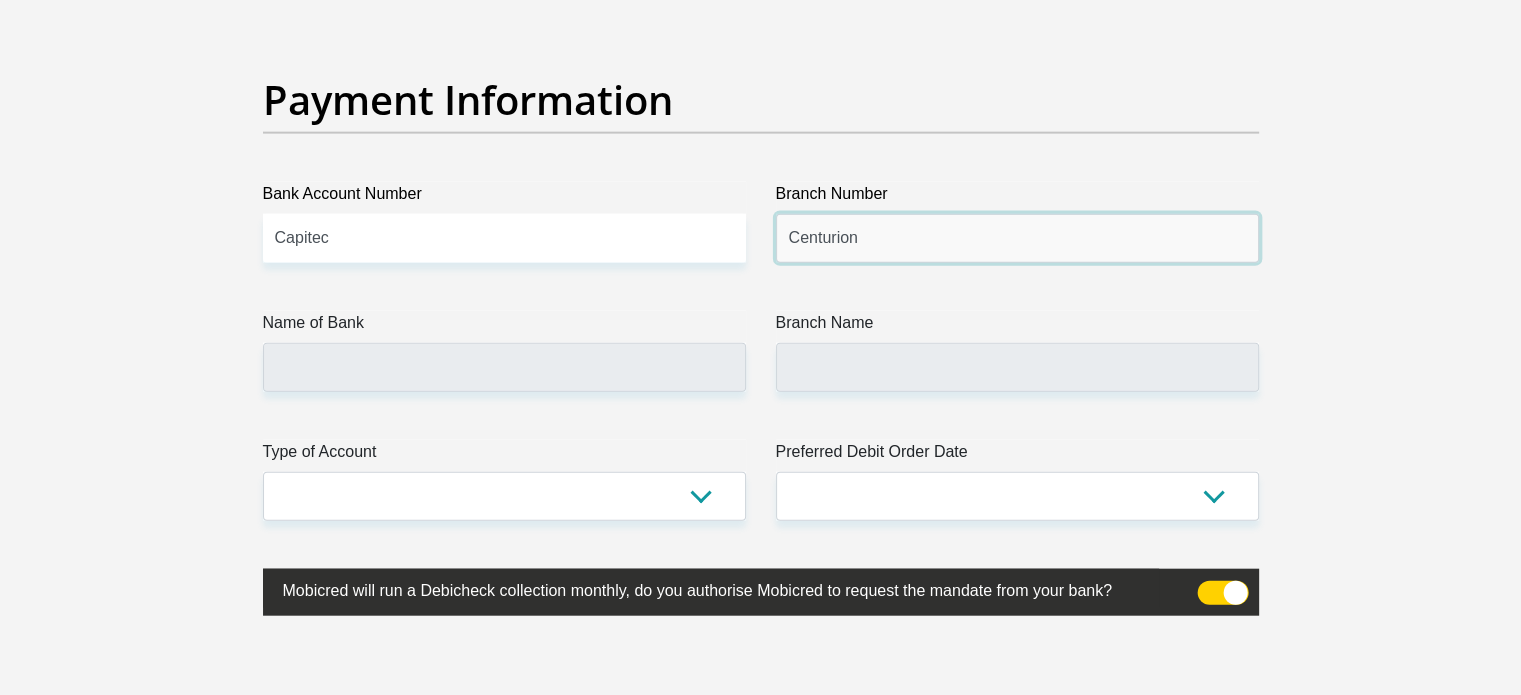type on "Centurion" 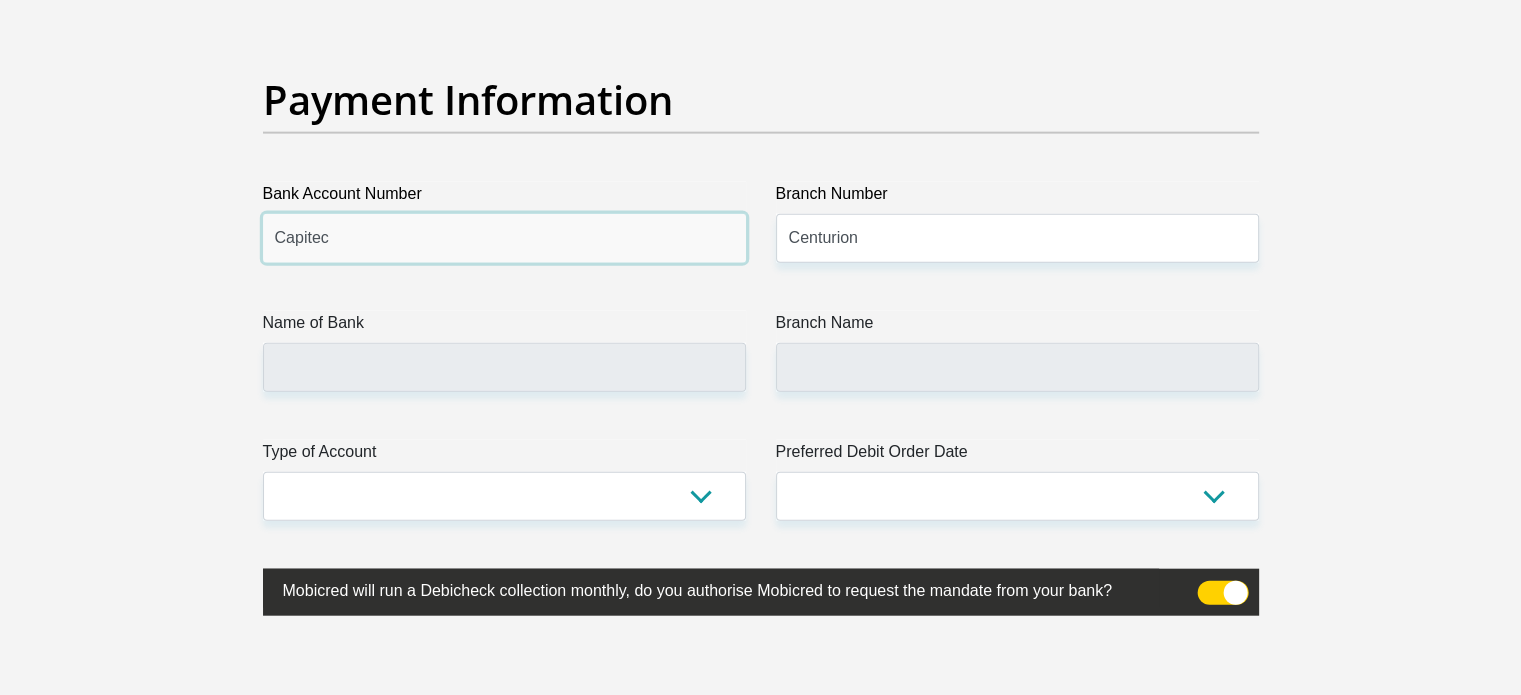 click on "Capitec" at bounding box center [504, 238] 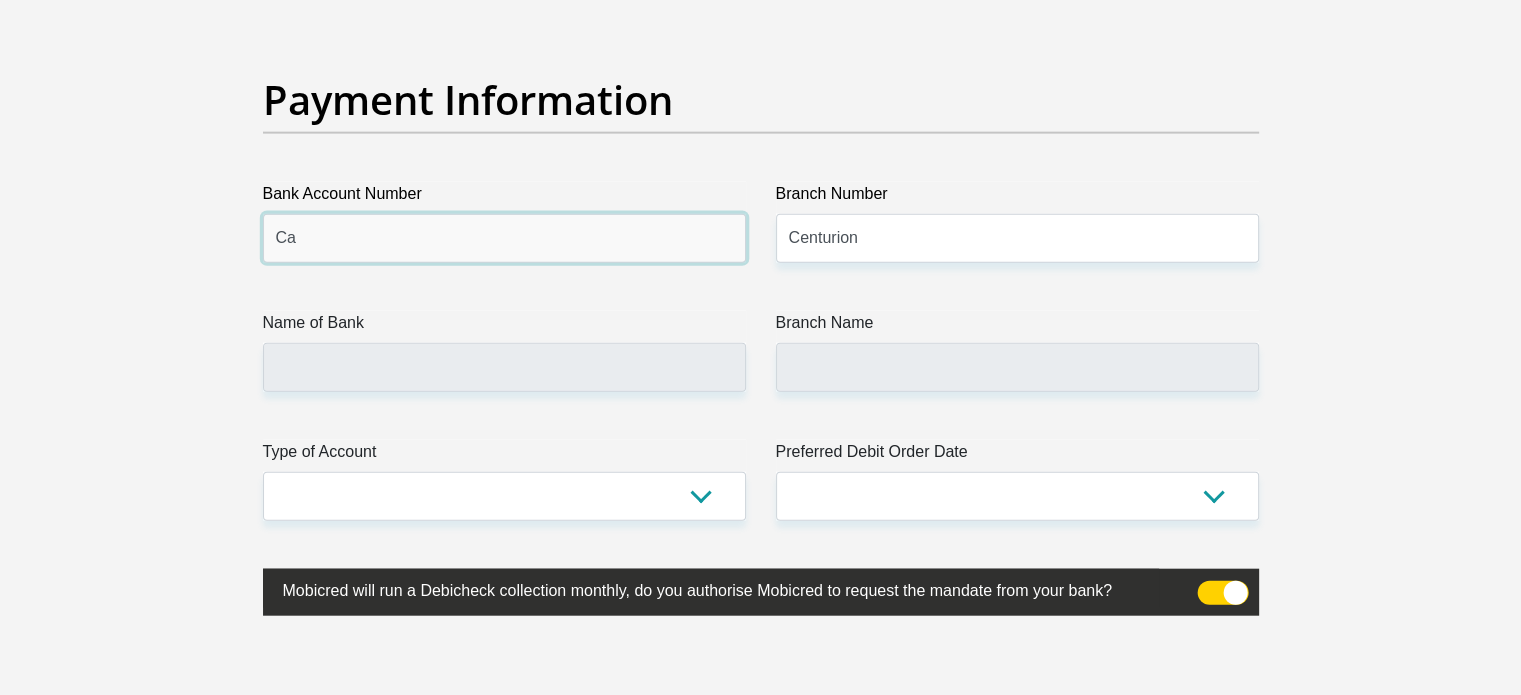 type on "C" 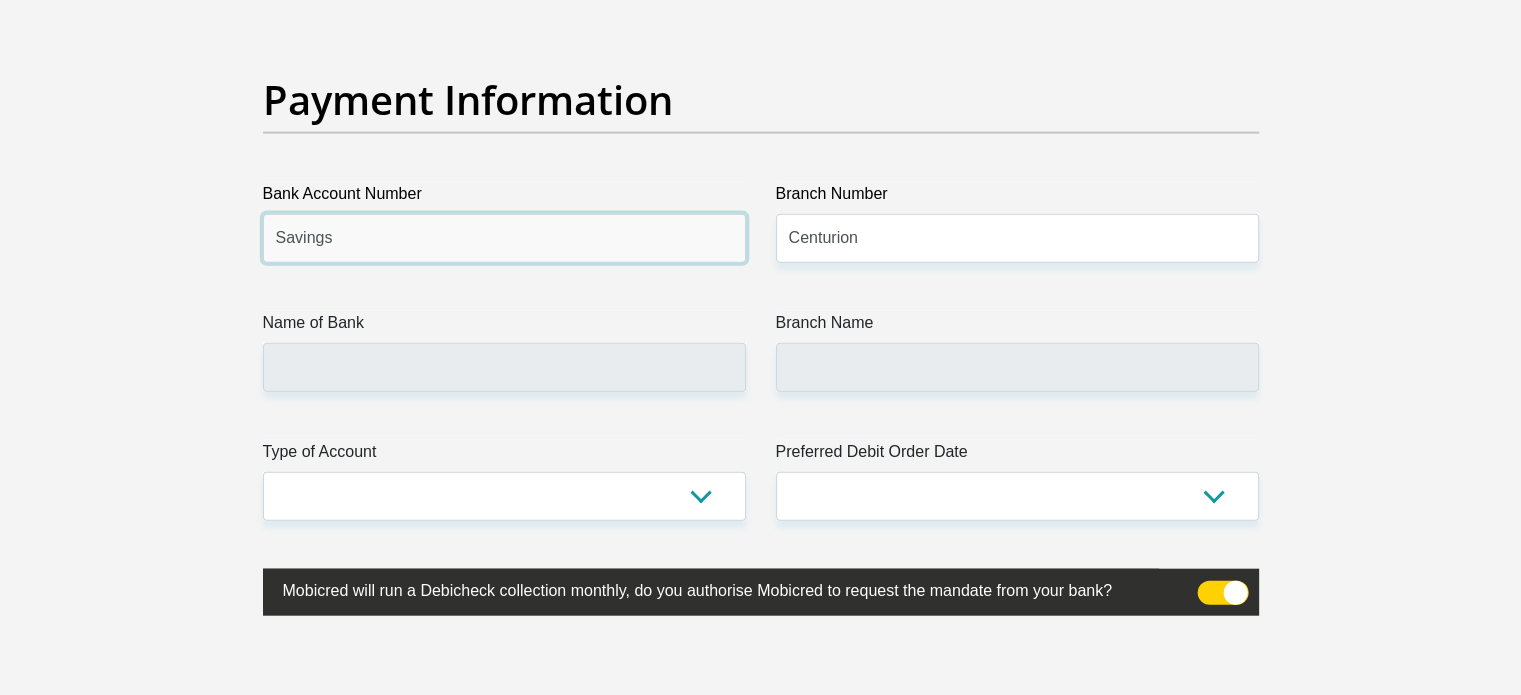 type on "Savings" 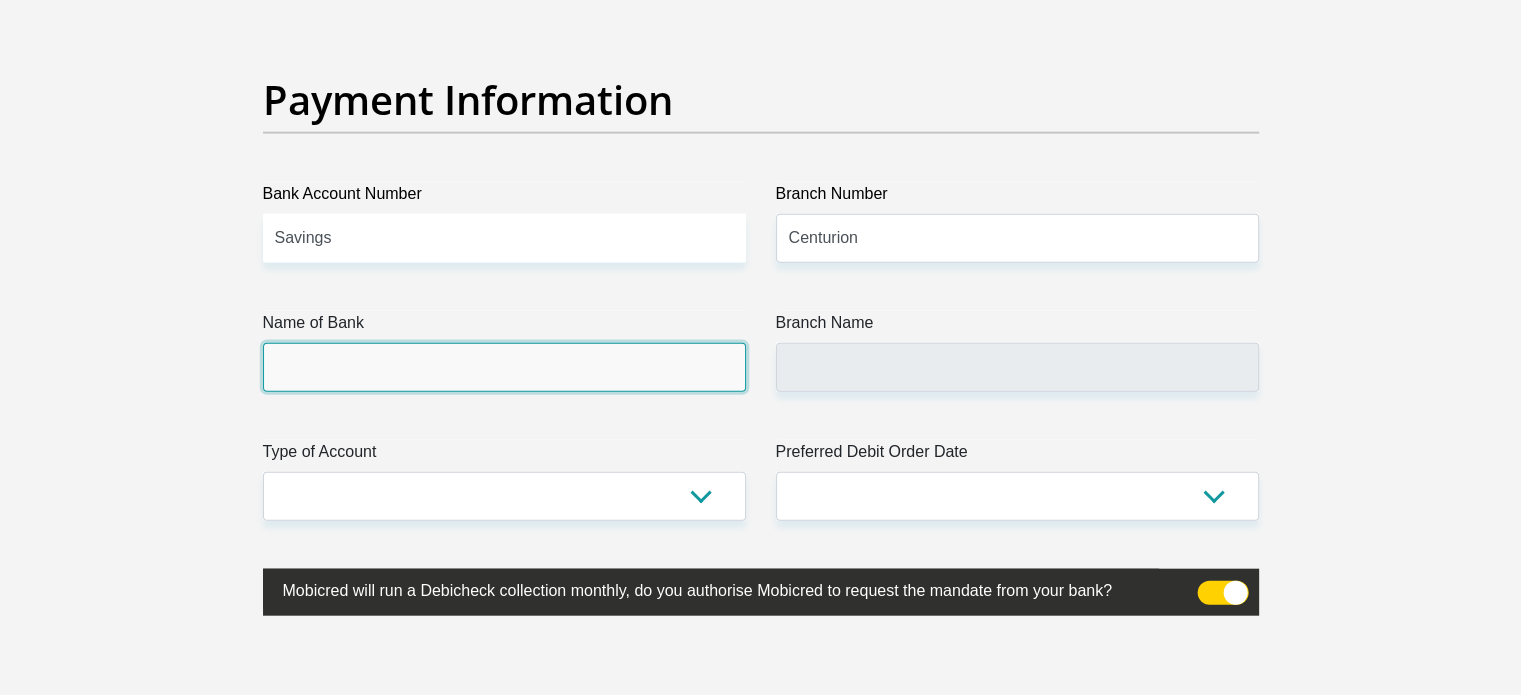 click on "Name of Bank" at bounding box center (504, 367) 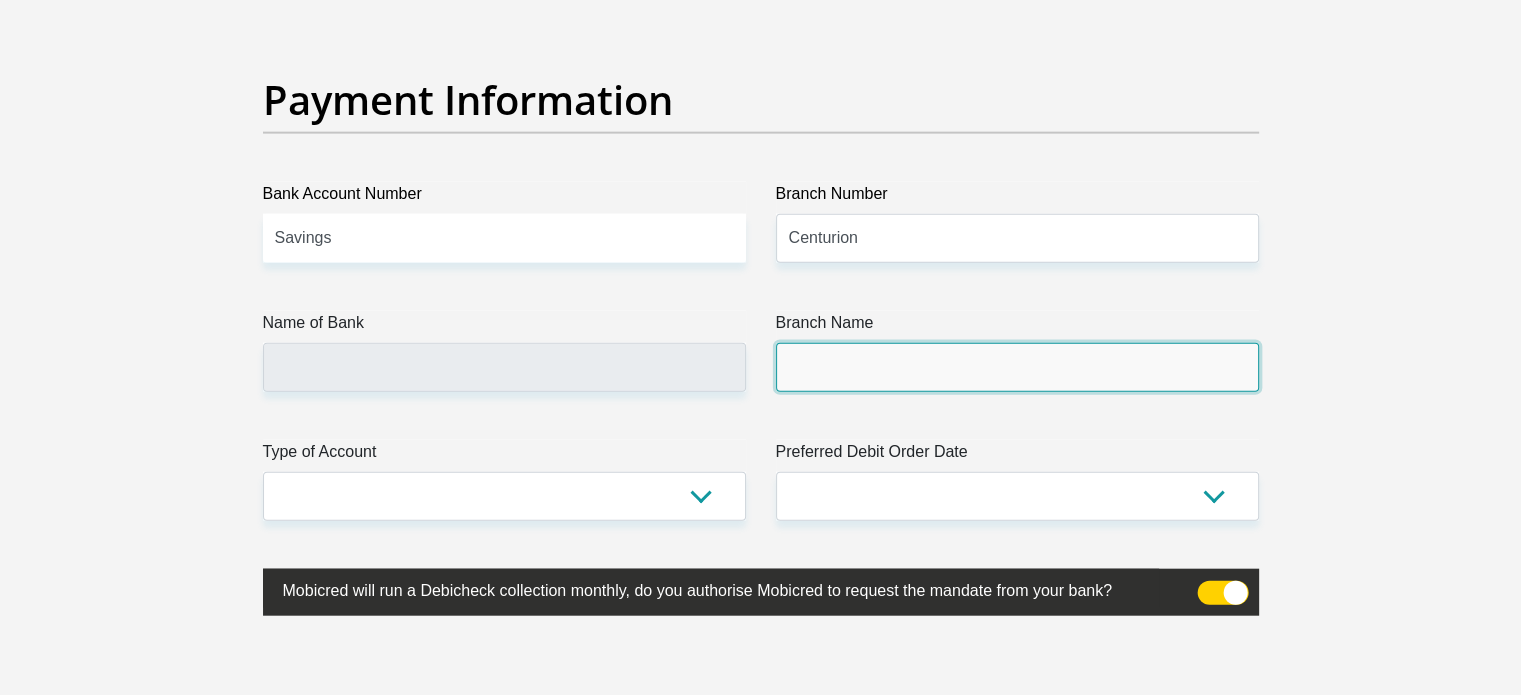click on "Branch Name" at bounding box center (1017, 367) 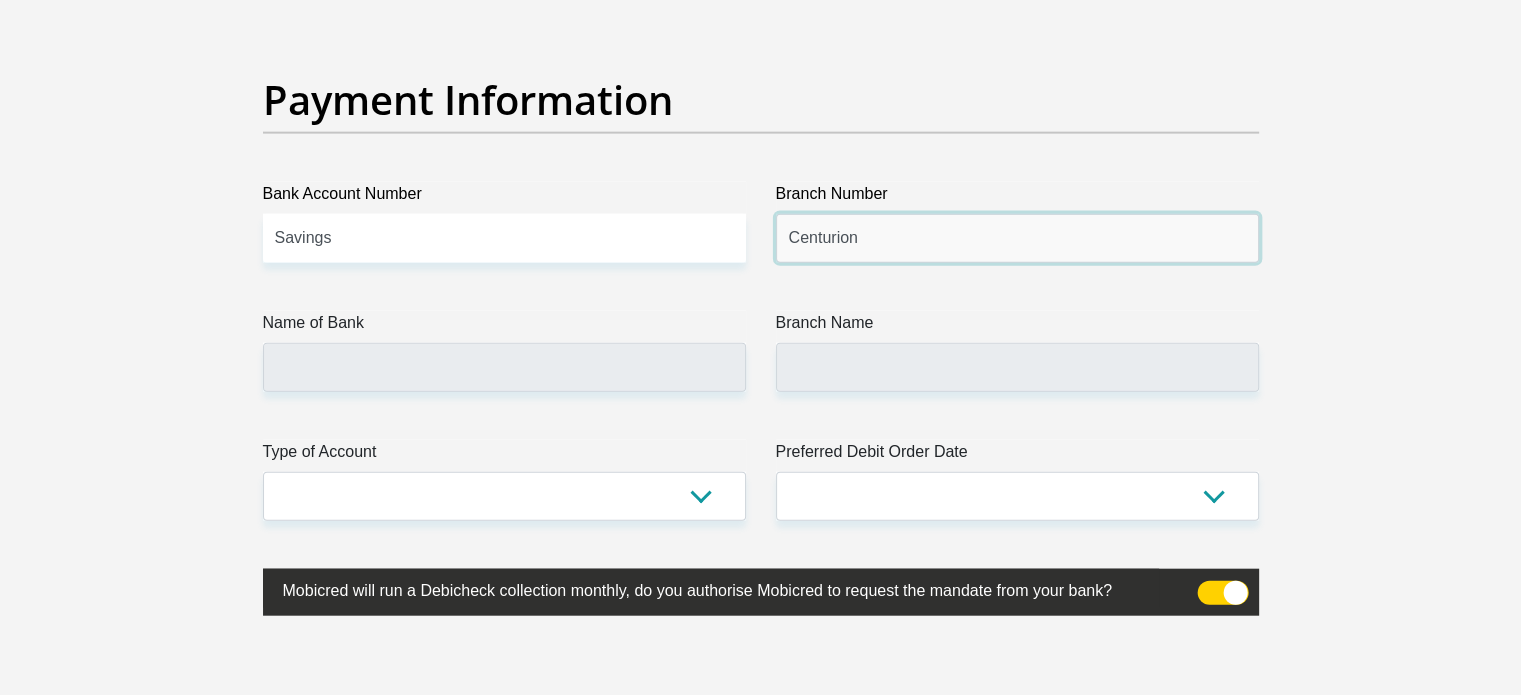 click on "Centurion" at bounding box center (1017, 238) 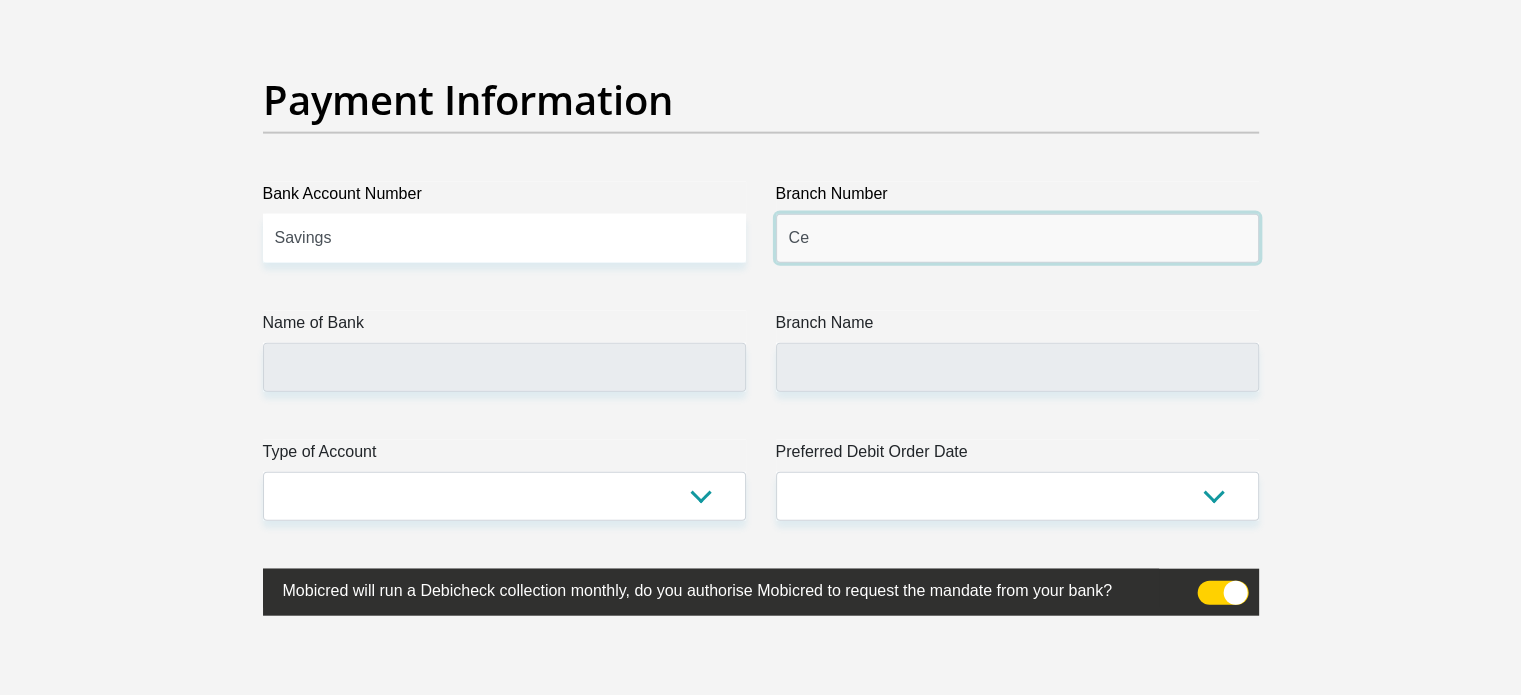 type on "C" 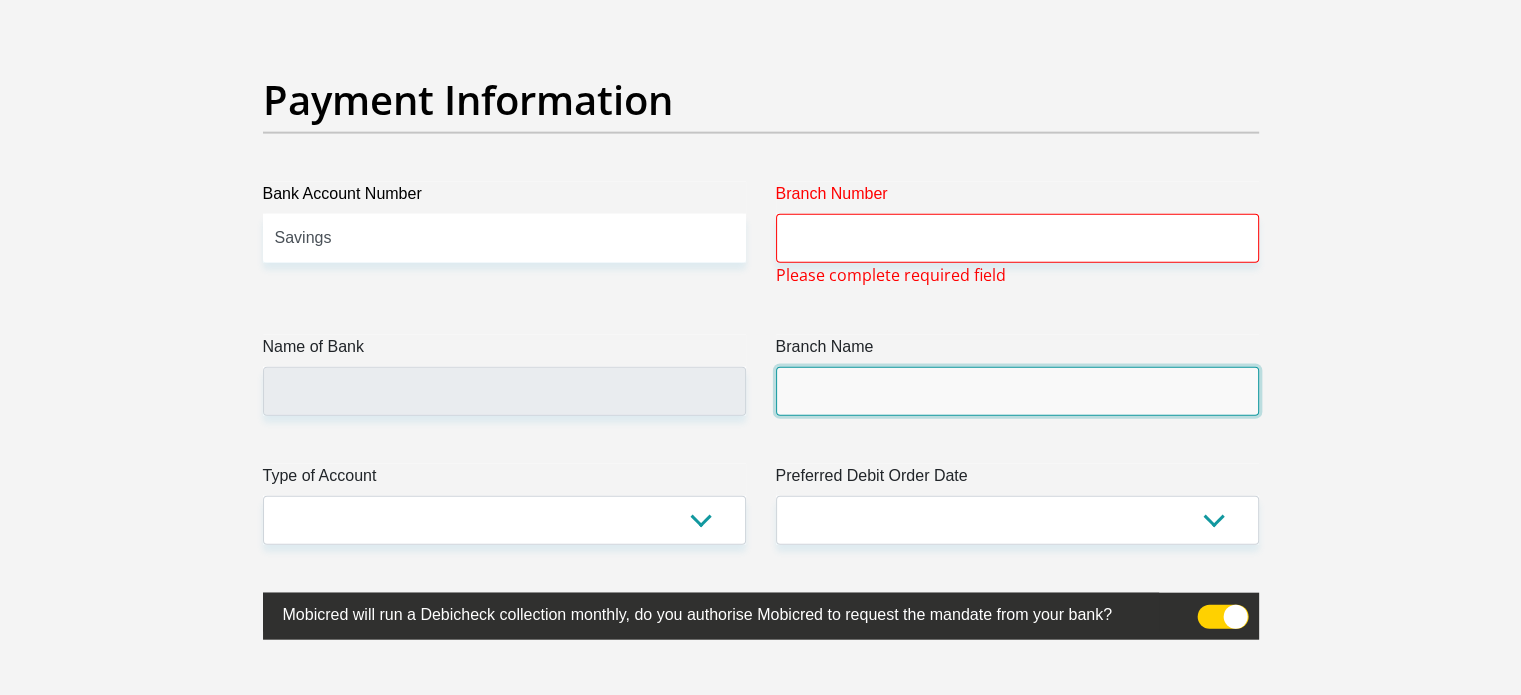 click on "Branch Name" at bounding box center [1017, 391] 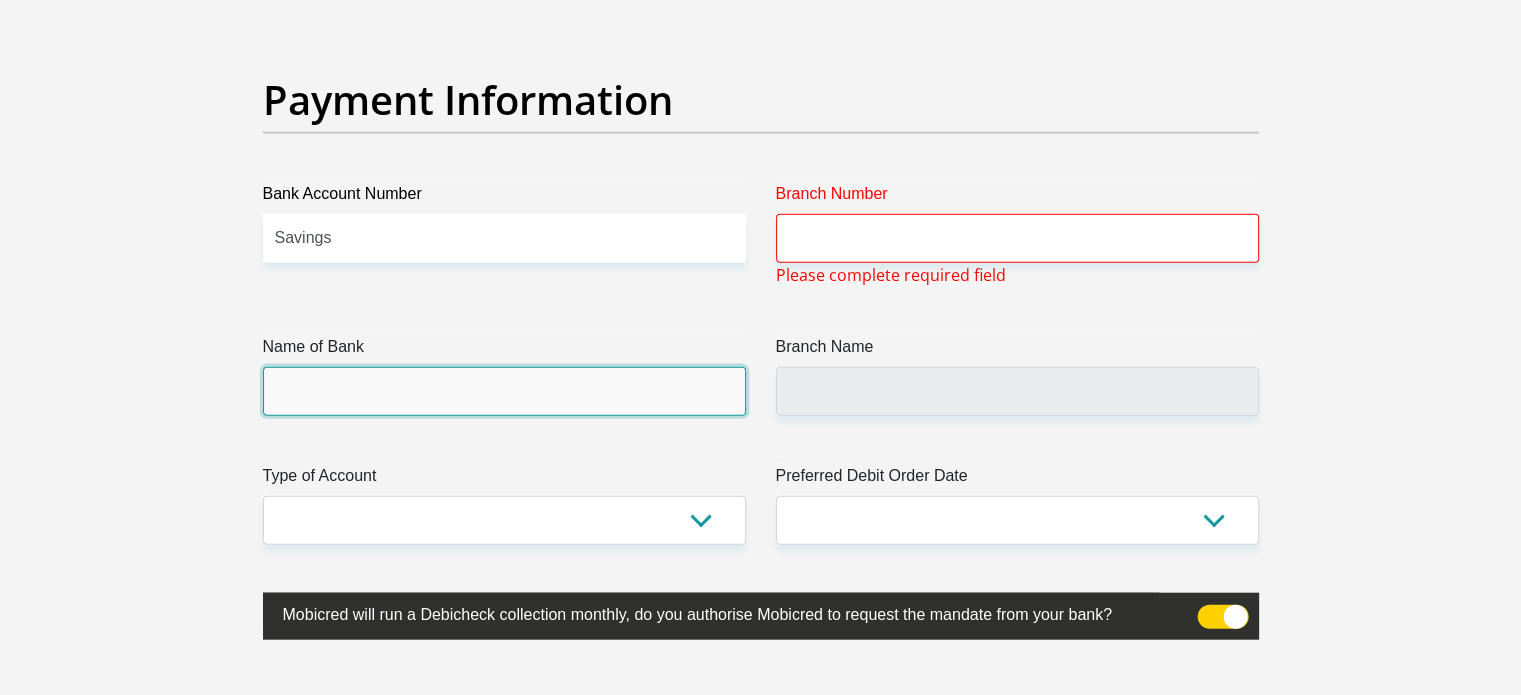 click on "Name of Bank" at bounding box center [504, 391] 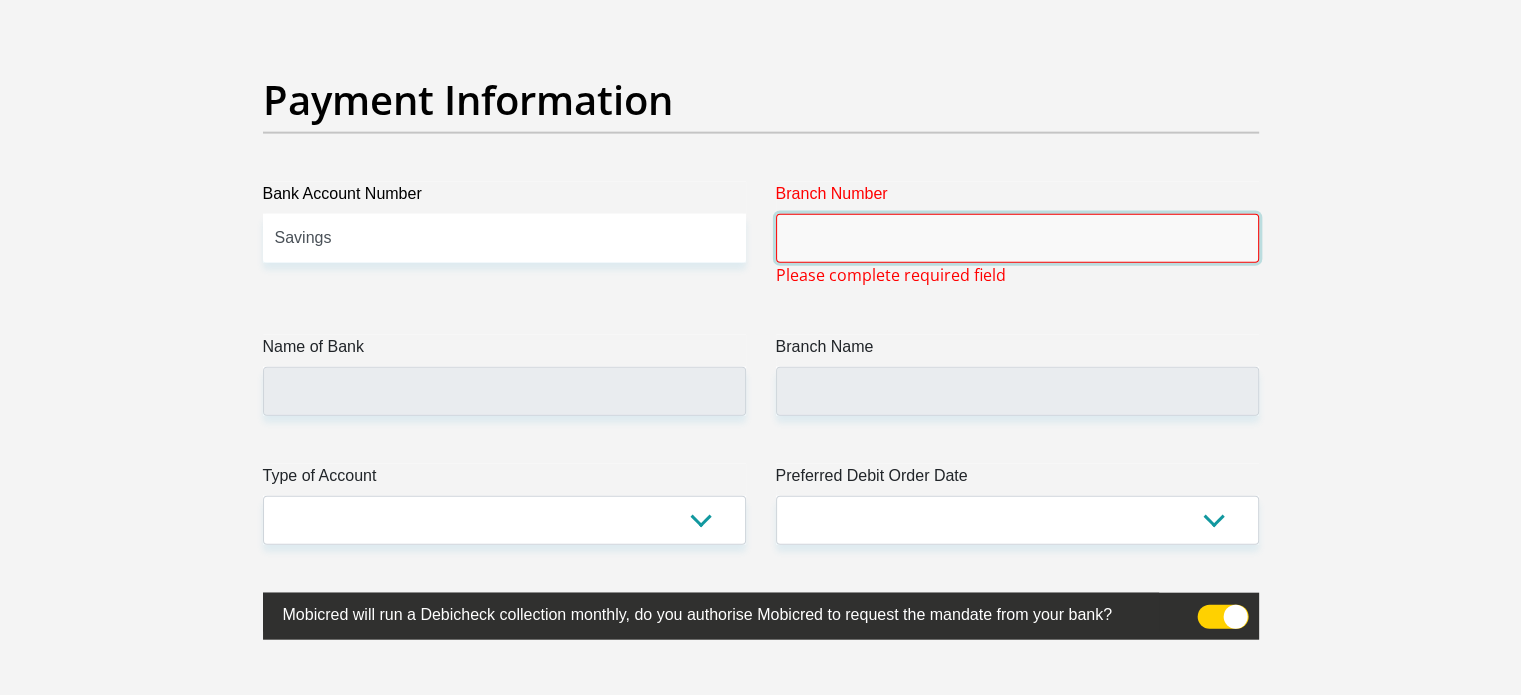click on "Branch Number" at bounding box center [1017, 238] 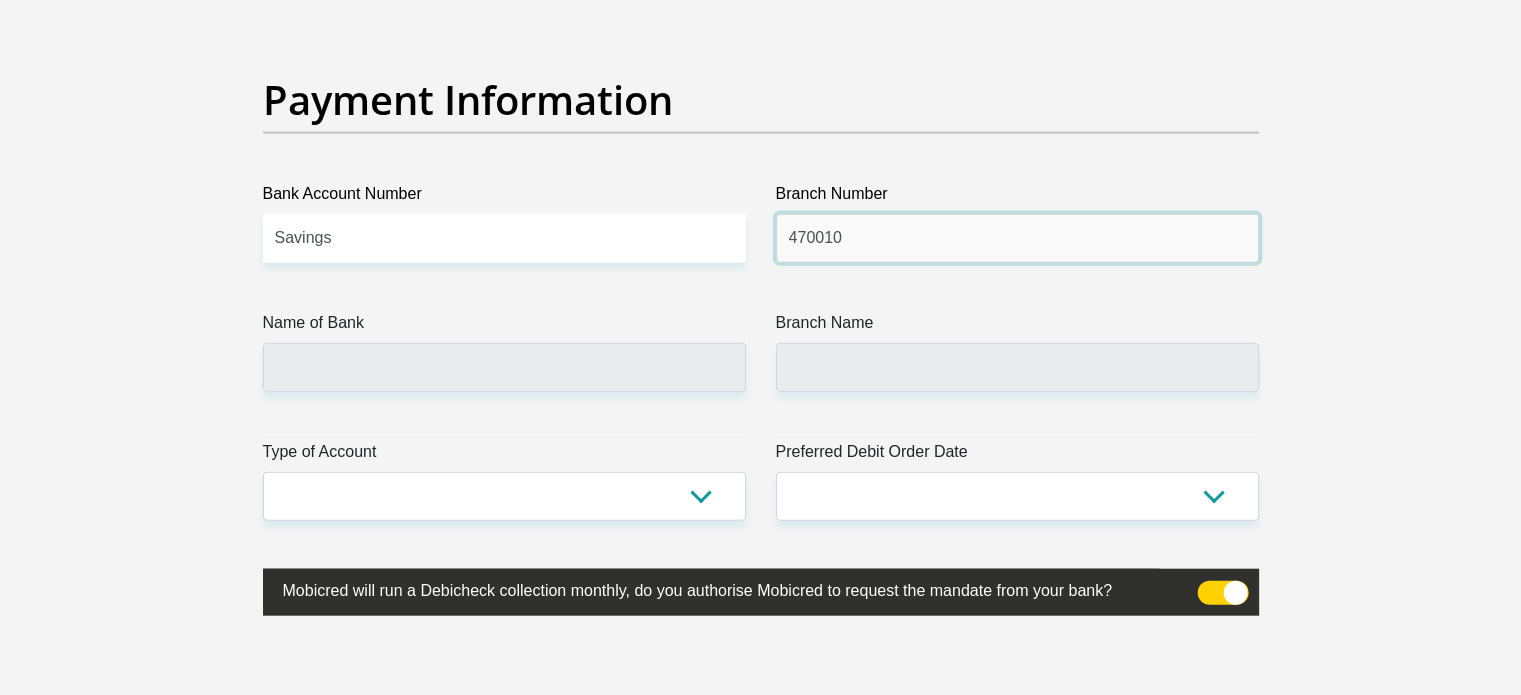 type on "470010" 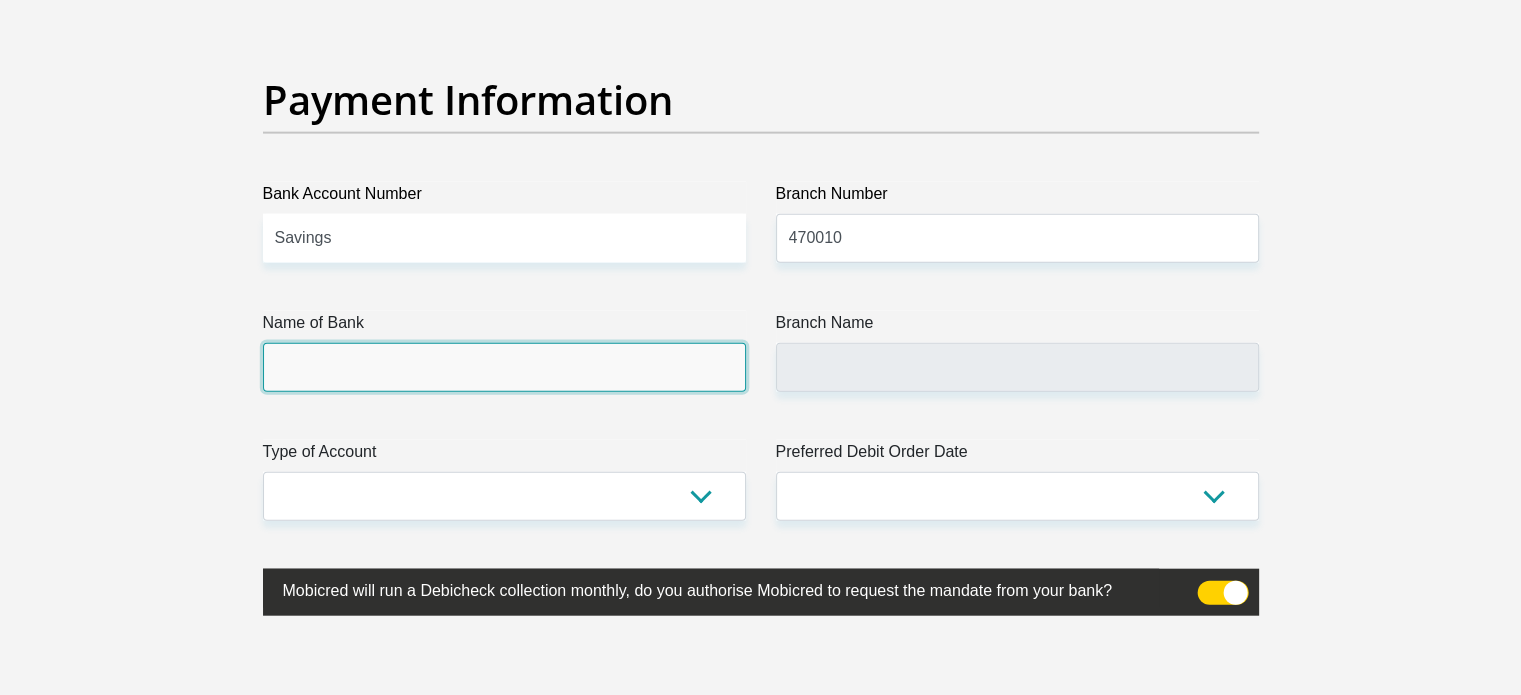 click on "Name of Bank" at bounding box center [504, 367] 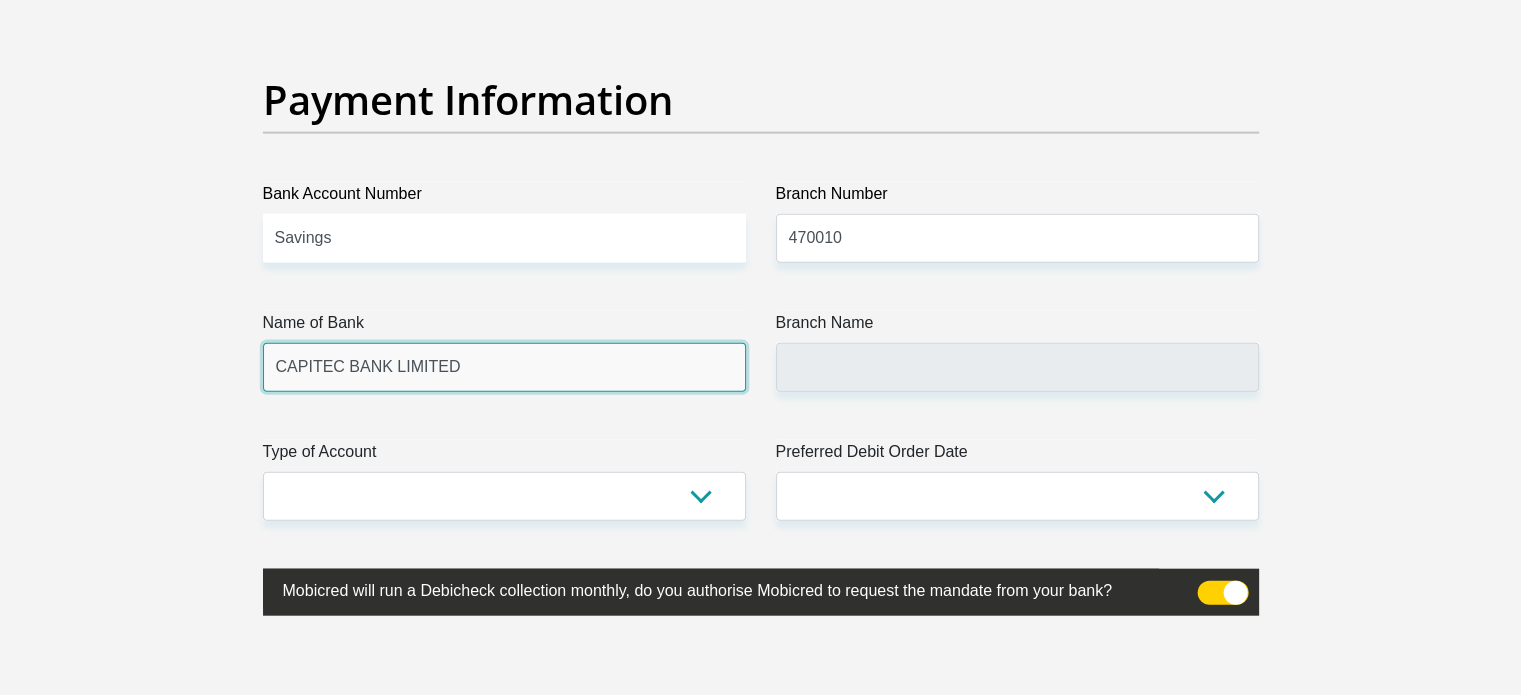 type on "CAPITEC BANK CPC" 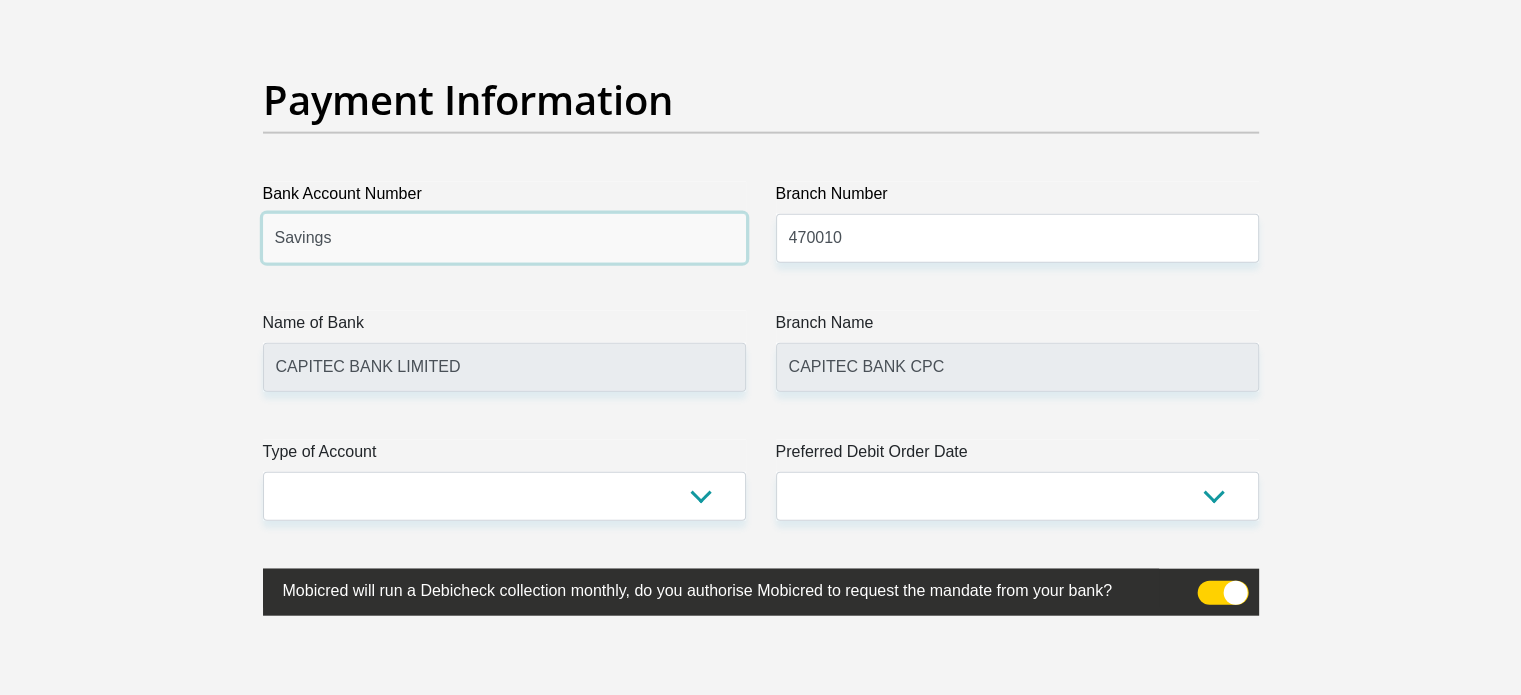 click on "Savings" at bounding box center [504, 238] 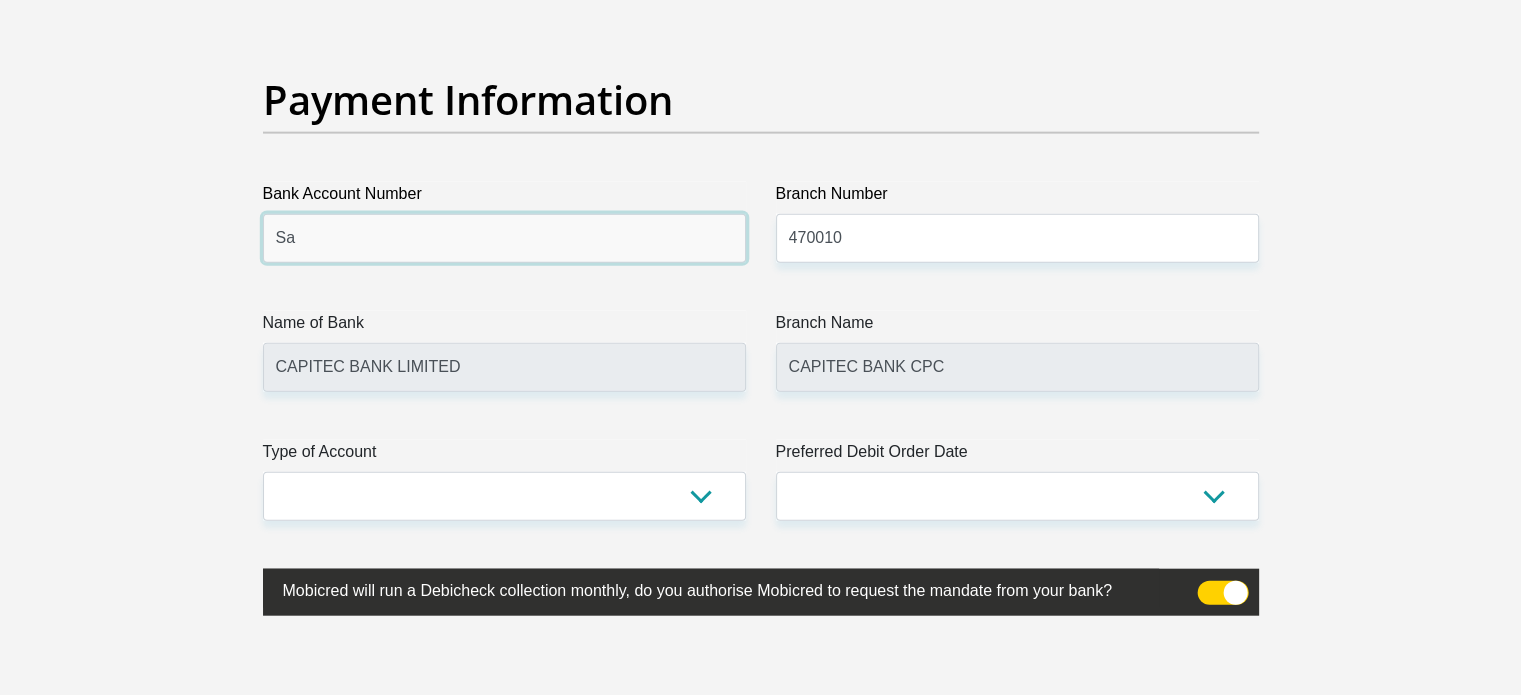 type on "S" 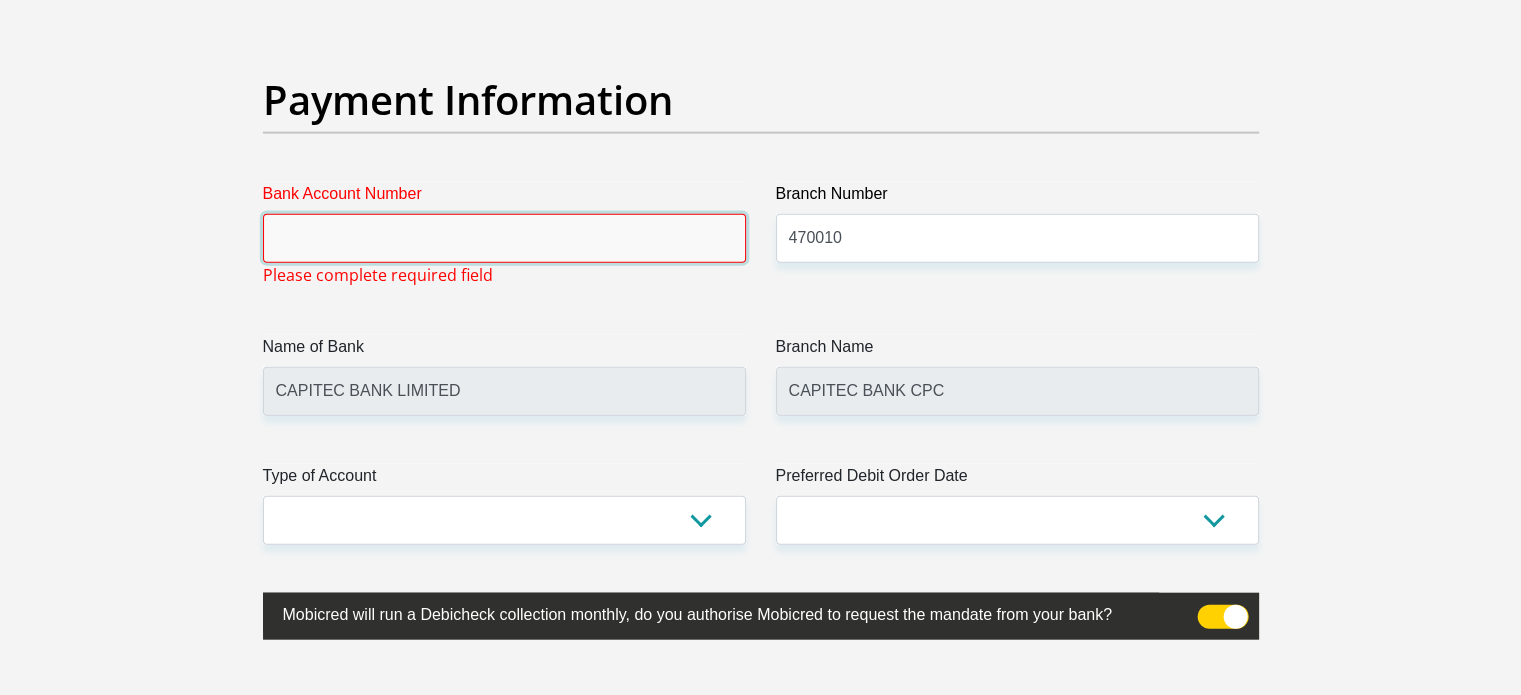 type 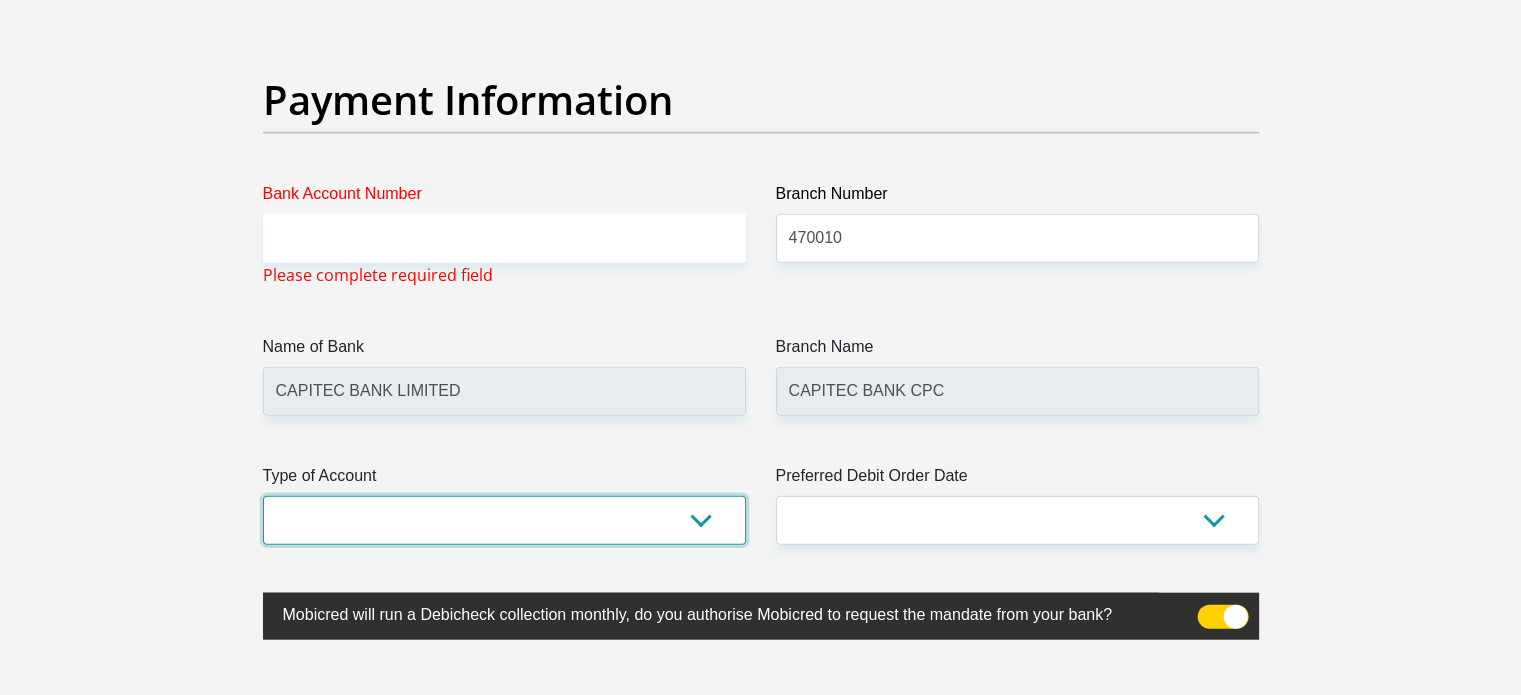 click on "Cheque
Savings" at bounding box center [504, 520] 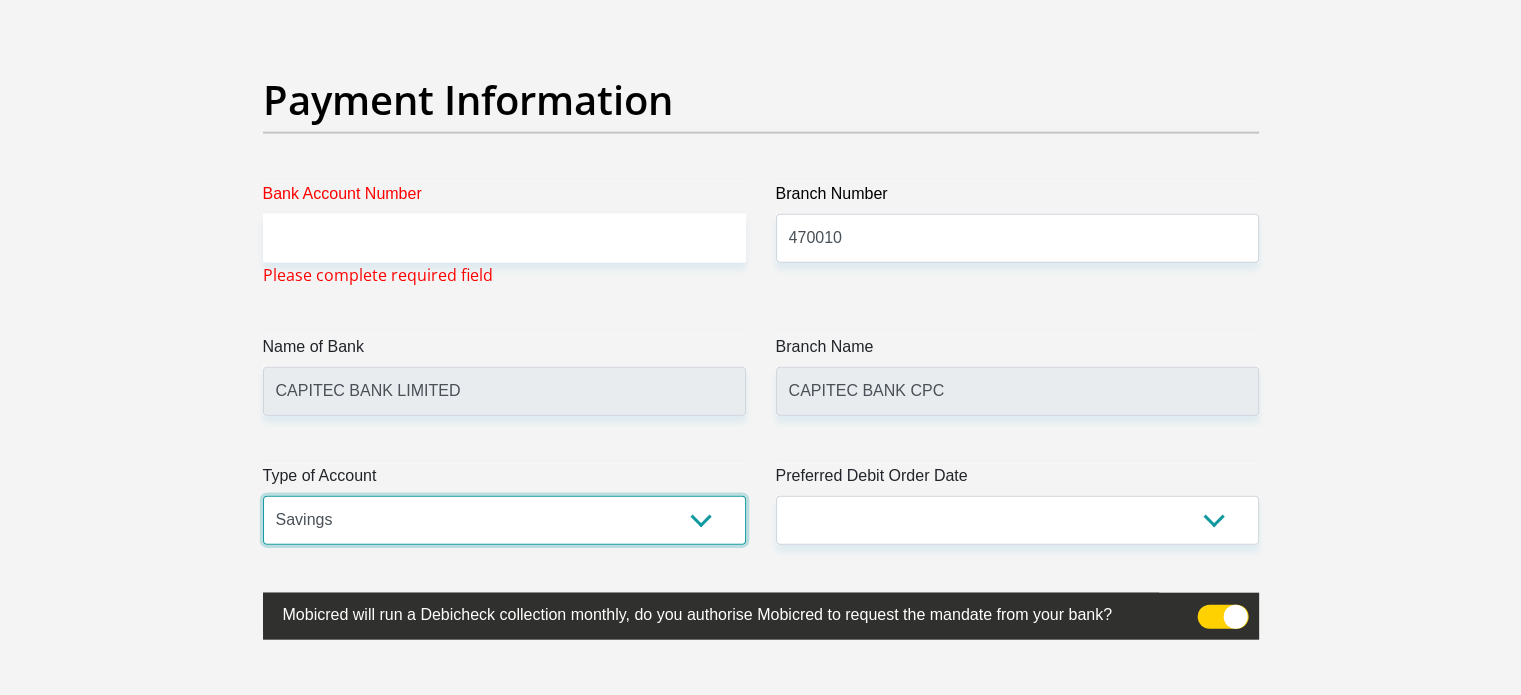 click on "Cheque
Savings" at bounding box center [504, 520] 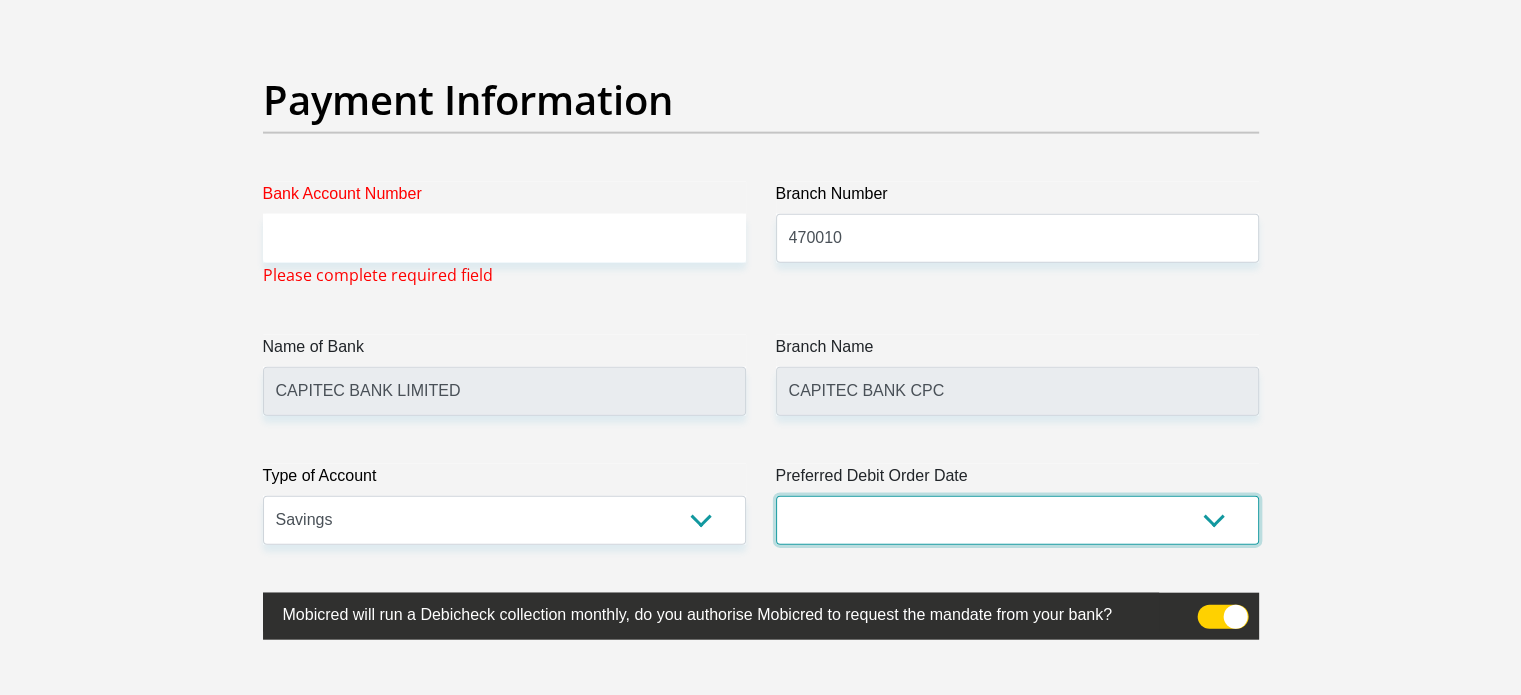 click on "1st
2nd
3rd
4th
5th
7th
18th
19th
20th
21st
22nd
23rd
24th
25th
26th
27th
28th
29th
30th" at bounding box center [1017, 520] 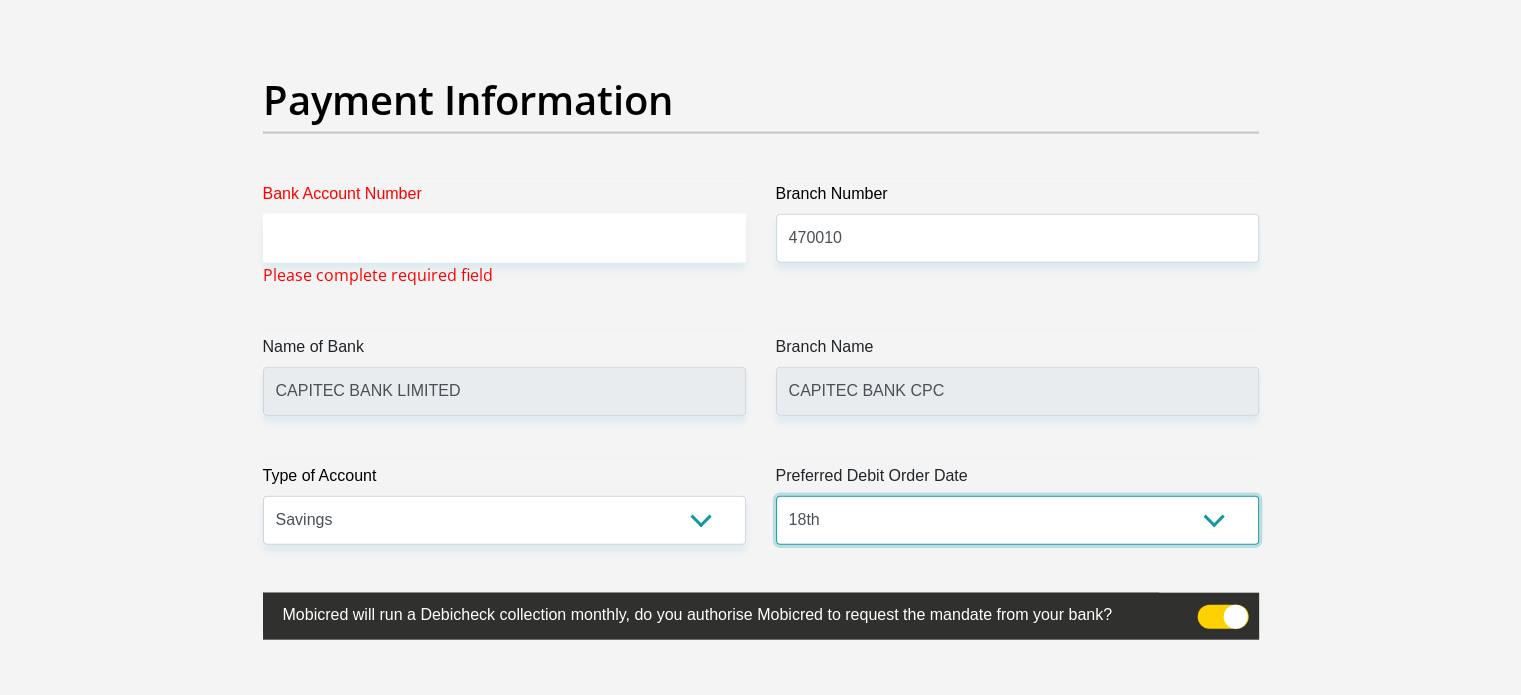 click on "1st
2nd
3rd
4th
5th
7th
18th
19th
20th
21st
22nd
23rd
24th
25th
26th
27th
28th
29th
30th" at bounding box center (1017, 520) 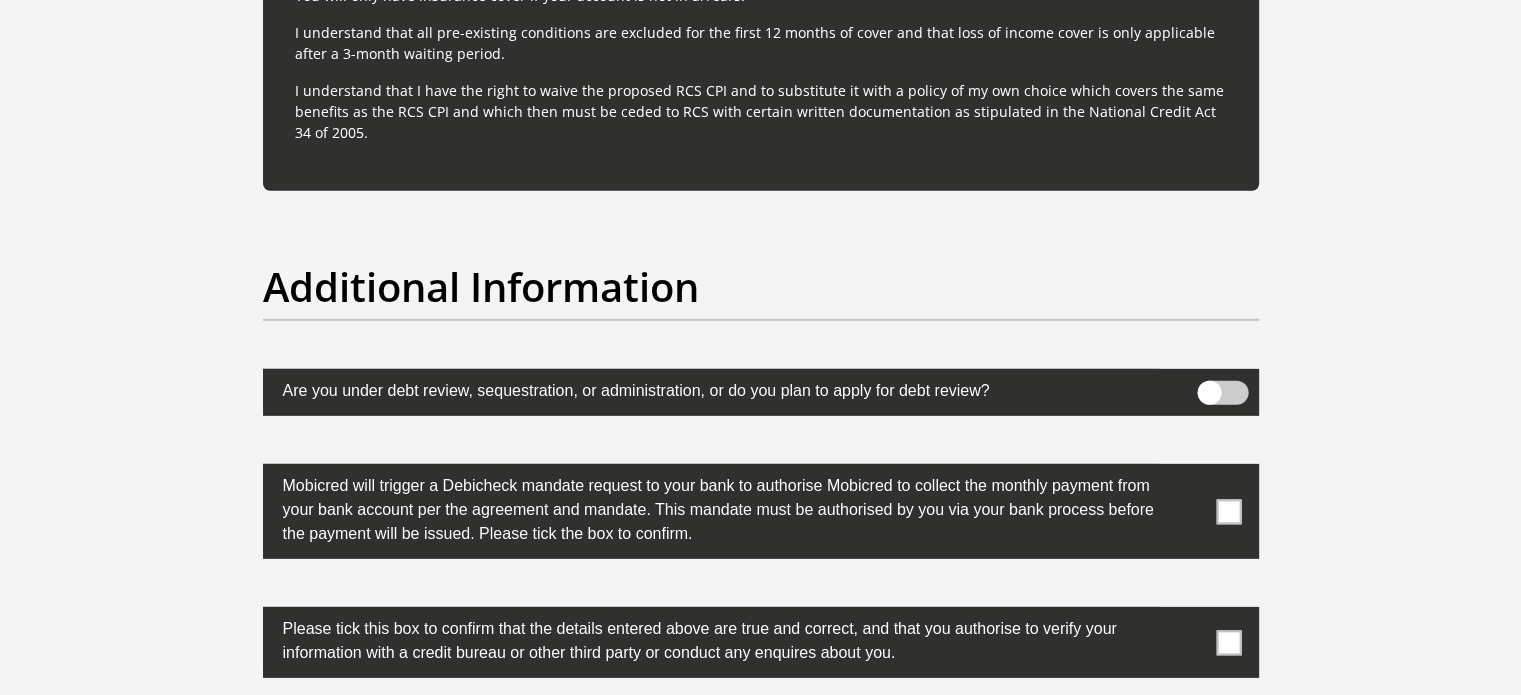 scroll, scrollTop: 6078, scrollLeft: 0, axis: vertical 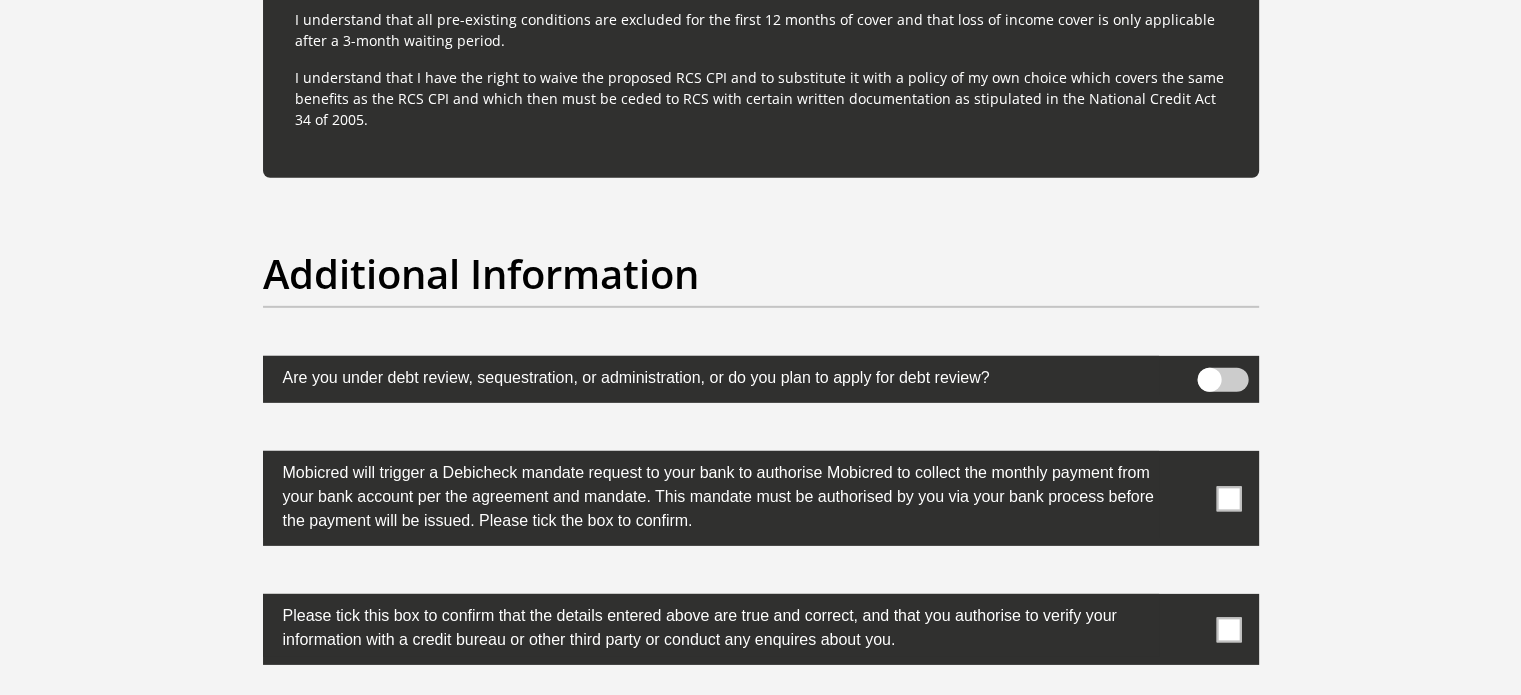 click at bounding box center [1222, 380] 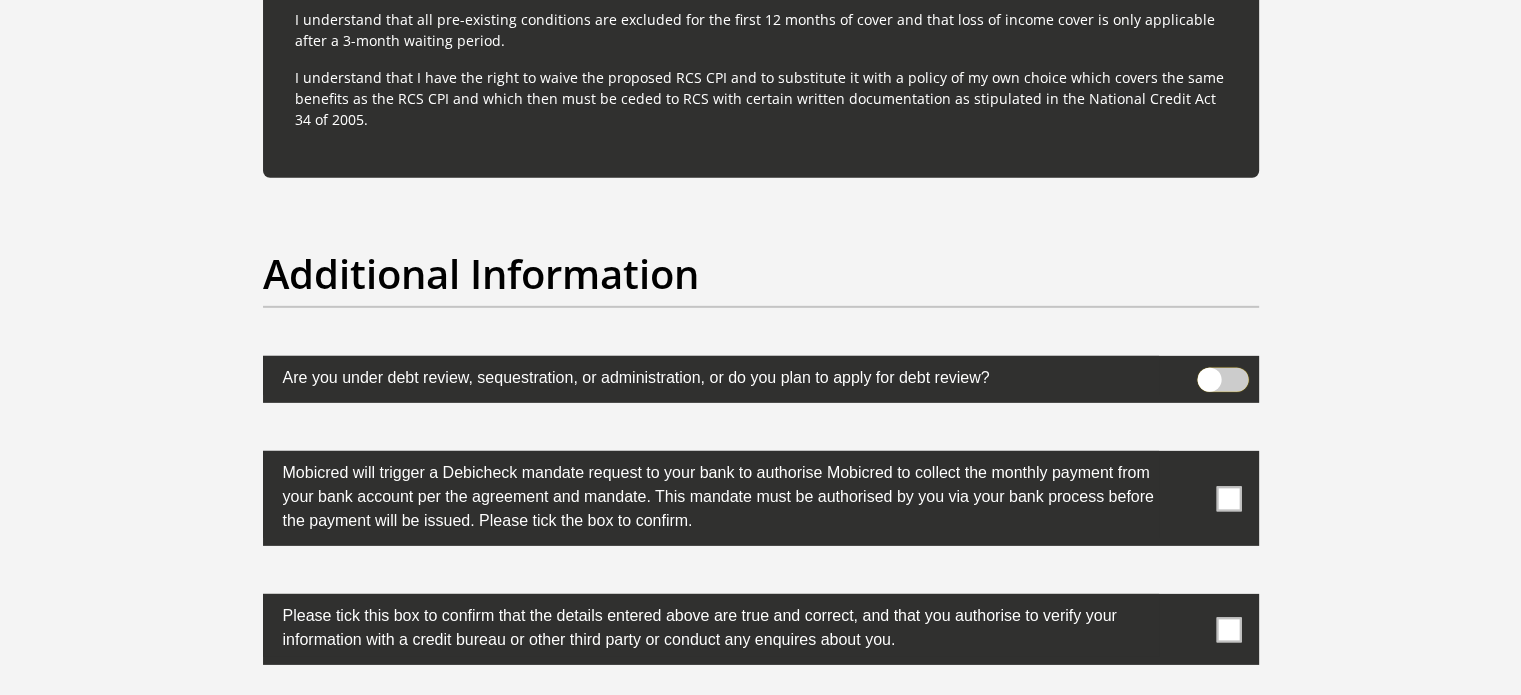 click at bounding box center [1209, 373] 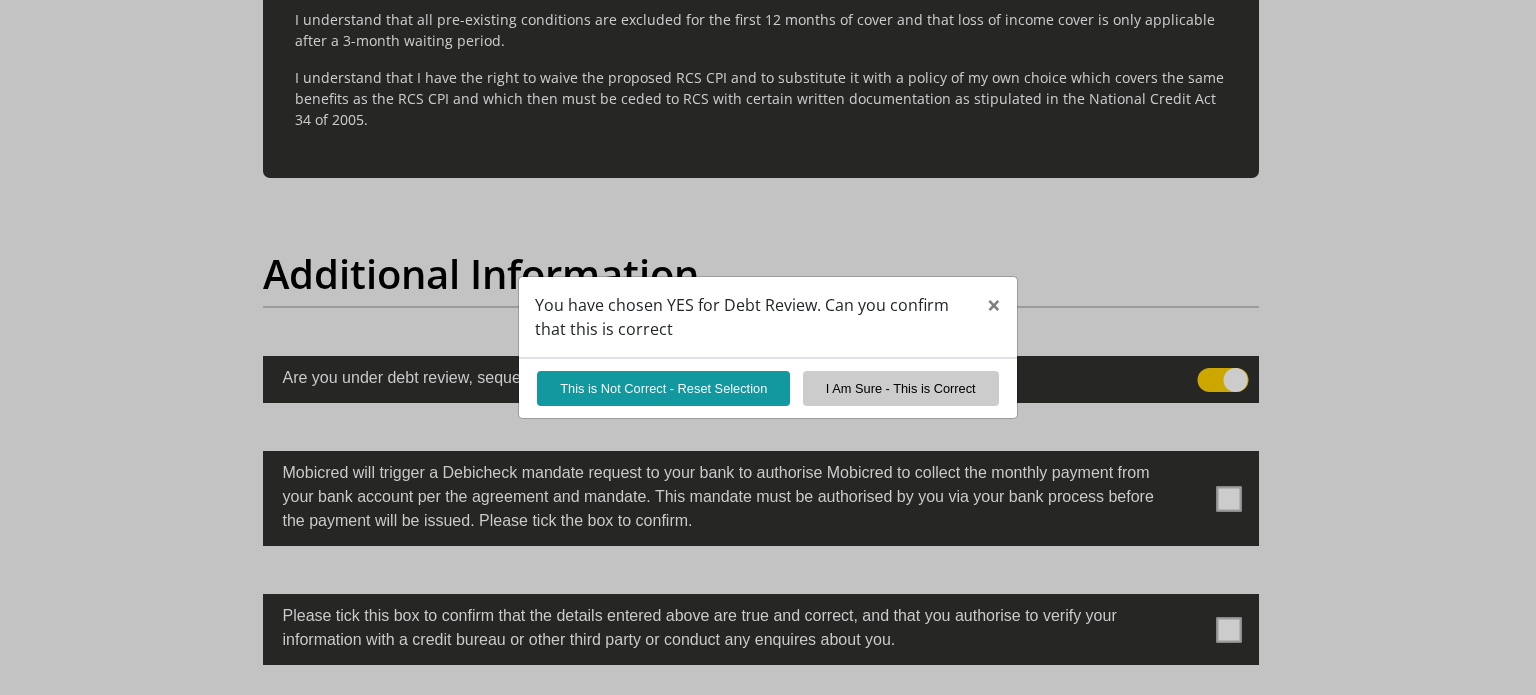 click on "You have chosen YES for Debt Review.
Can you confirm that this is correct
×
This is Not Correct - Reset Selection
I Am Sure - This is Correct" at bounding box center [768, 347] 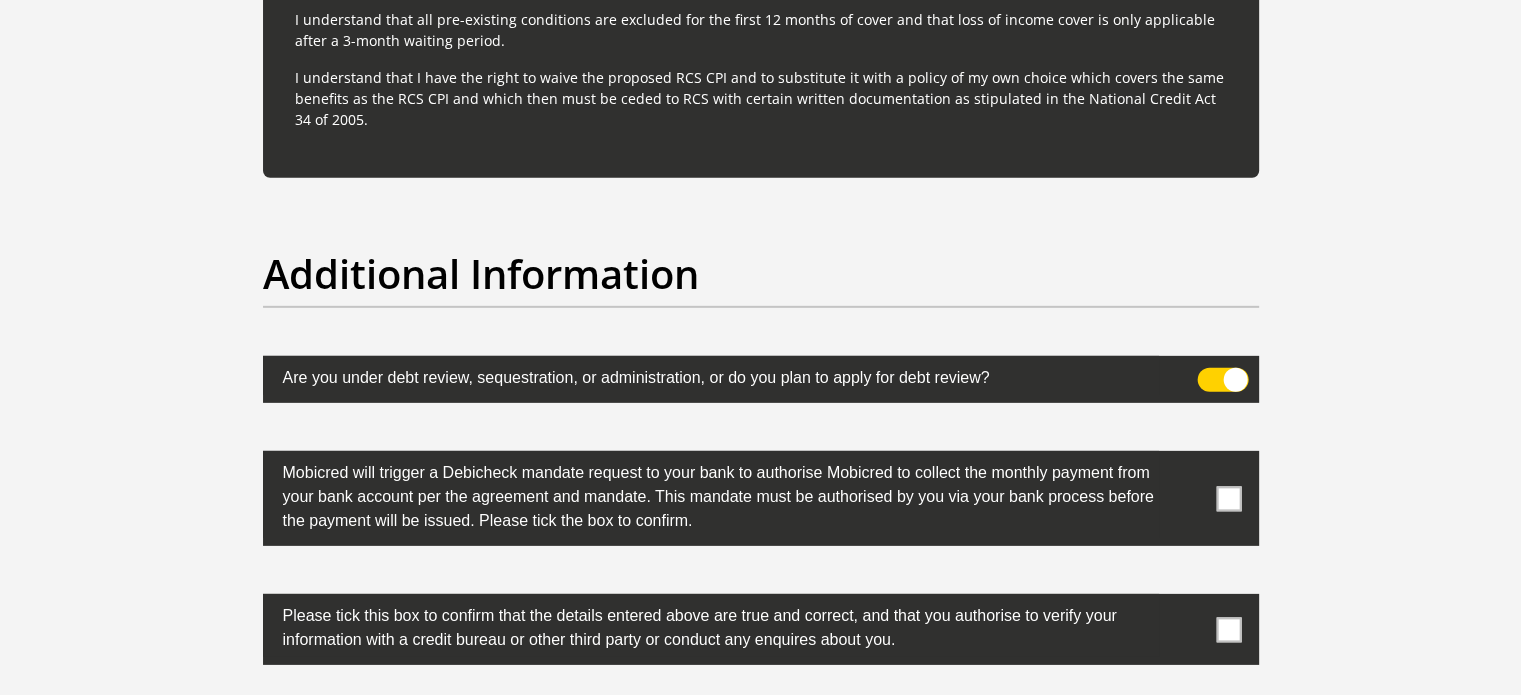 click at bounding box center (1222, 380) 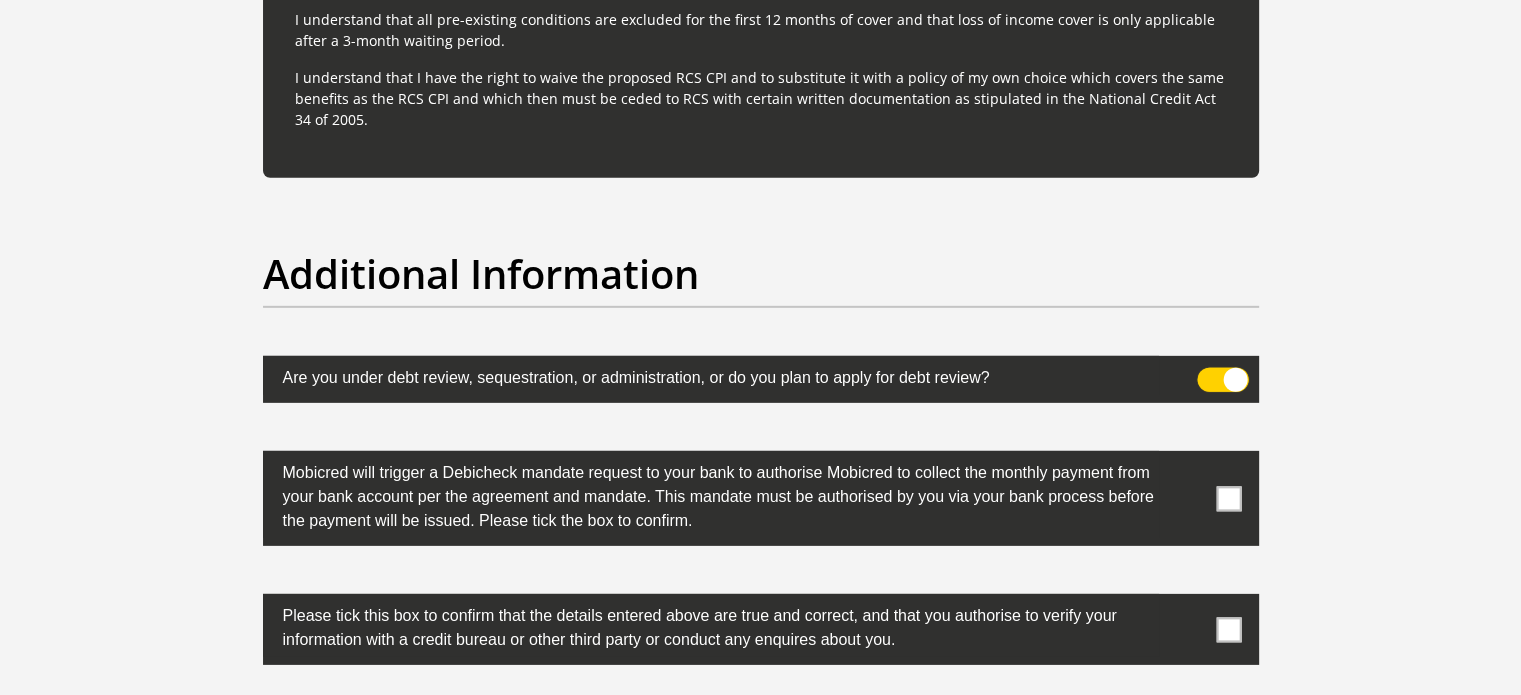 click at bounding box center [1209, 373] 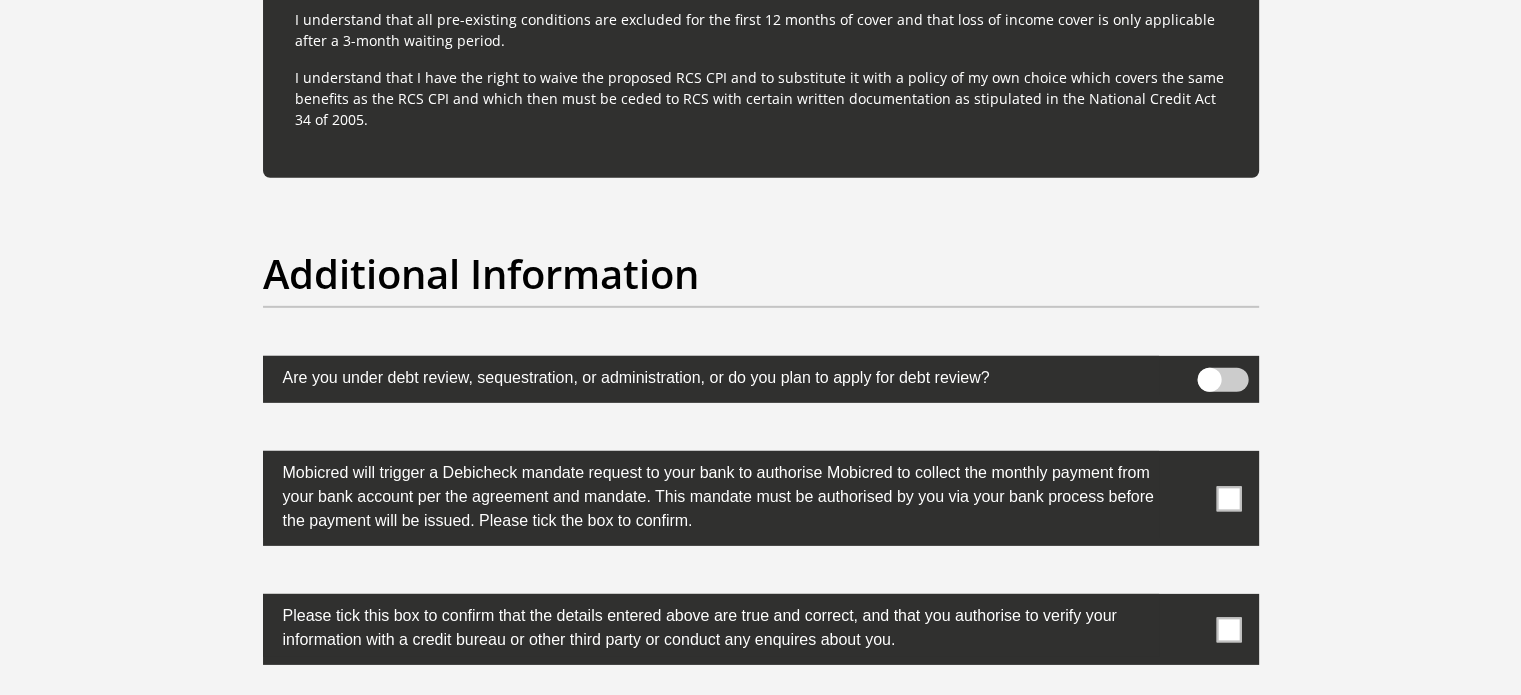 click at bounding box center (1222, 380) 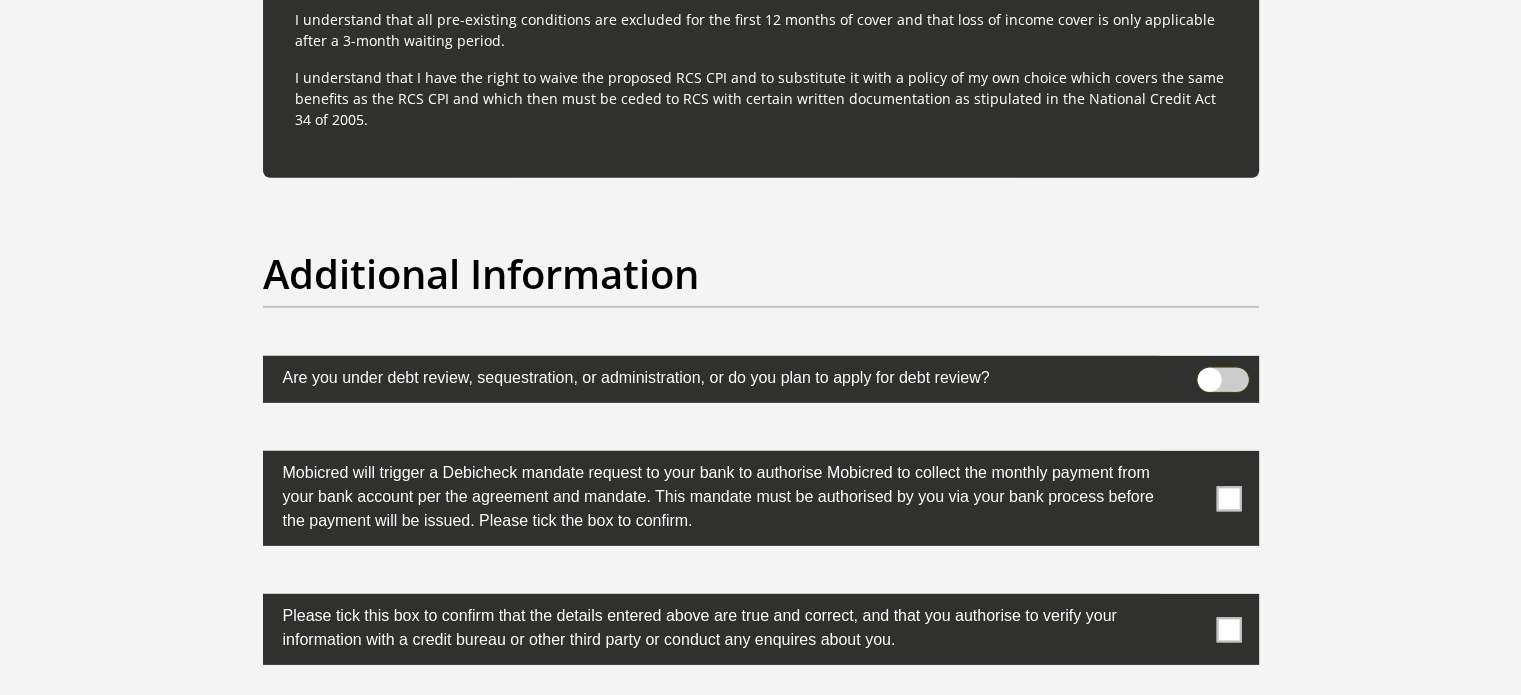 click at bounding box center [1209, 373] 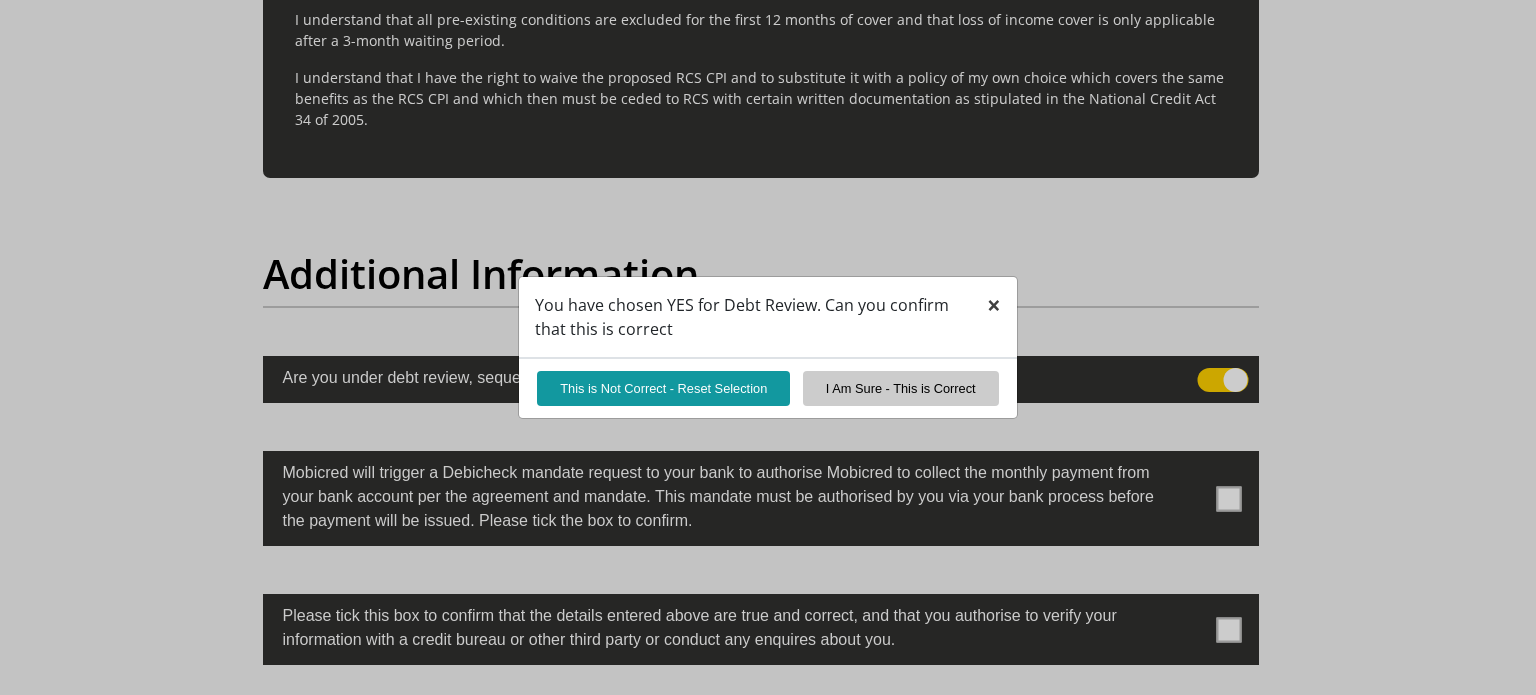 click on "×" at bounding box center (994, 304) 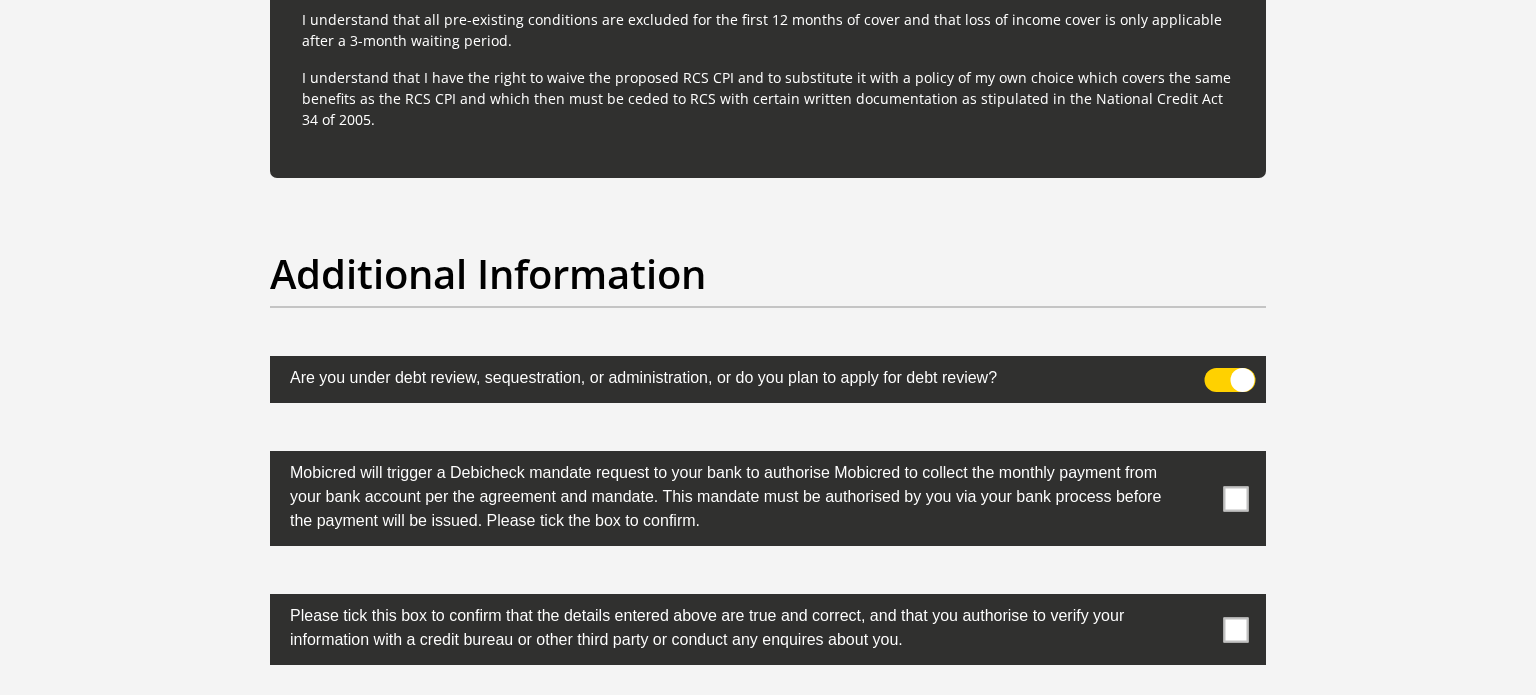 click at bounding box center (1230, 380) 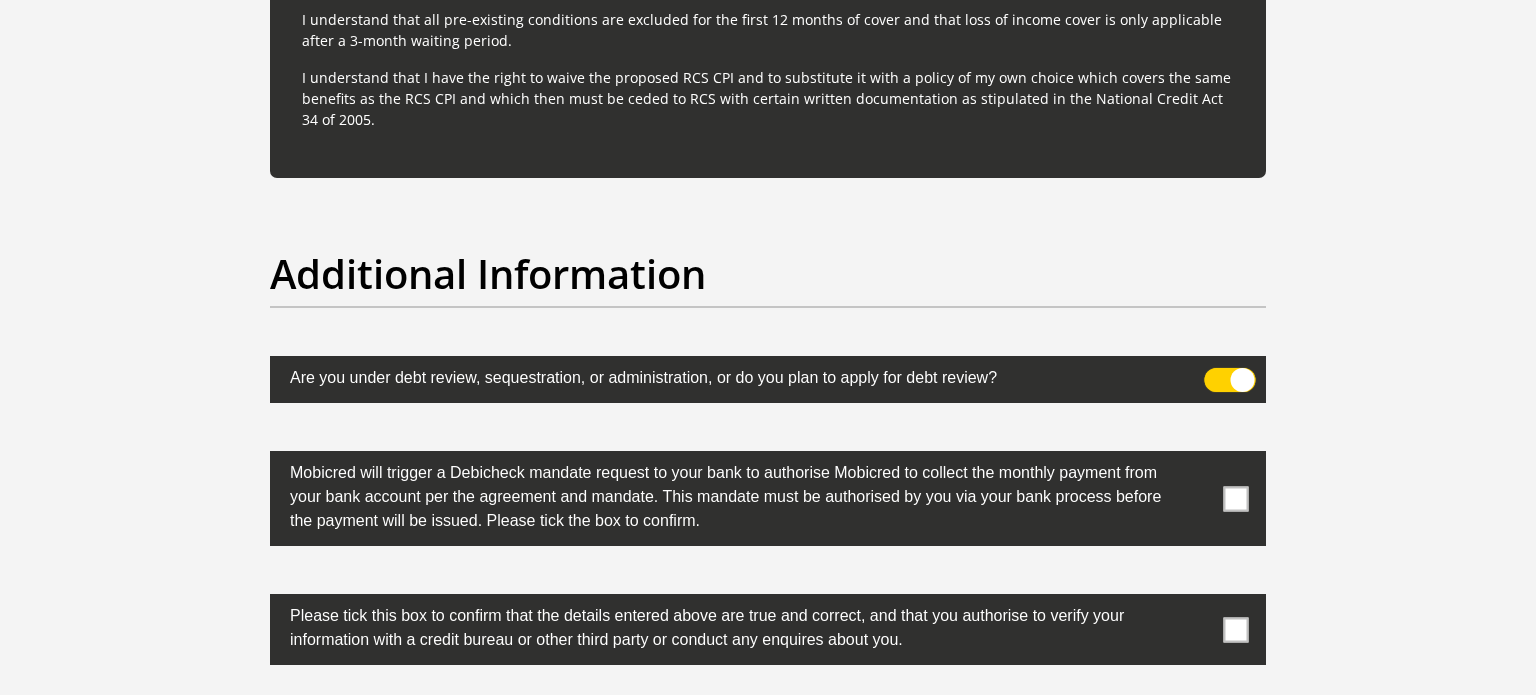 click at bounding box center (1216, 373) 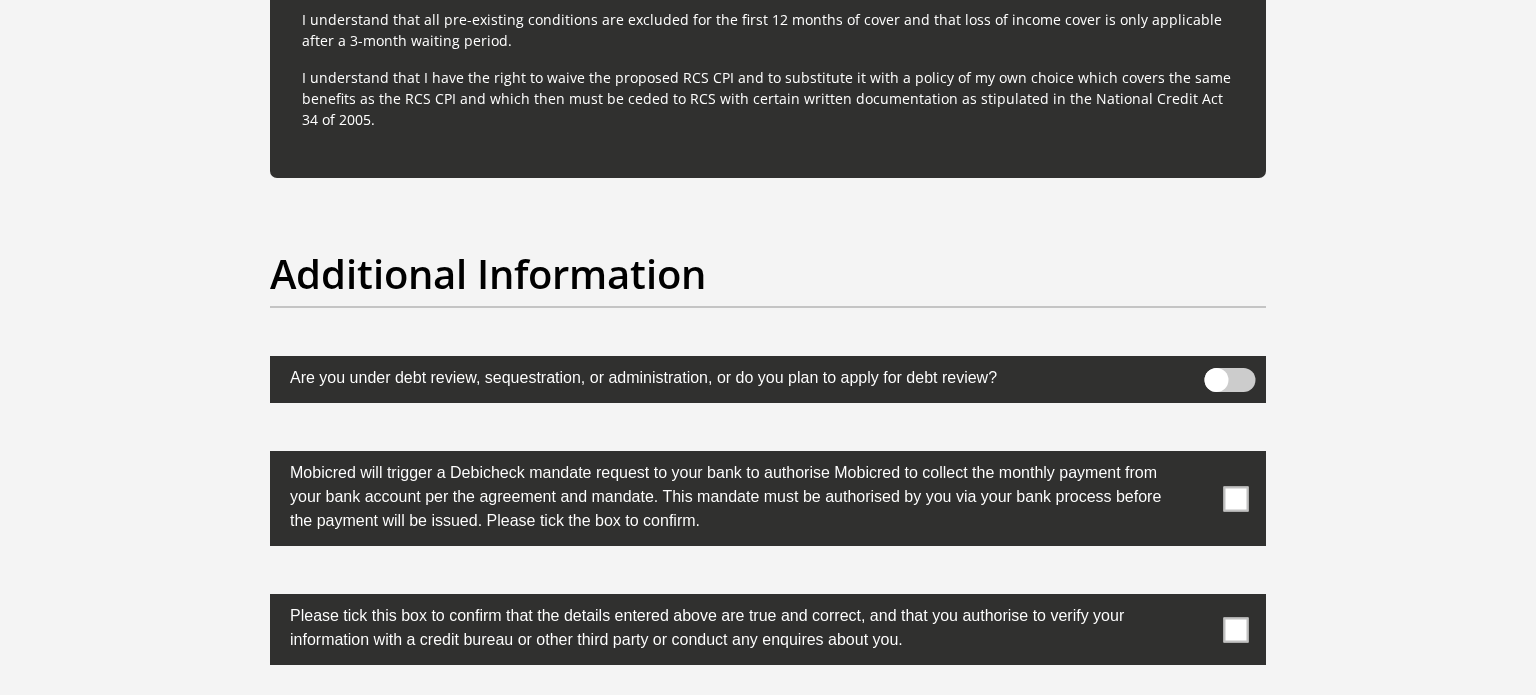 click on "Personal Details
Title
Mr
Ms
Mrs
Dr
Other
First Name
PatriciaTinyiko
Surname
Shiringani
ID Number
6912080627086
Please input valid ID number
Race
Black
Coloured
Indian
White
Other
Contact Number
0827137794
Please input valid contact number" at bounding box center (768, -2481) 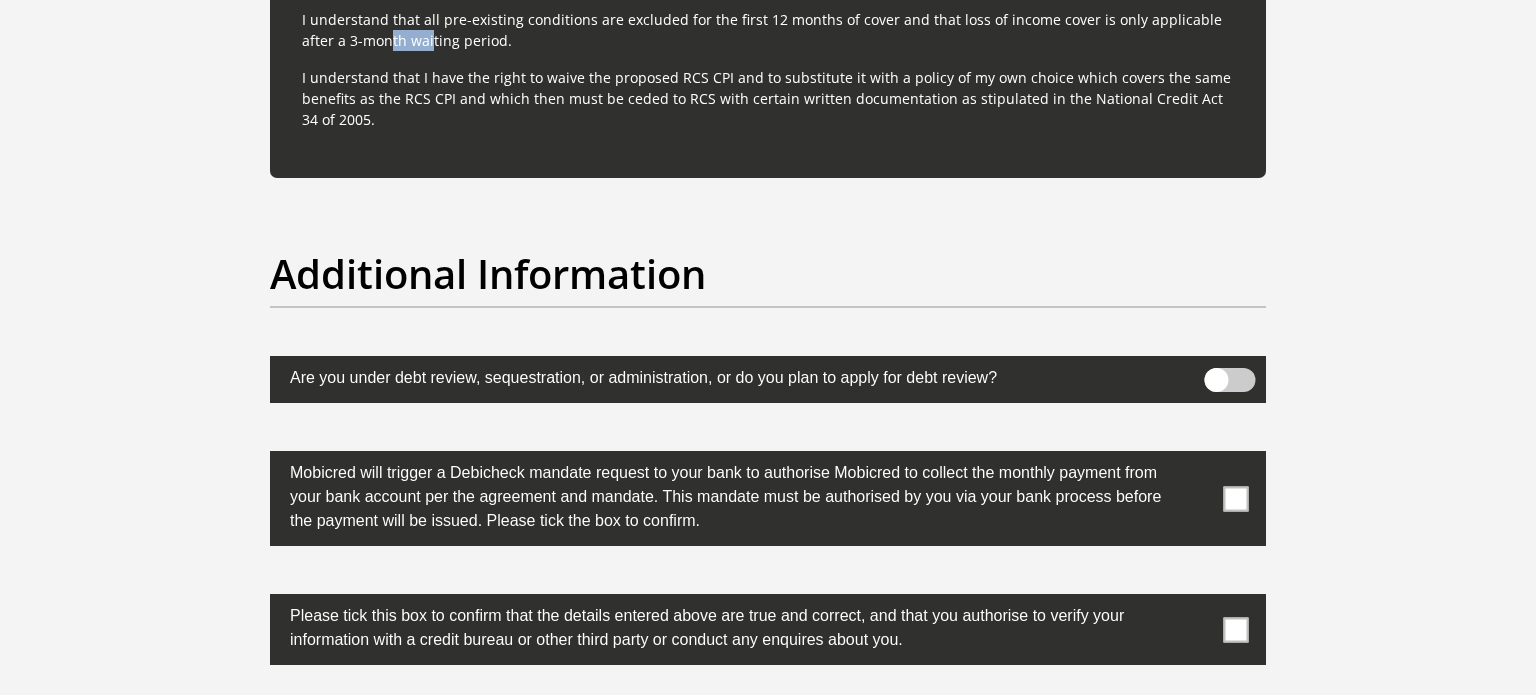 click on "Personal Details
Title
Mr
Ms
Mrs
Dr
Other
First Name
PatriciaTinyiko
Surname
Shiringani
ID Number
6912080627086
Please input valid ID number
Race
Black
Coloured
Indian
White
Other
Contact Number
0827137794
Please input valid contact number" at bounding box center [768, -2481] 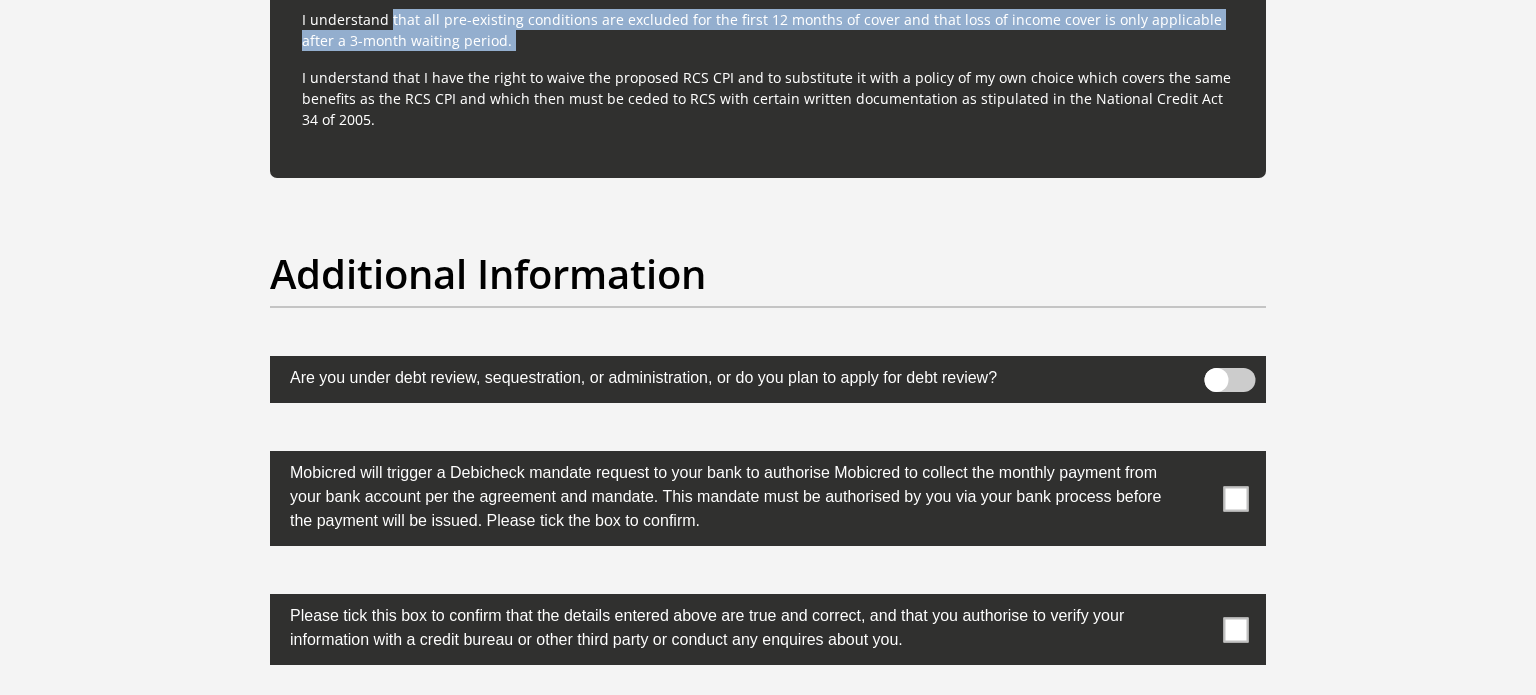 click on "Personal Details
Title
Mr
Ms
Mrs
Dr
Other
First Name
PatriciaTinyiko
Surname
Shiringani
ID Number
6912080627086
Please input valid ID number
Race
Black
Coloured
Indian
White
Other
Contact Number
0827137794
Please input valid contact number" at bounding box center (768, -2481) 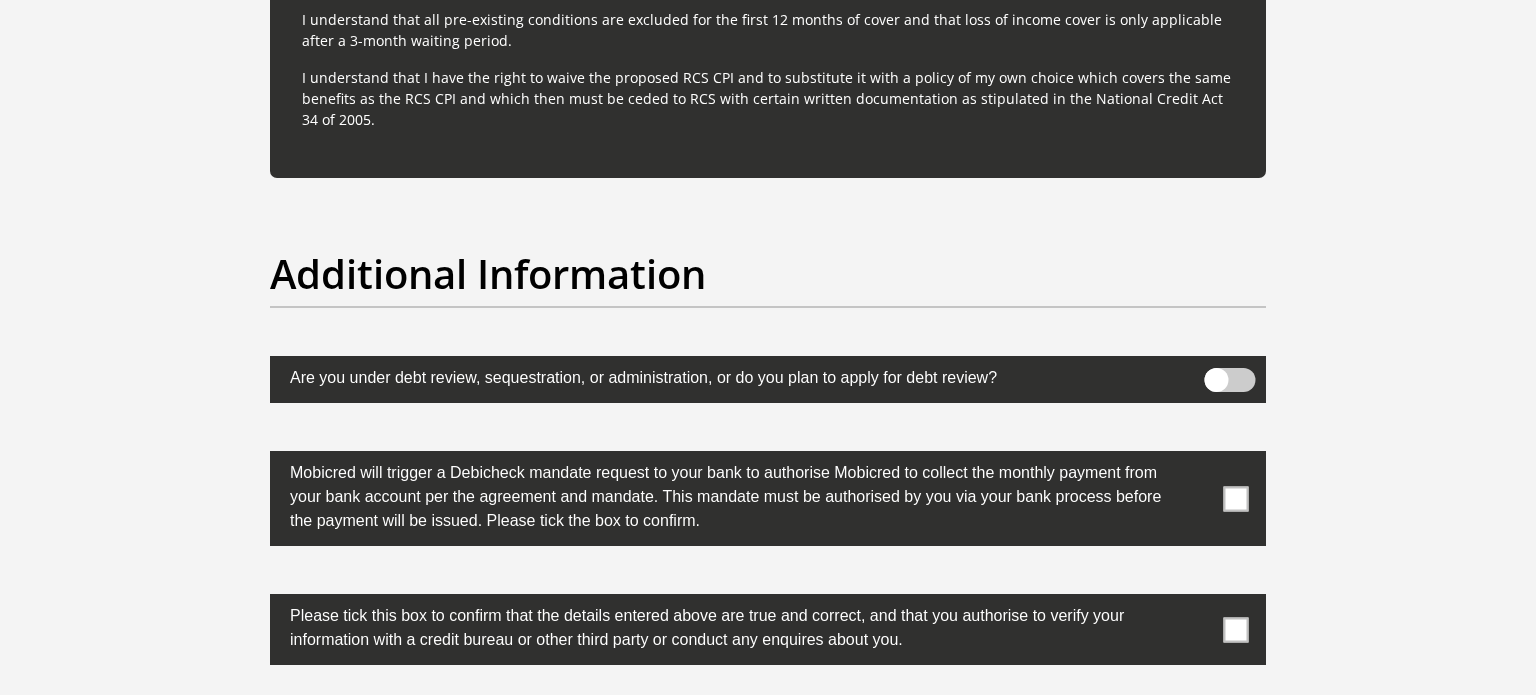 click on "Personal Details
Title
Mr
Ms
Mrs
Dr
Other
First Name
PatriciaTinyiko
Surname
Shiringani
ID Number
6912080627086
Please input valid ID number
Race
Black
Coloured
Indian
White
Other
Contact Number
0827137794
Please input valid contact number" at bounding box center [768, -2481] 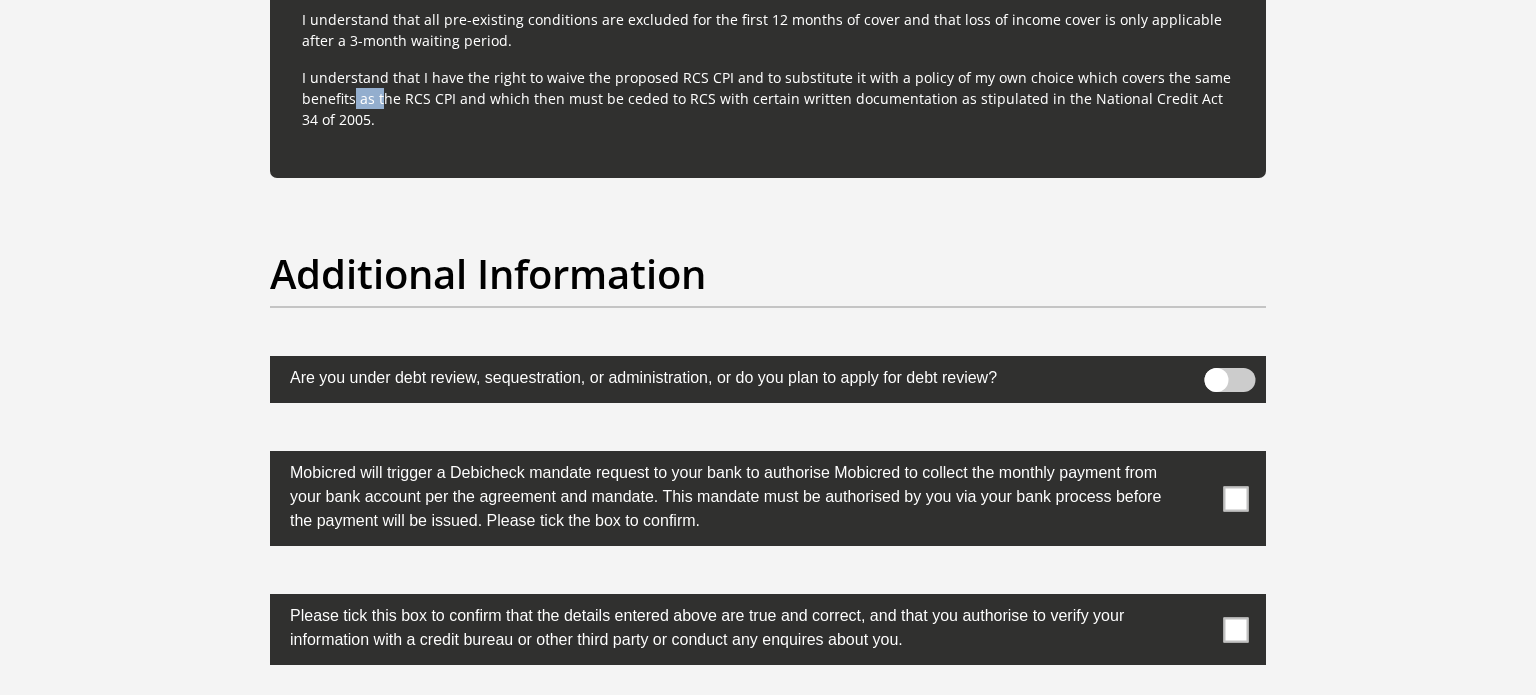 click on "Personal Details
Title
Mr
Ms
Mrs
Dr
Other
First Name
PatriciaTinyiko
Surname
Shiringani
ID Number
6912080627086
Please input valid ID number
Race
Black
Coloured
Indian
White
Other
Contact Number
0827137794
Please input valid contact number" at bounding box center (768, -2481) 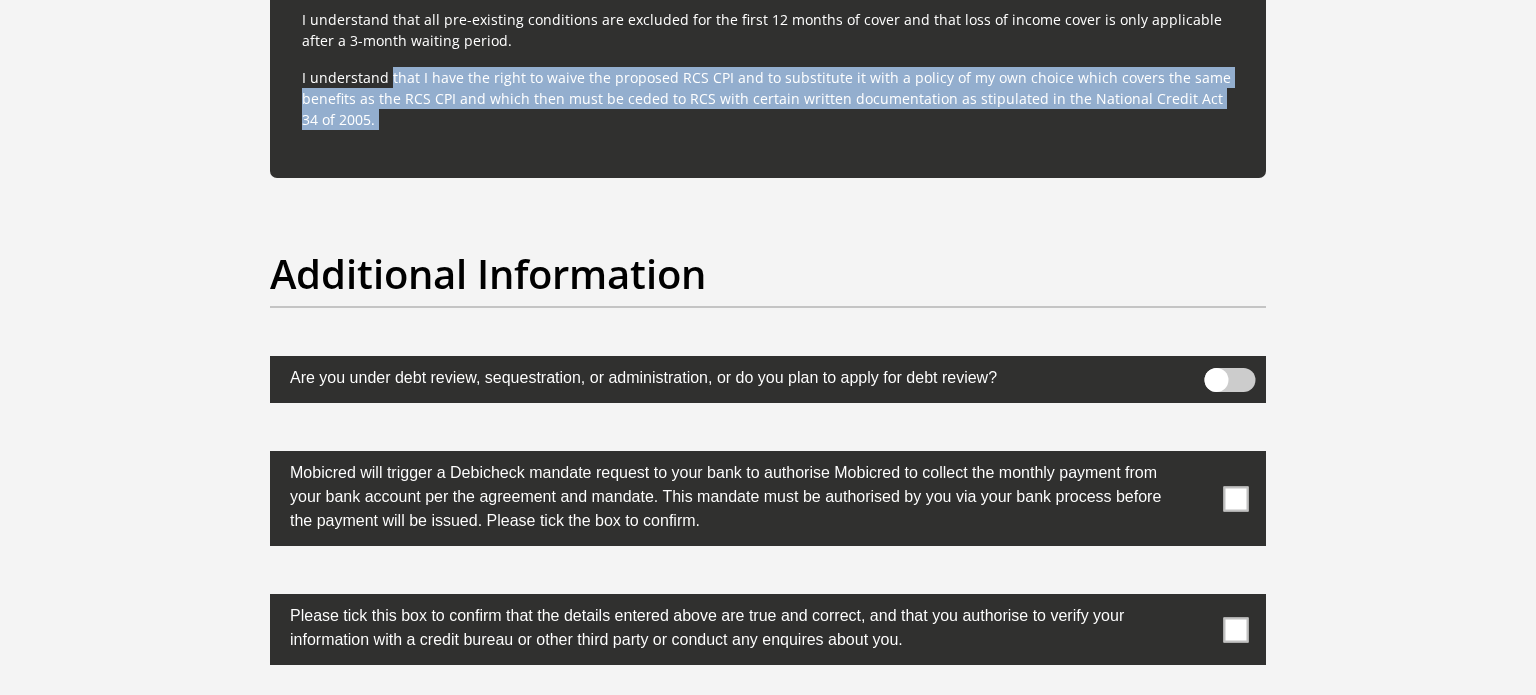 click on "Personal Details
Title
Mr
Ms
Mrs
Dr
Other
First Name
PatriciaTinyiko
Surname
Shiringani
ID Number
6912080627086
Please input valid ID number
Race
Black
Coloured
Indian
White
Other
Contact Number
0827137794
Please input valid contact number" at bounding box center [768, -2481] 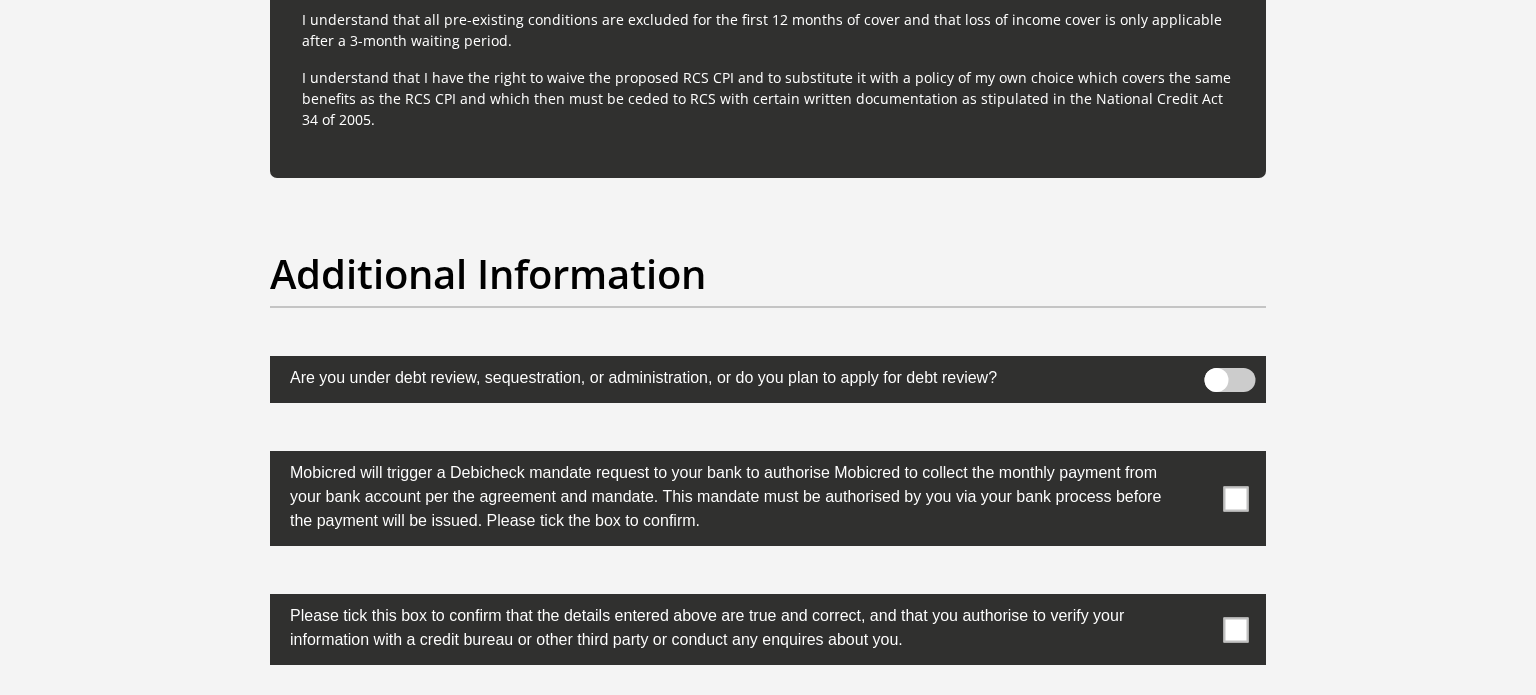 click on "Personal Details
Title
Mr
Ms
Mrs
Dr
Other
First Name
PatriciaTinyiko
Surname
Shiringani
ID Number
6912080627086
Please input valid ID number
Race
Black
Coloured
Indian
White
Other
Contact Number
0827137794
Please input valid contact number" at bounding box center (768, -2481) 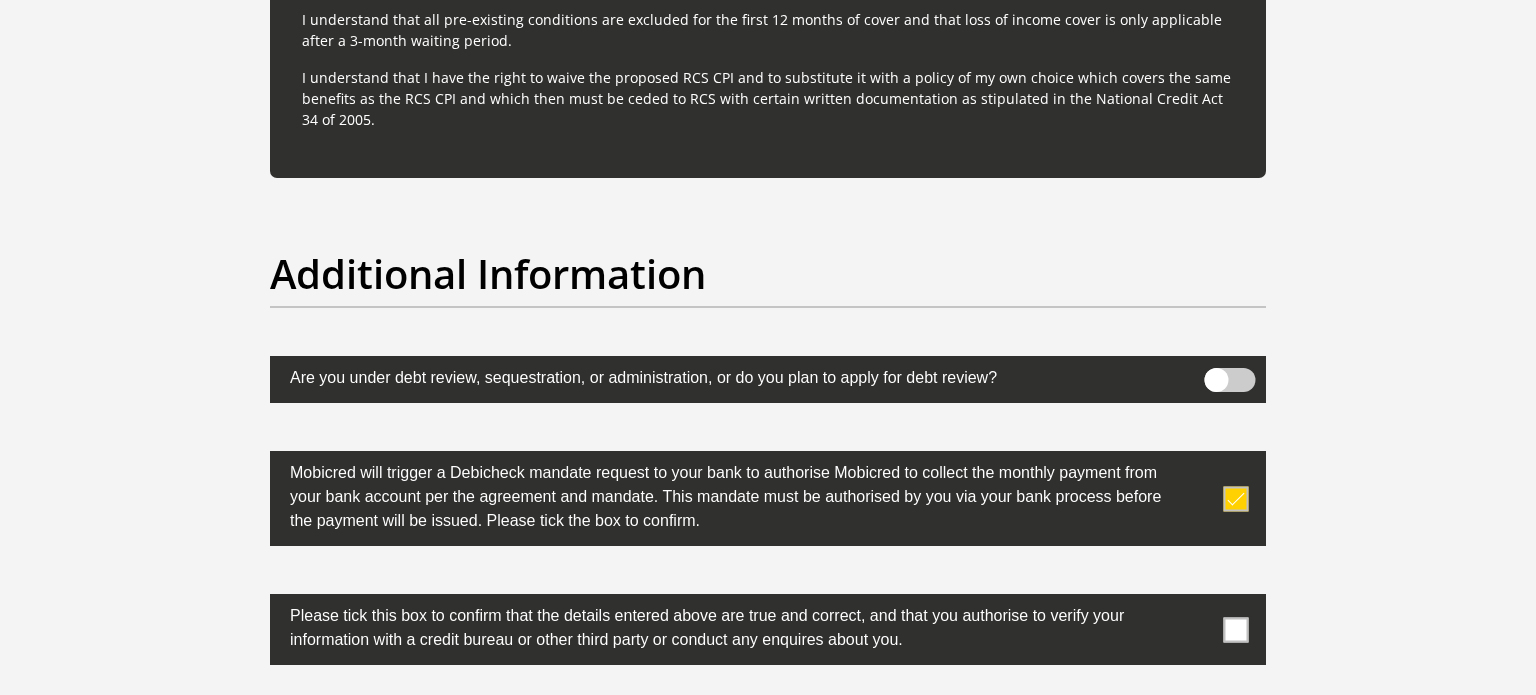 click at bounding box center [1236, 629] 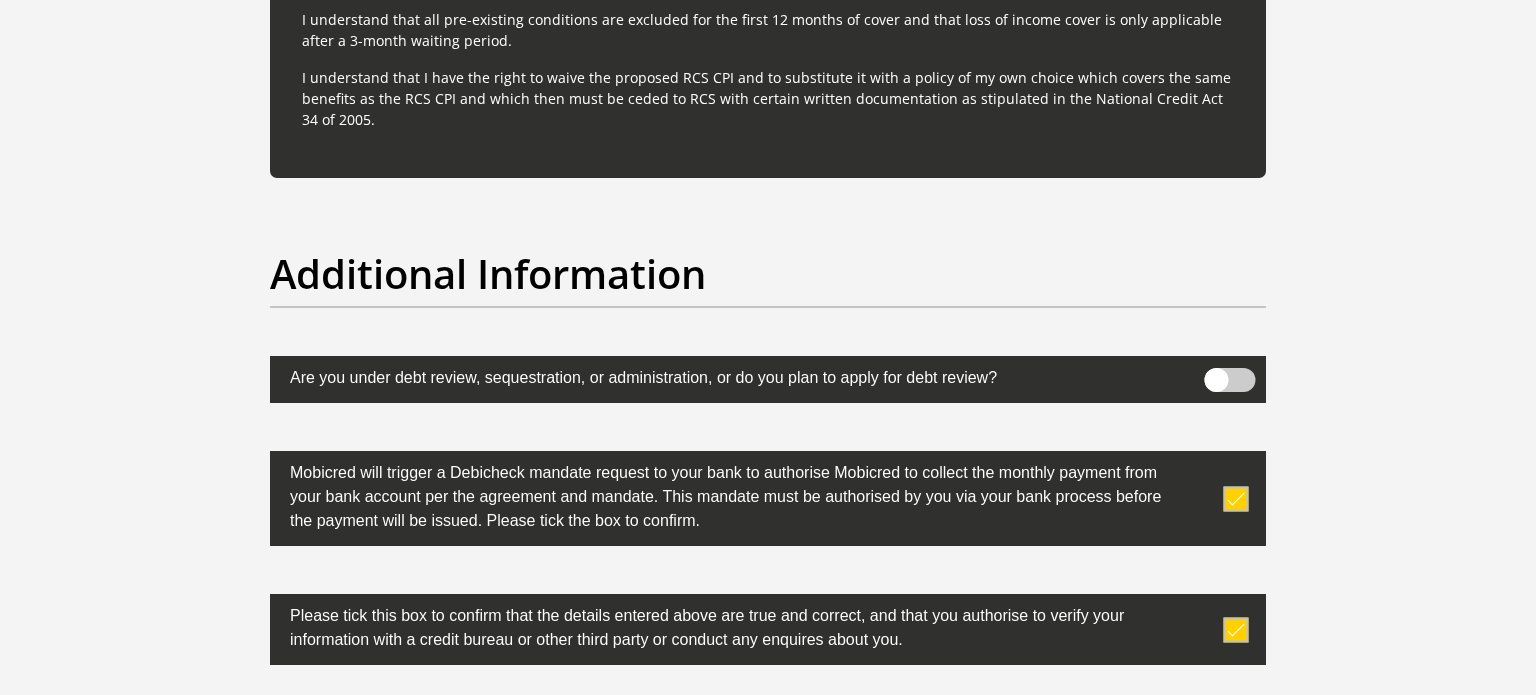 click on "Personal Details
Title
Mr
Ms
Mrs
Dr
Other
First Name
PatriciaTinyiko
Surname
Shiringani
ID Number
6912080627086
Please input valid ID number
Race
Black
Coloured
Indian
White
Other
Contact Number
0827137794
Please input valid contact number" at bounding box center [768, -2481] 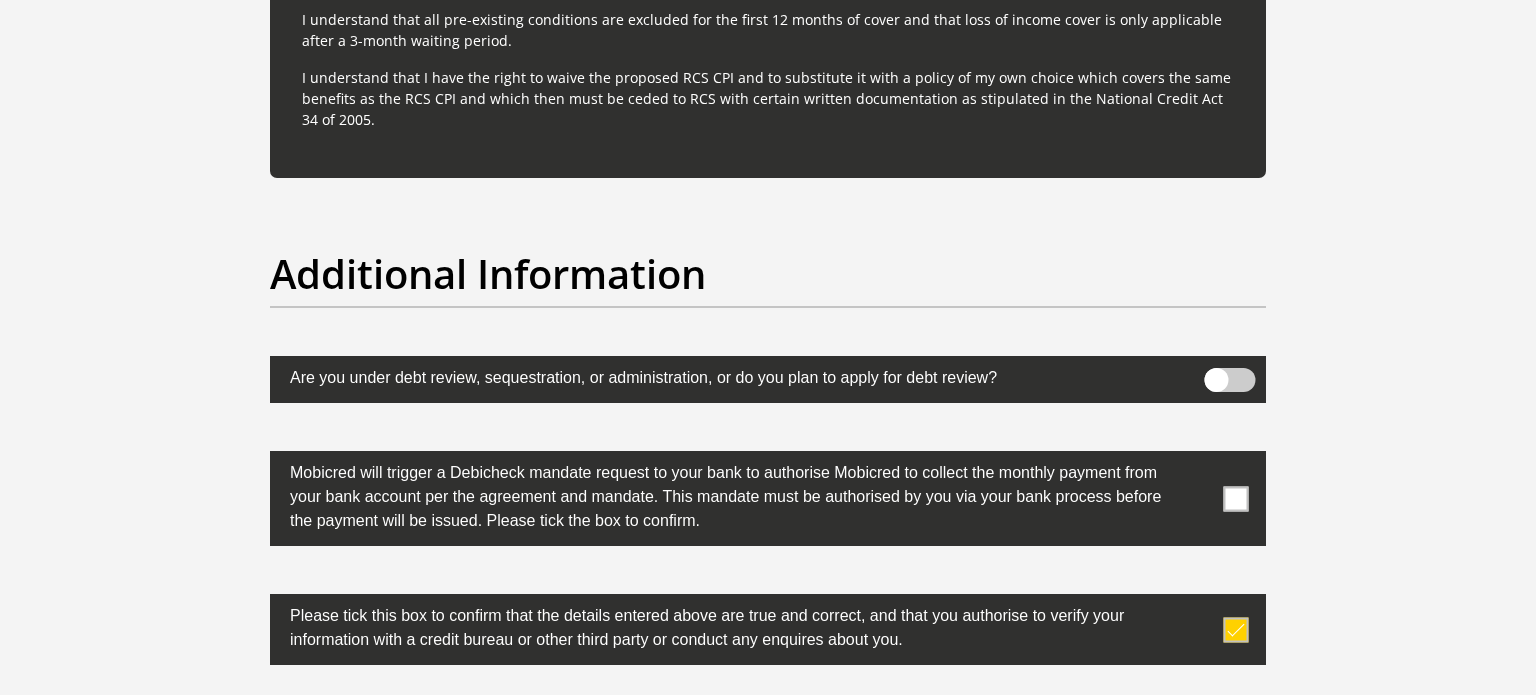 click at bounding box center [1236, 629] 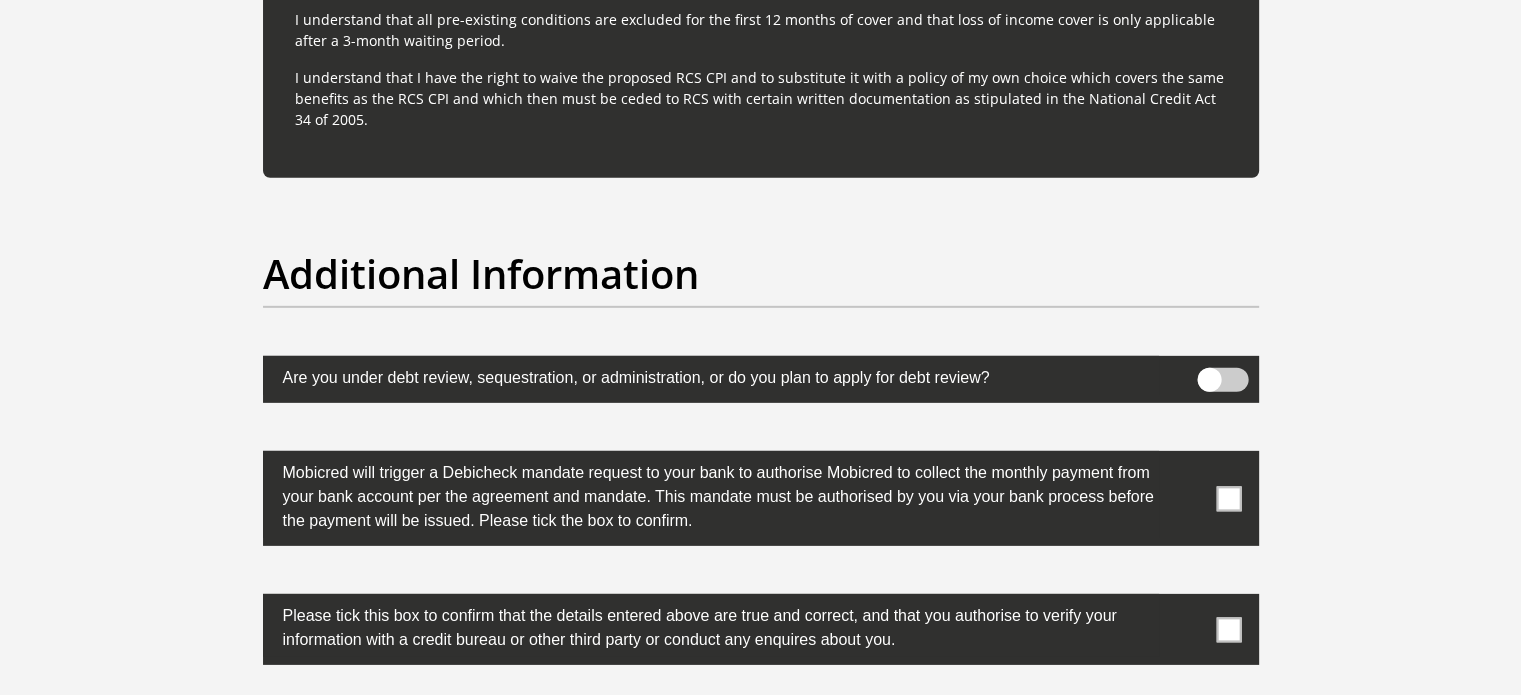 scroll, scrollTop: 6072, scrollLeft: 0, axis: vertical 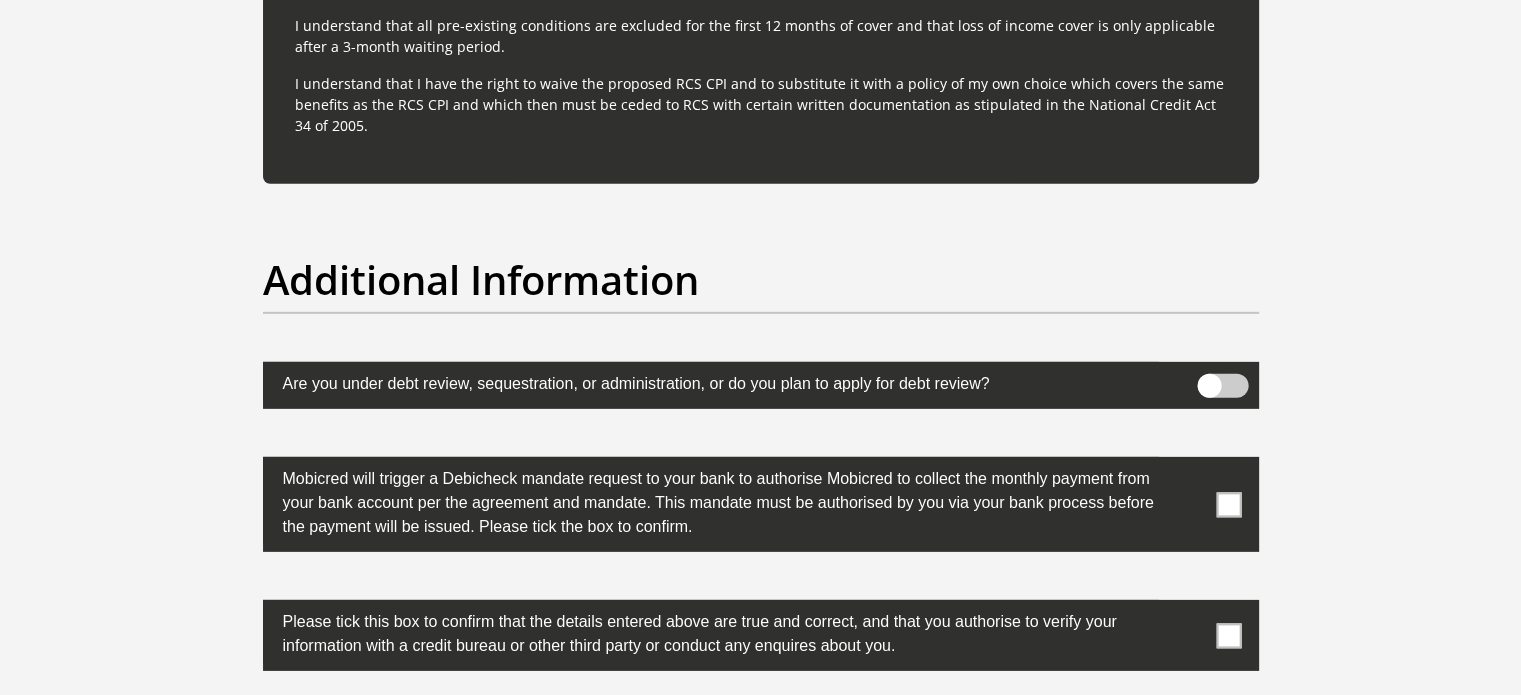 click at bounding box center [1228, 635] 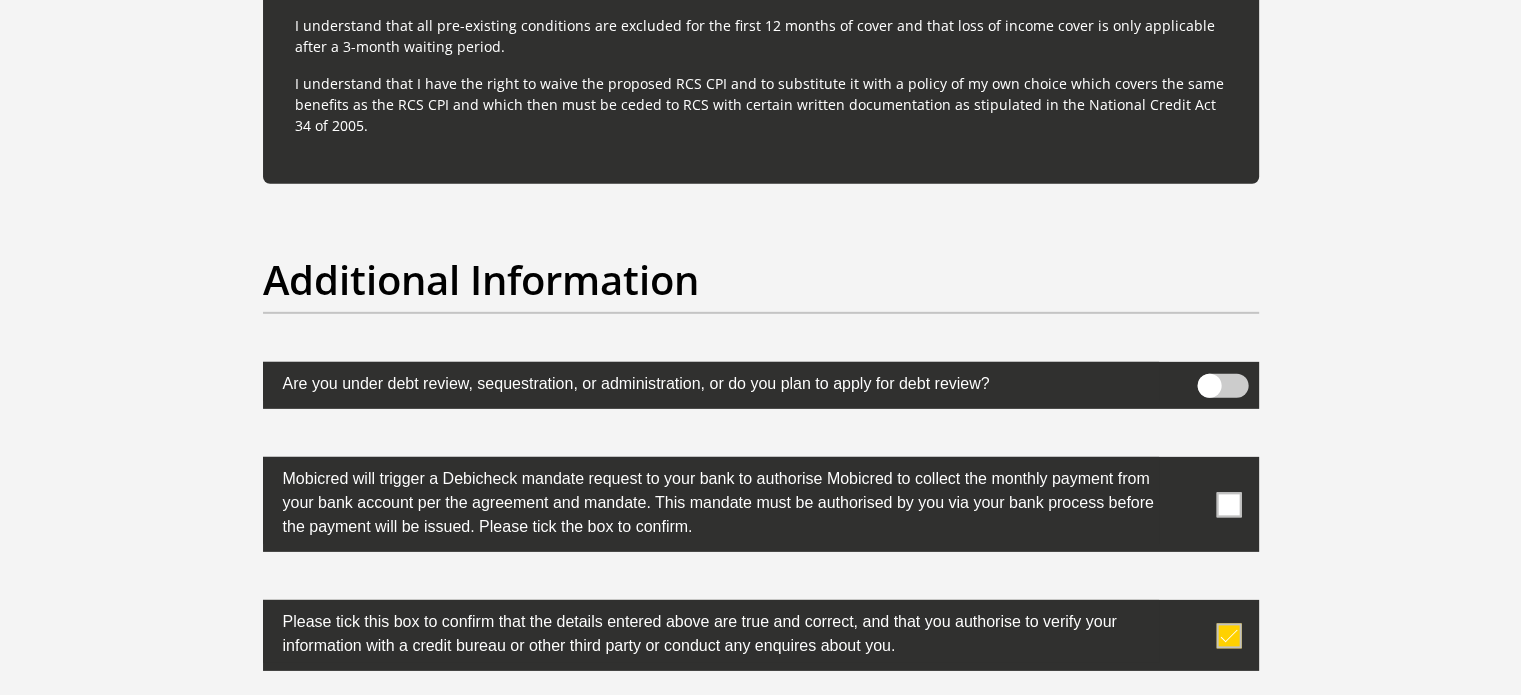 click at bounding box center (1228, 504) 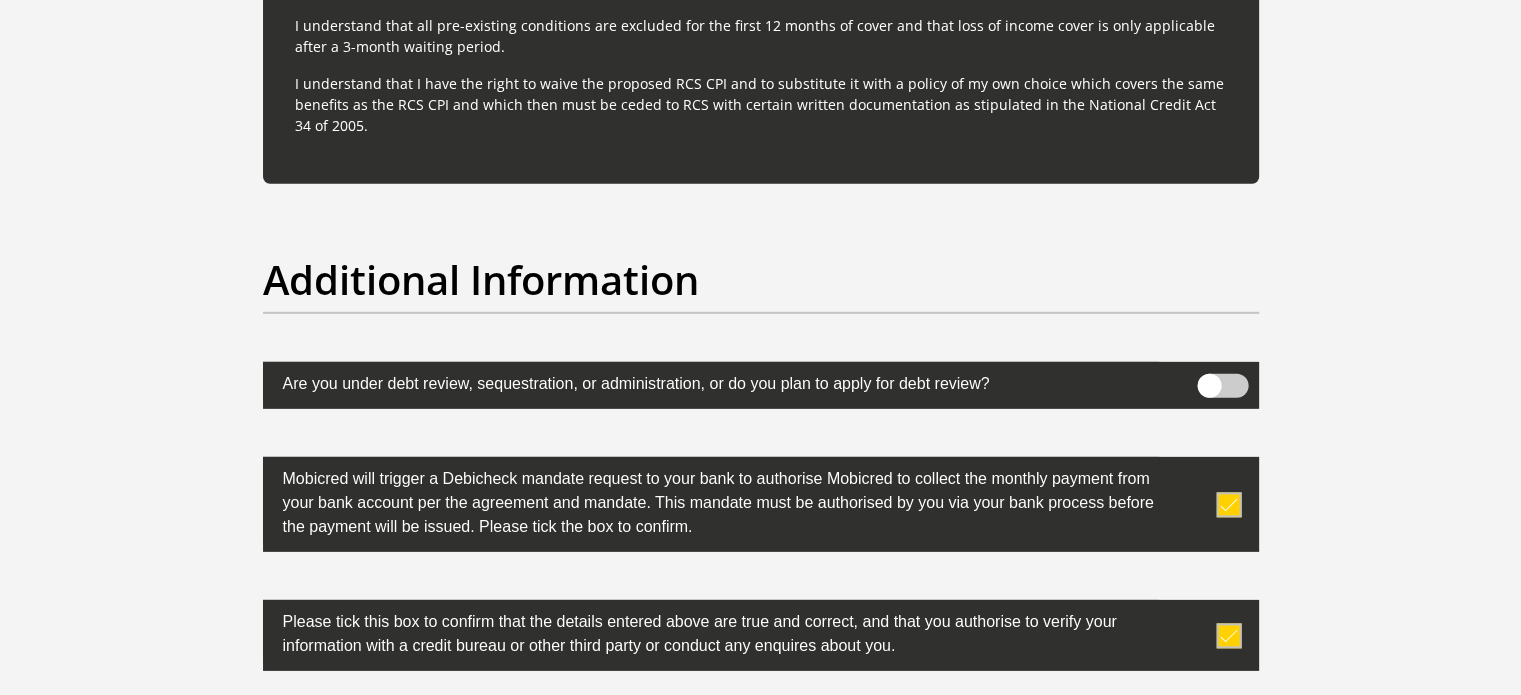 scroll, scrollTop: 5464, scrollLeft: 0, axis: vertical 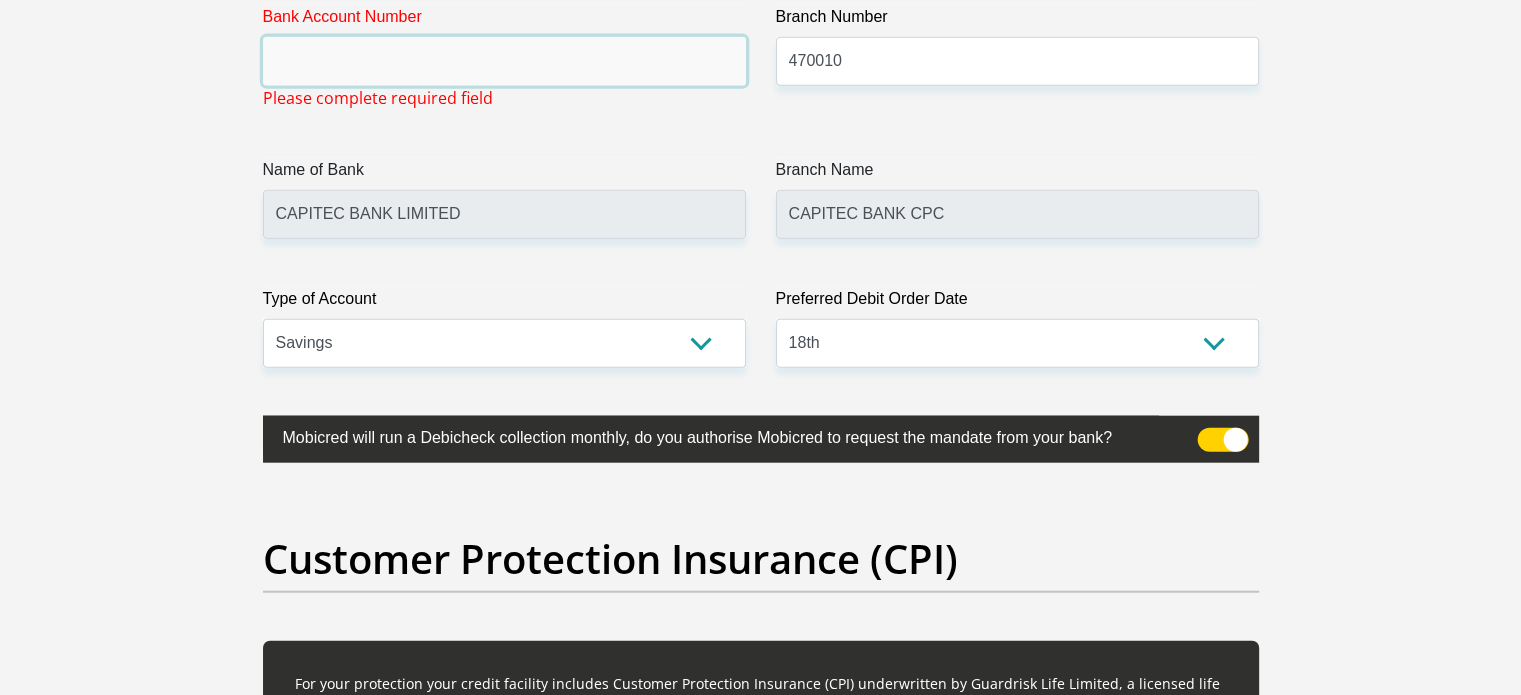 click on "Bank Account Number" at bounding box center [504, 61] 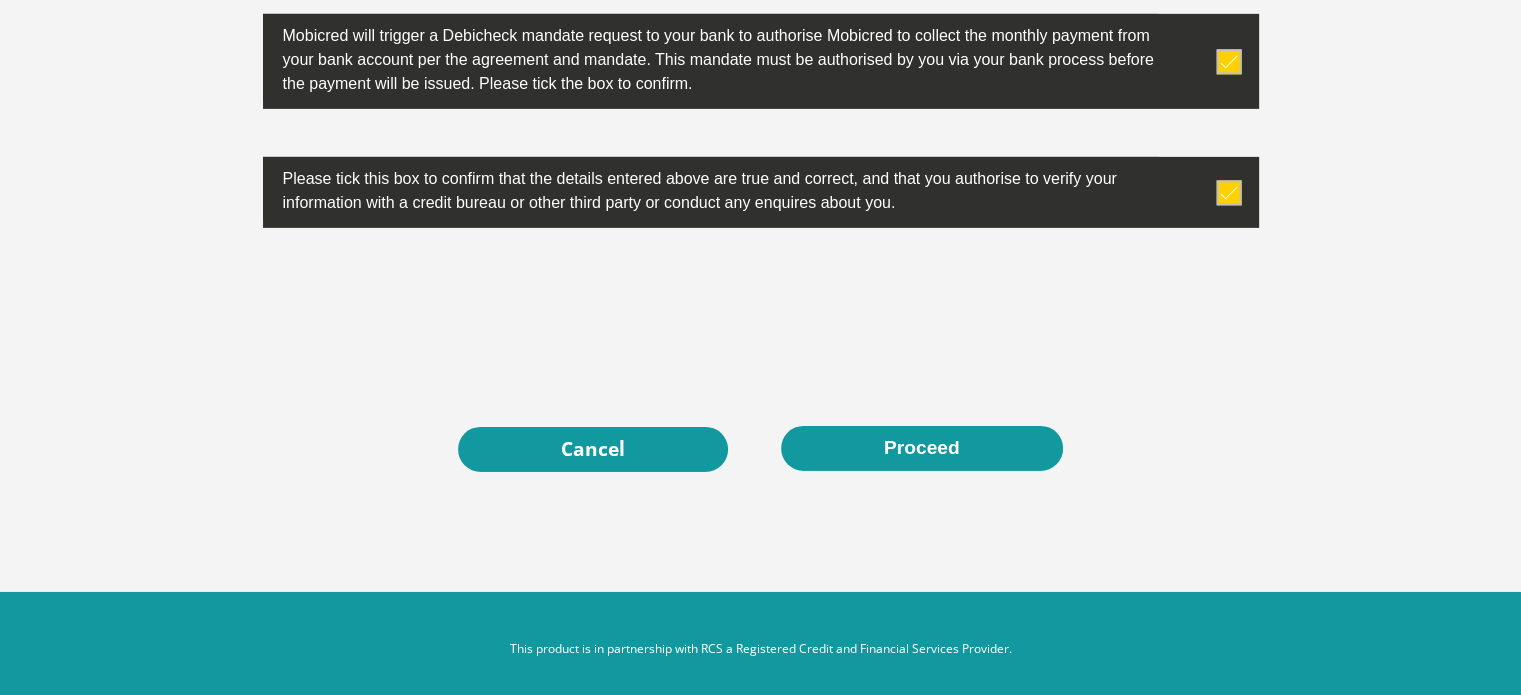 scroll, scrollTop: 6500, scrollLeft: 0, axis: vertical 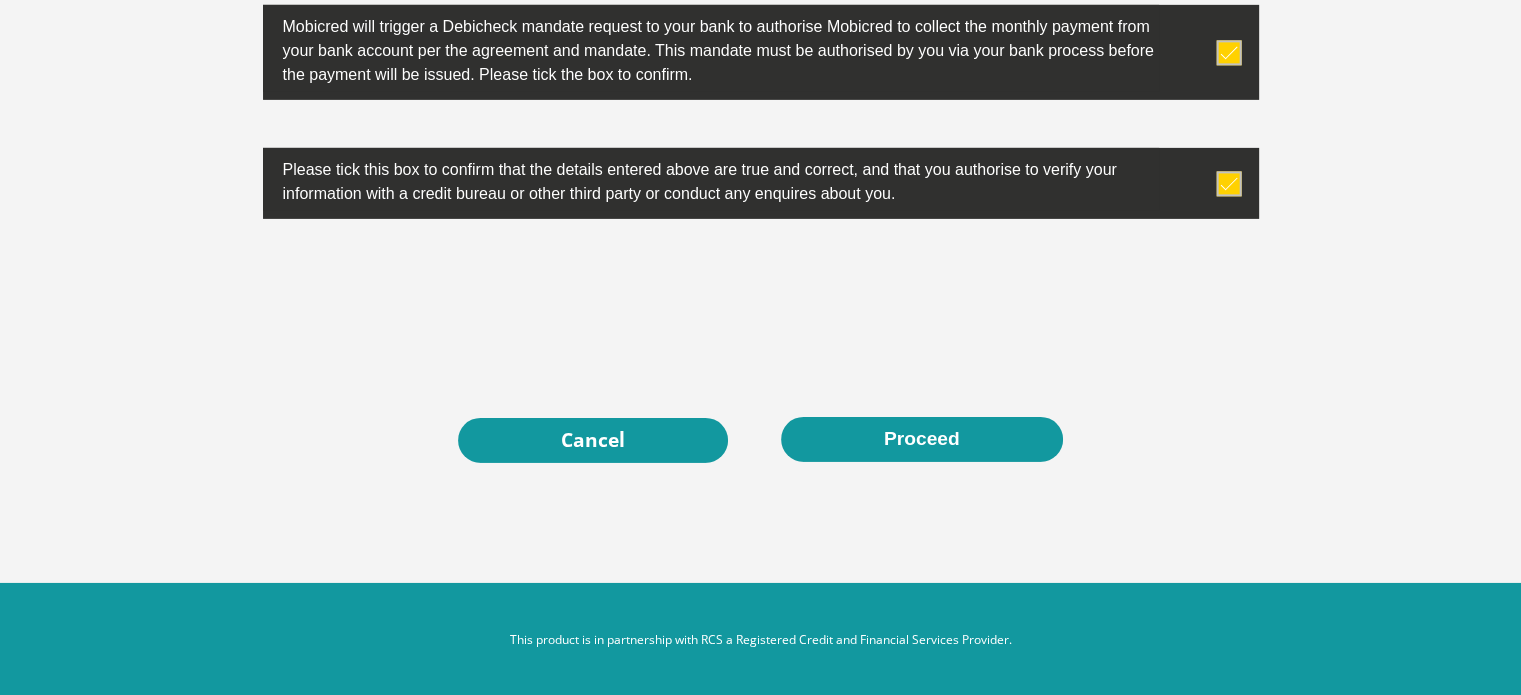 type on "1335764745" 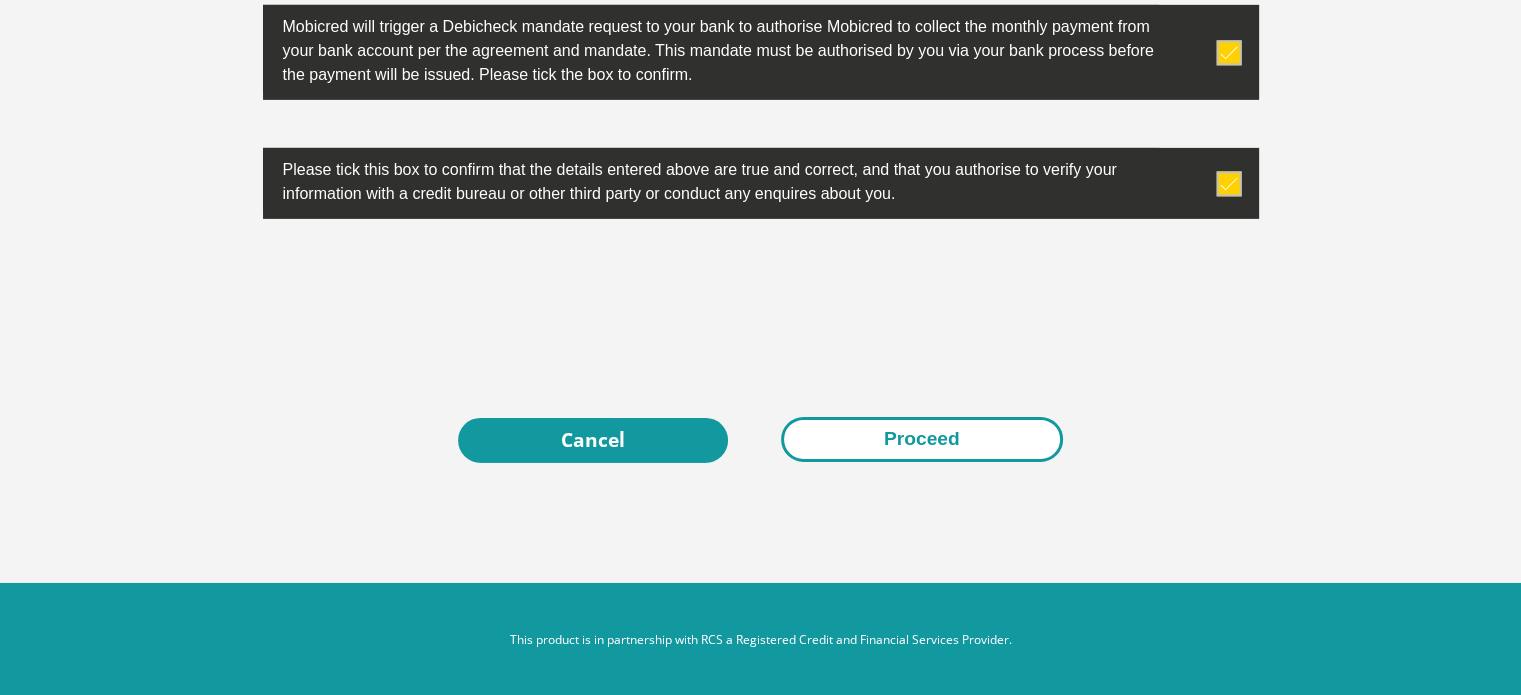 click on "Proceed" at bounding box center (922, 439) 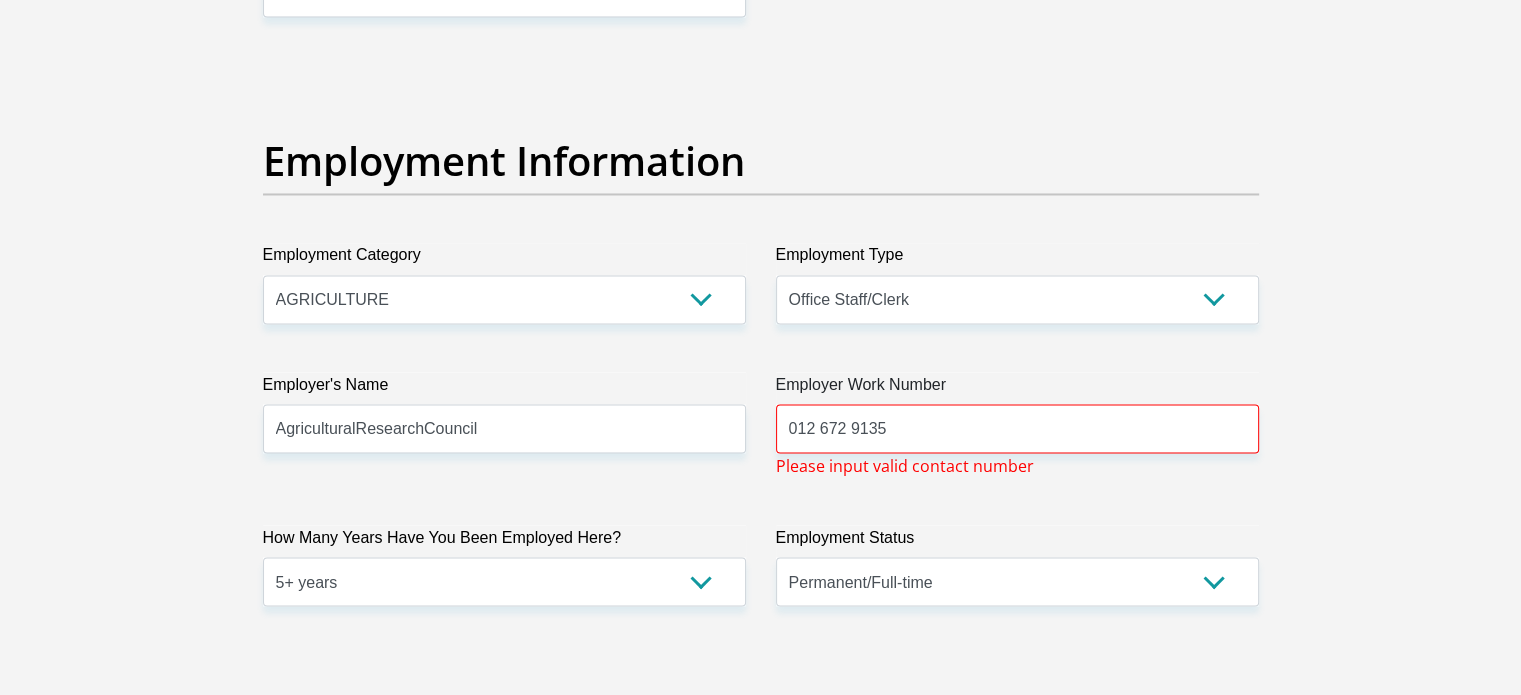 scroll, scrollTop: 3538, scrollLeft: 0, axis: vertical 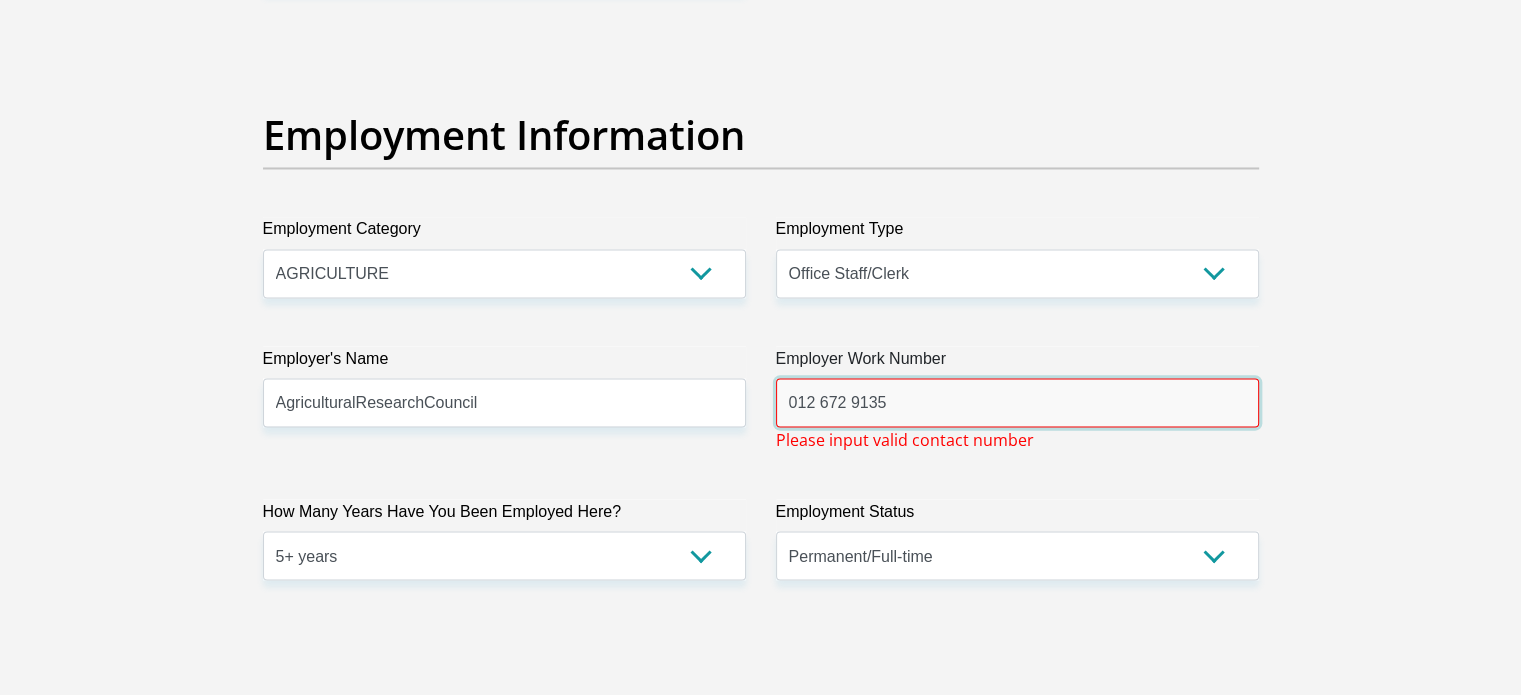 click on "012 672 9135" at bounding box center [1017, 402] 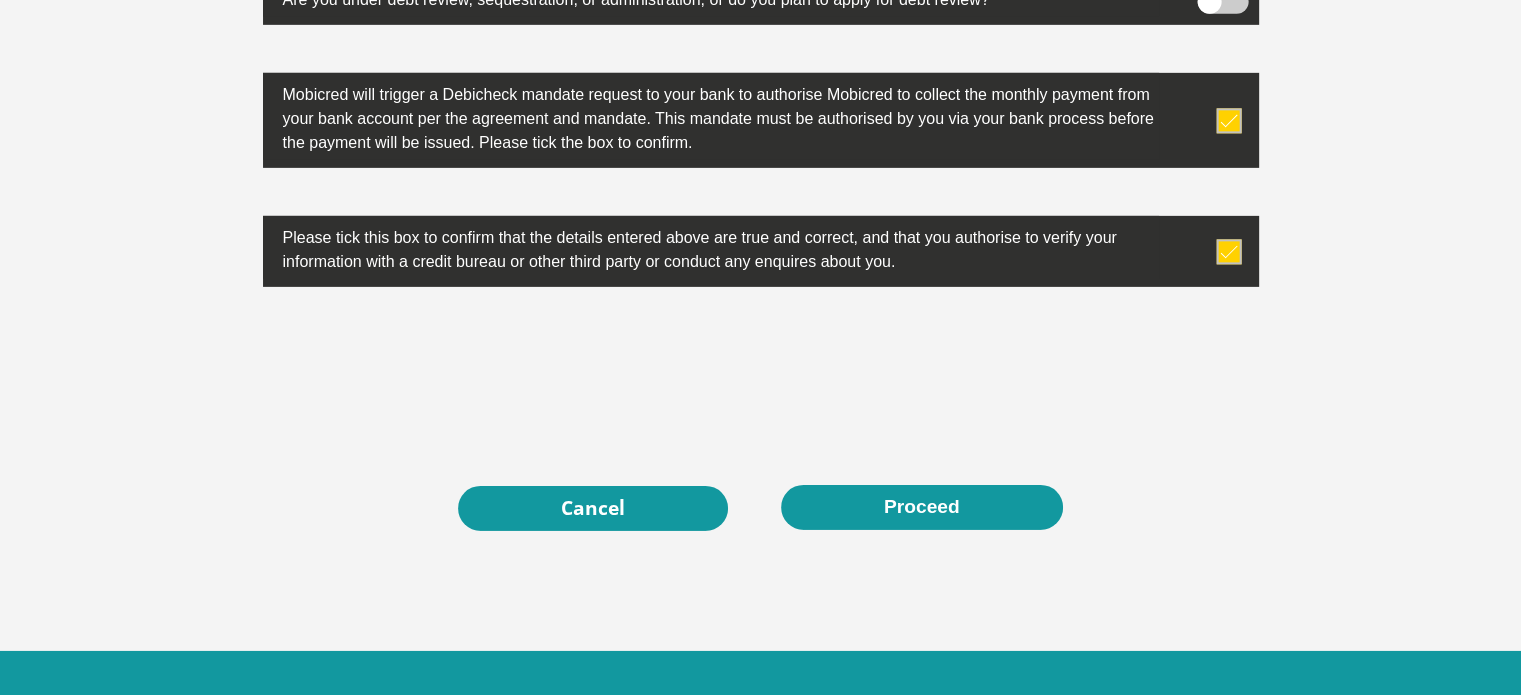 scroll, scrollTop: 6434, scrollLeft: 0, axis: vertical 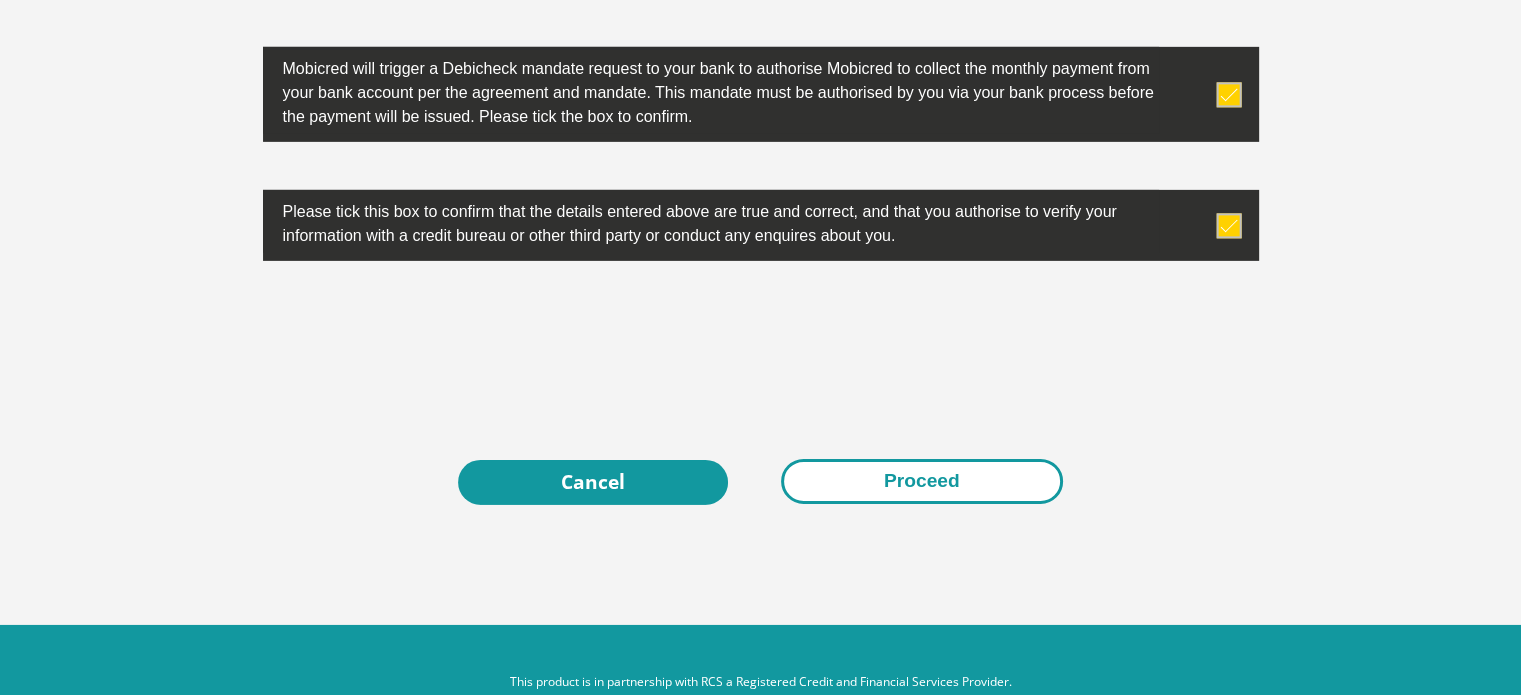 type on "0126729135" 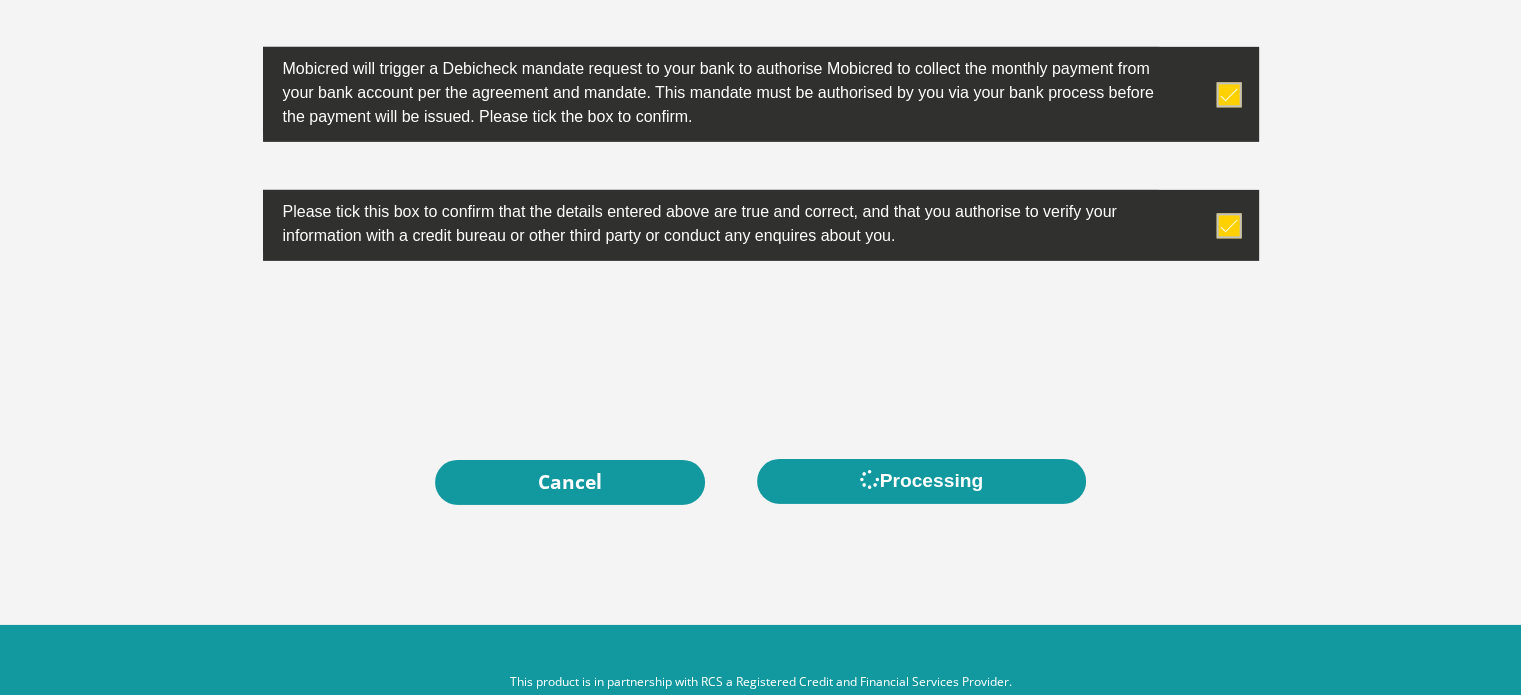scroll, scrollTop: 0, scrollLeft: 0, axis: both 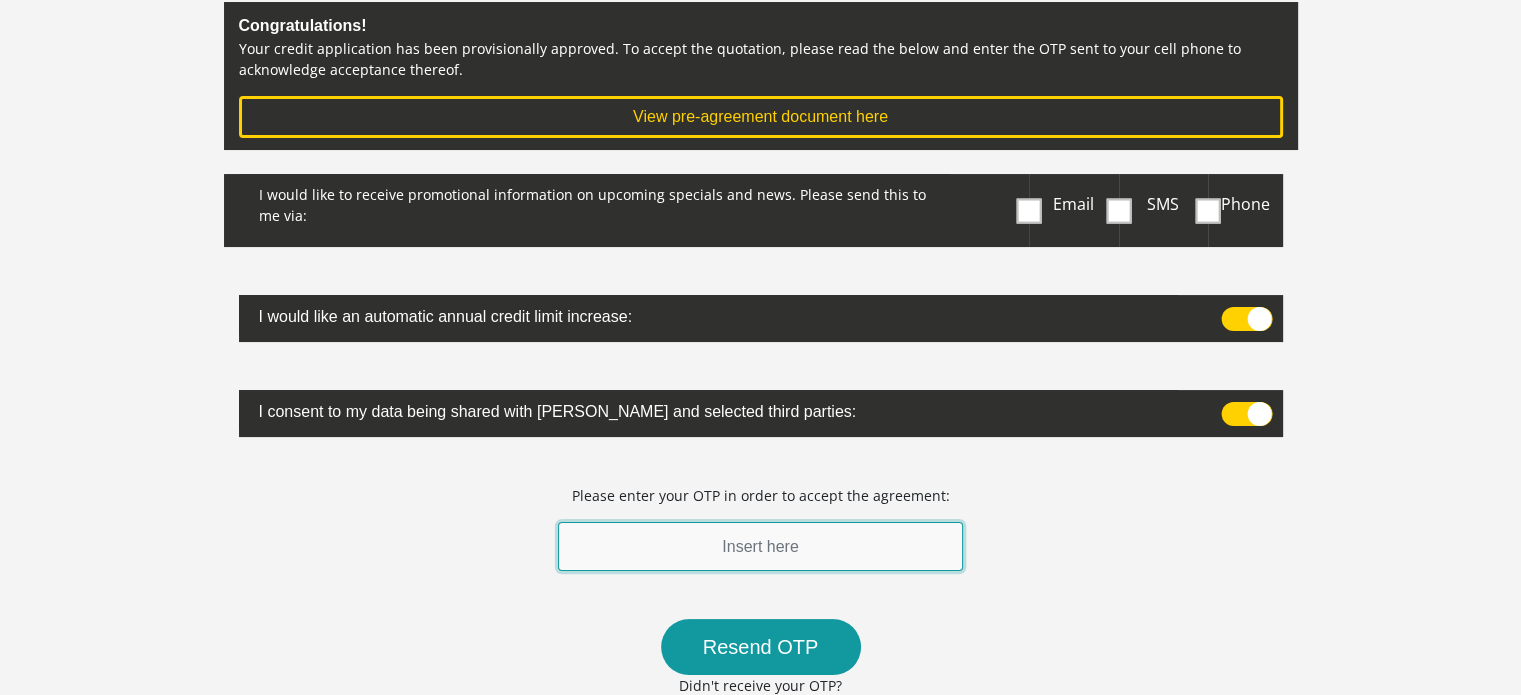 click at bounding box center (761, 546) 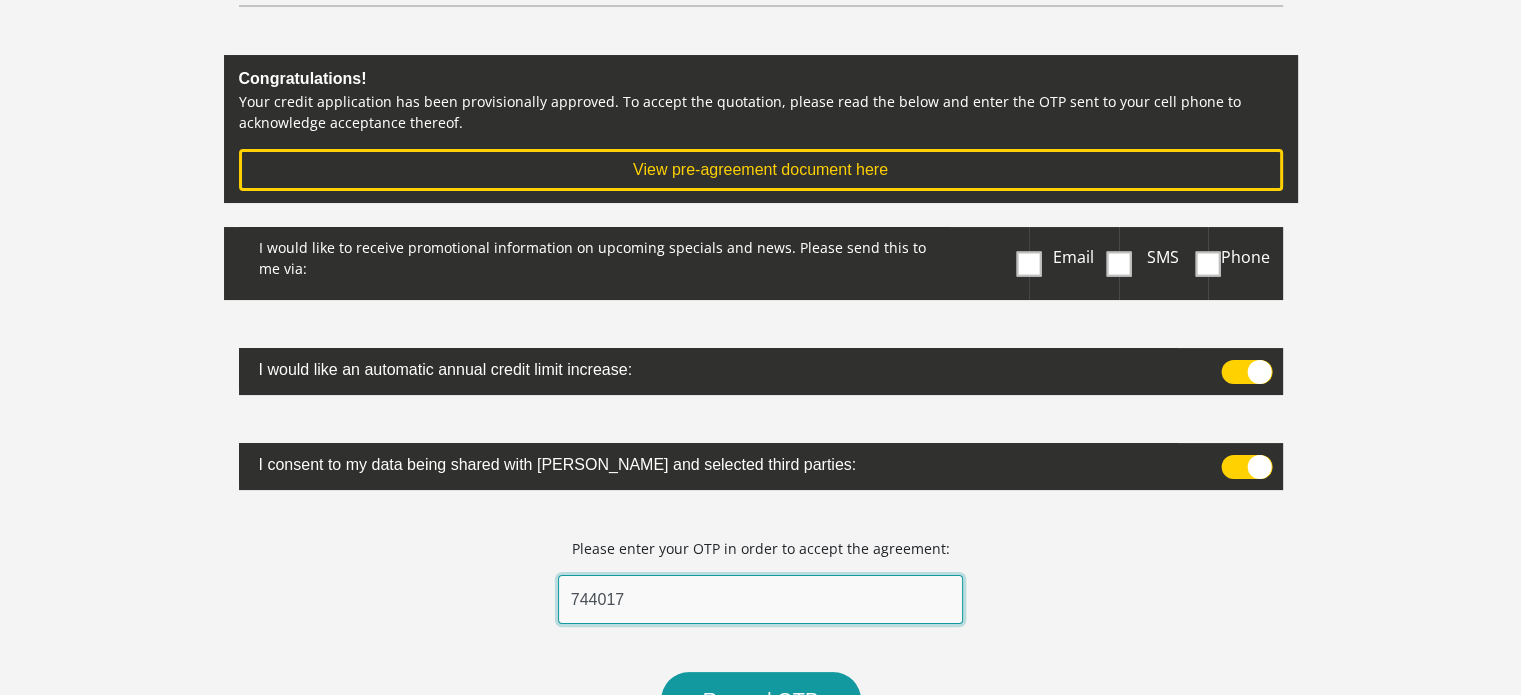 scroll, scrollTop: 176, scrollLeft: 0, axis: vertical 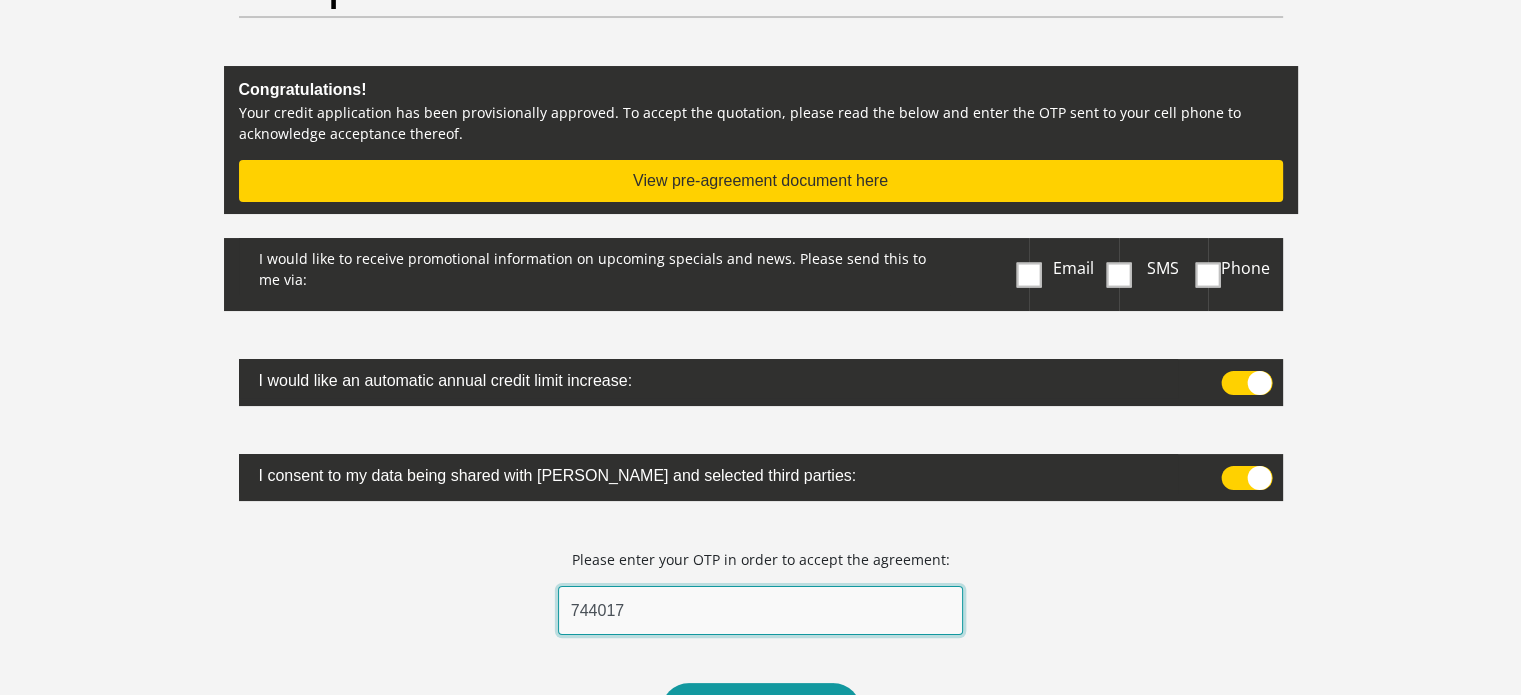 type on "744017" 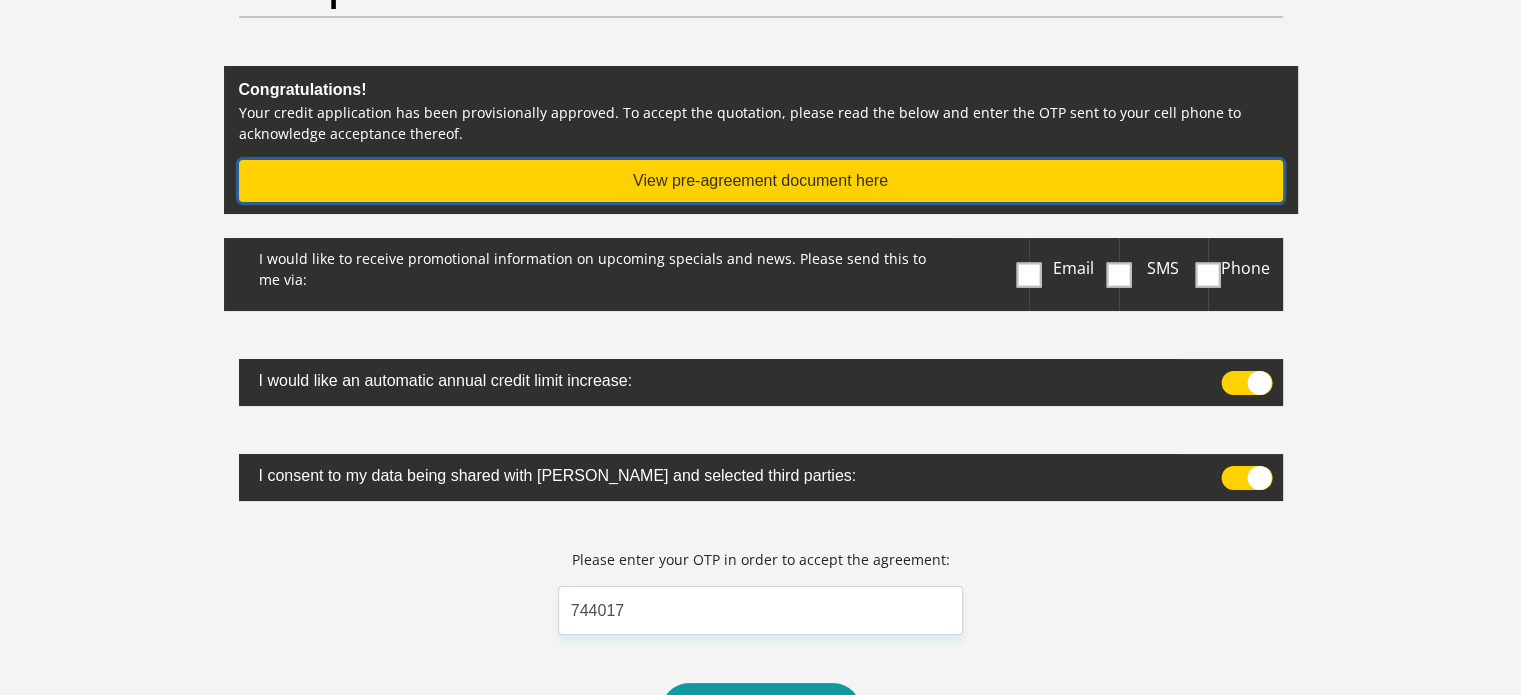 click on "View pre-agreement document here" at bounding box center (761, 181) 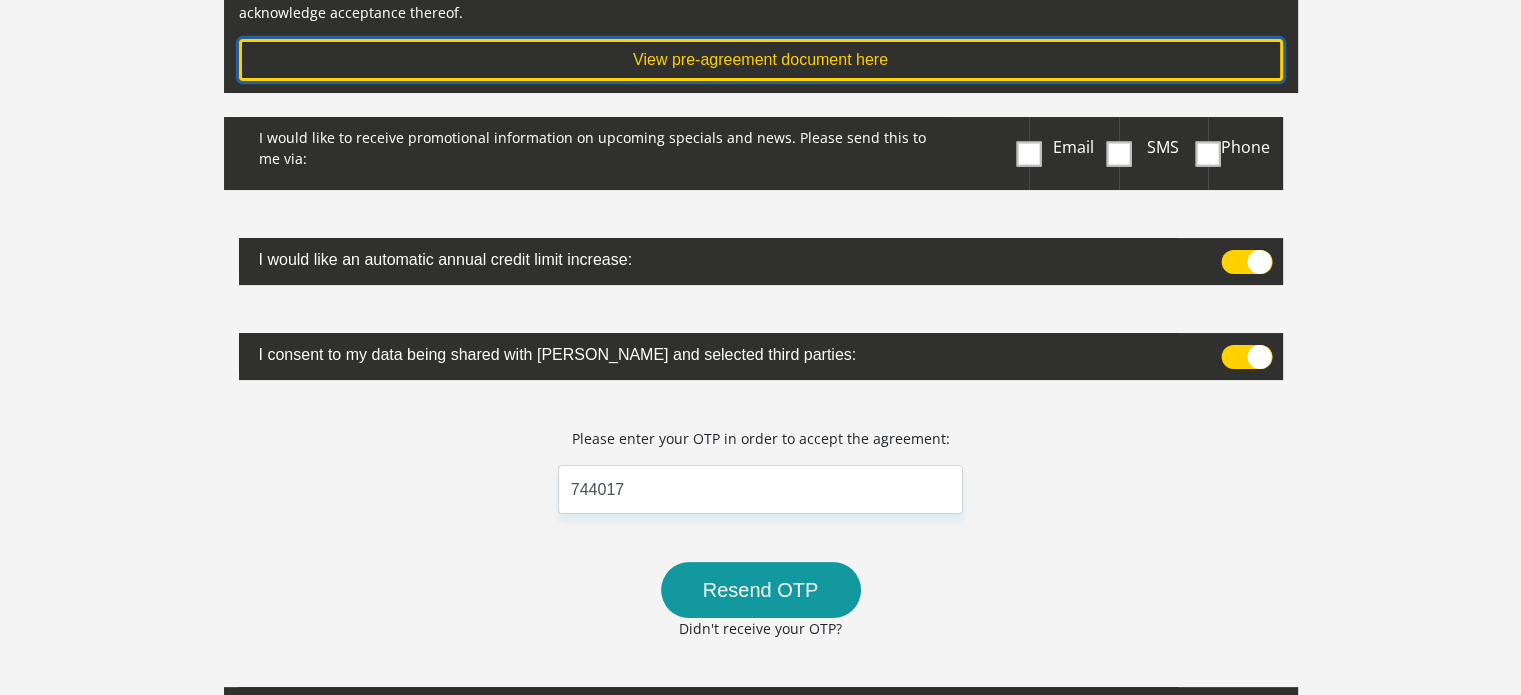 scroll, scrollTop: 334, scrollLeft: 0, axis: vertical 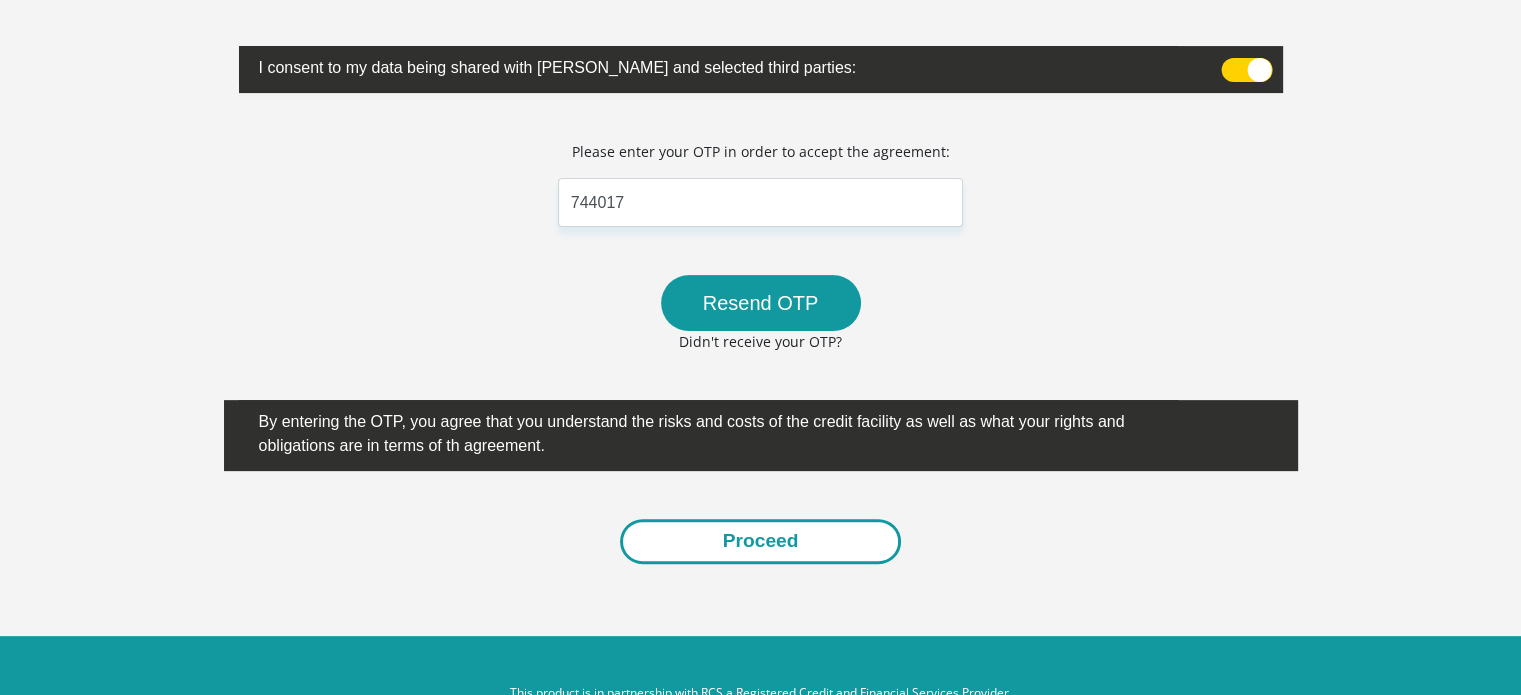 click on "Proceed" at bounding box center [761, 541] 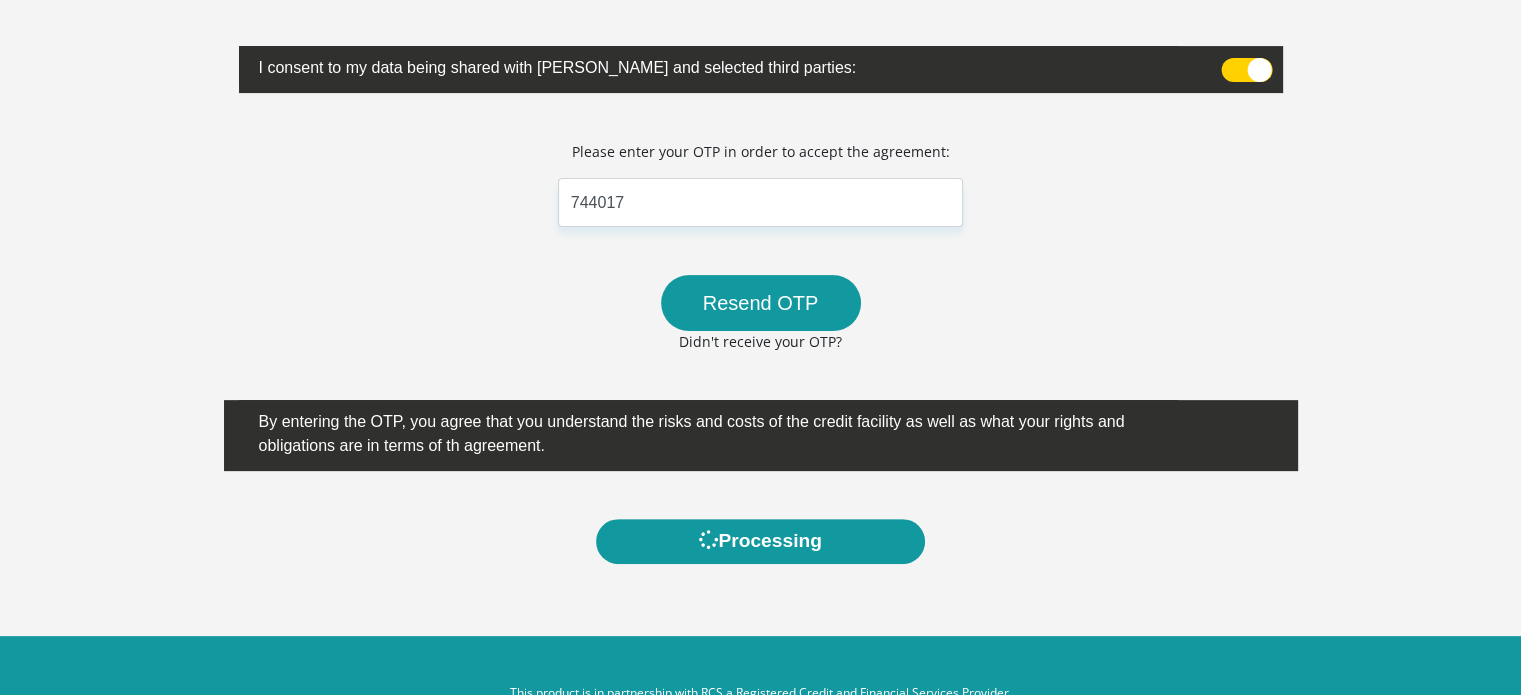 scroll, scrollTop: 0, scrollLeft: 0, axis: both 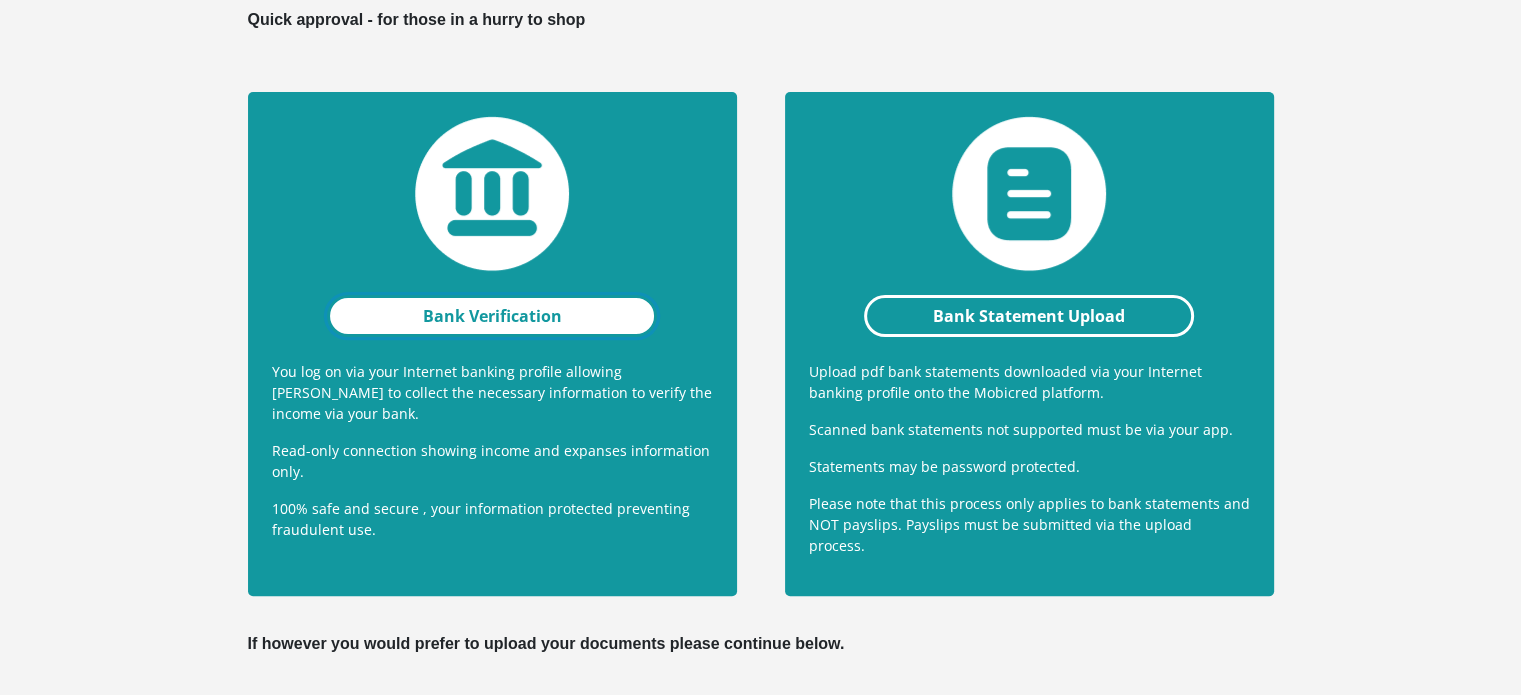 click on "Bank Verification" at bounding box center (492, 316) 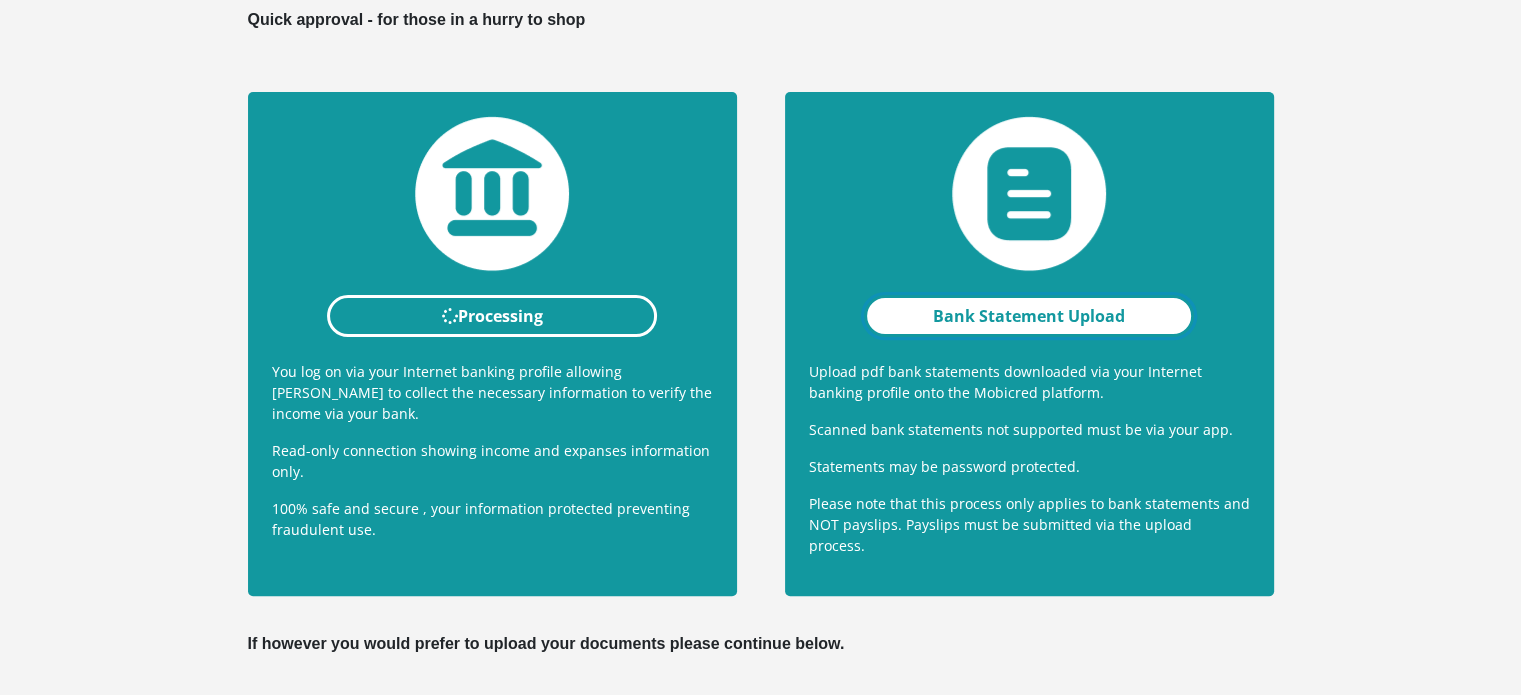 click on "Bank Statement Upload" at bounding box center [1029, 316] 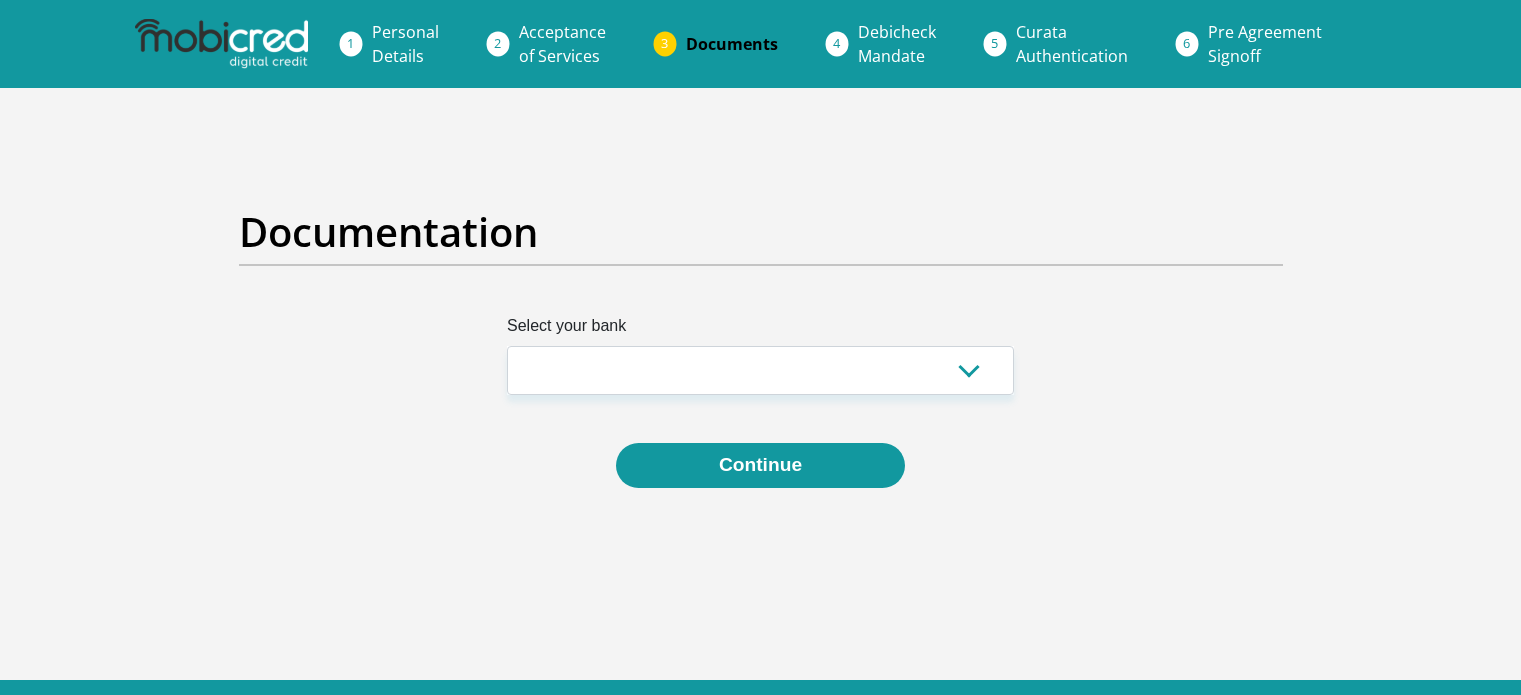scroll, scrollTop: 0, scrollLeft: 0, axis: both 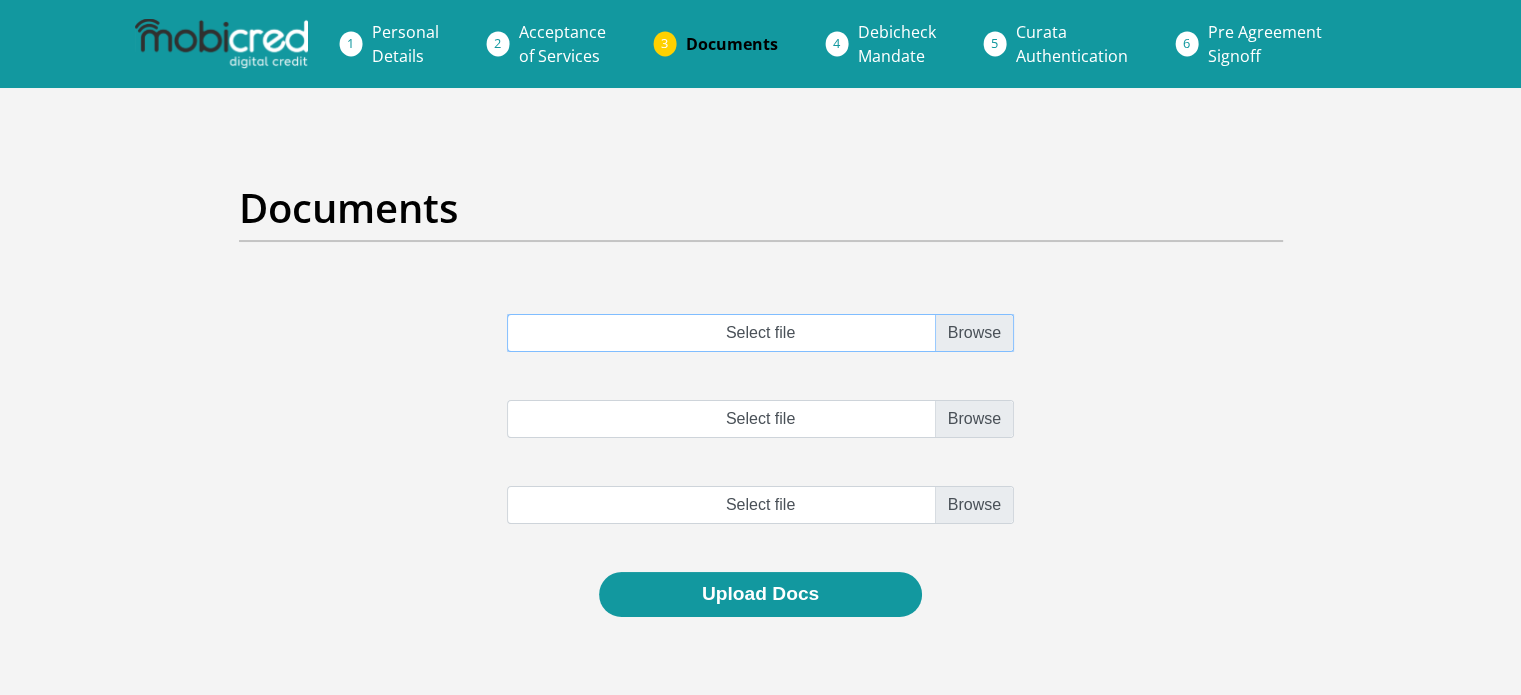 click on "Select file" at bounding box center [760, 333] 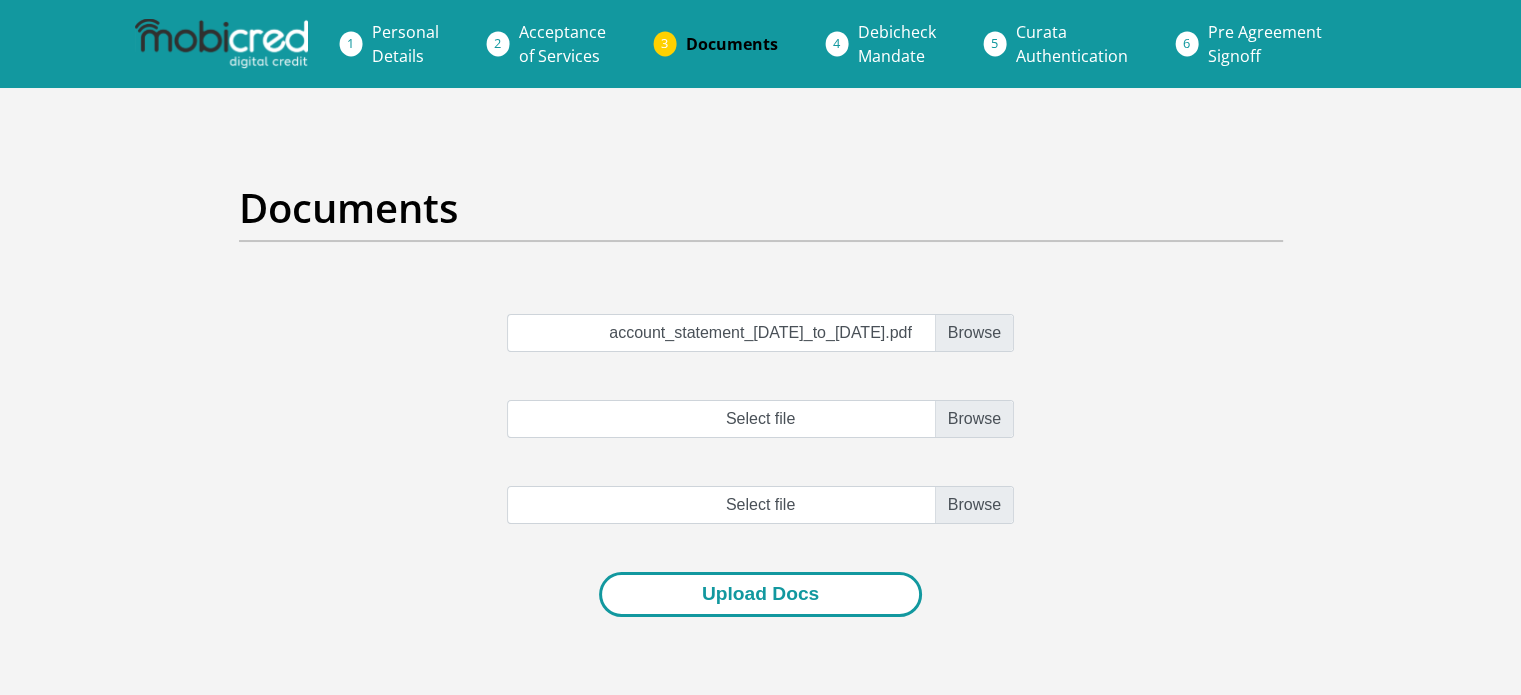click on "Upload Docs" at bounding box center (760, 594) 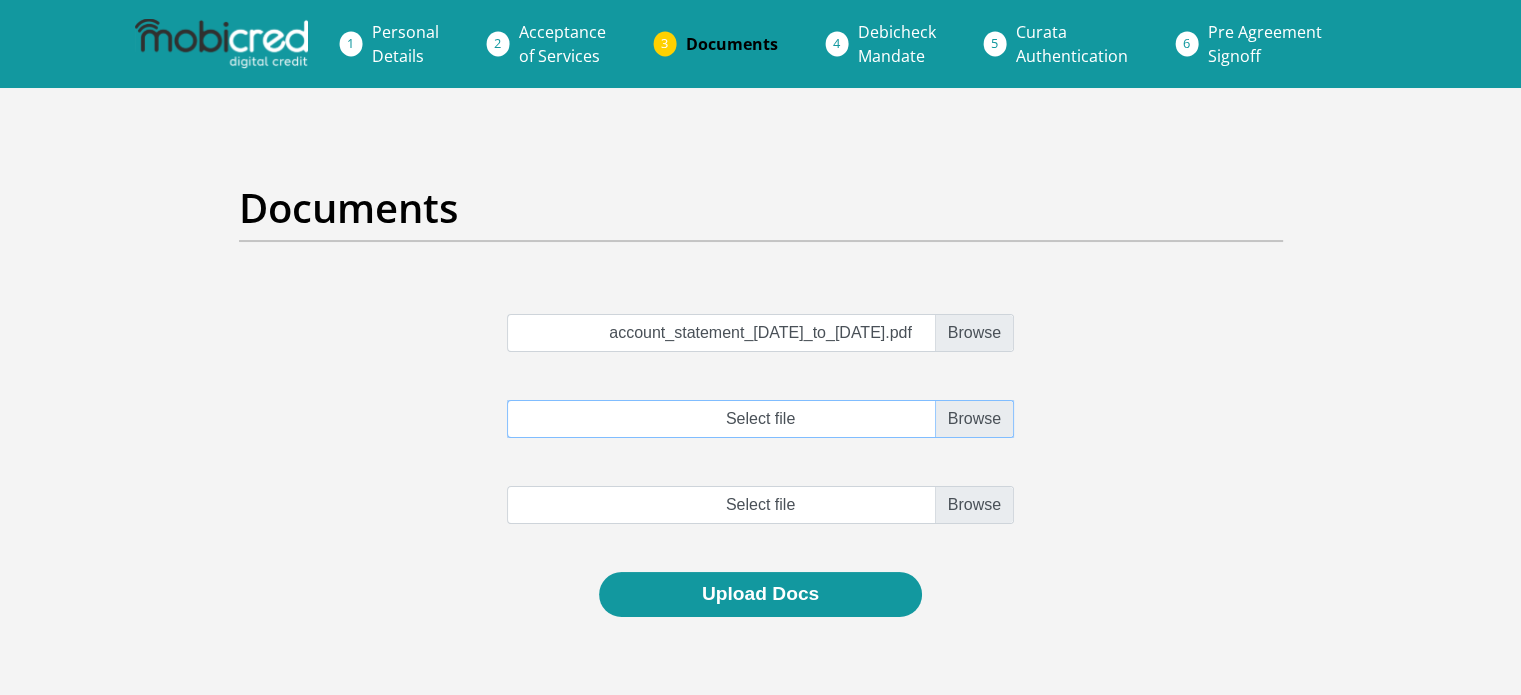 click on "Select file" at bounding box center [760, 419] 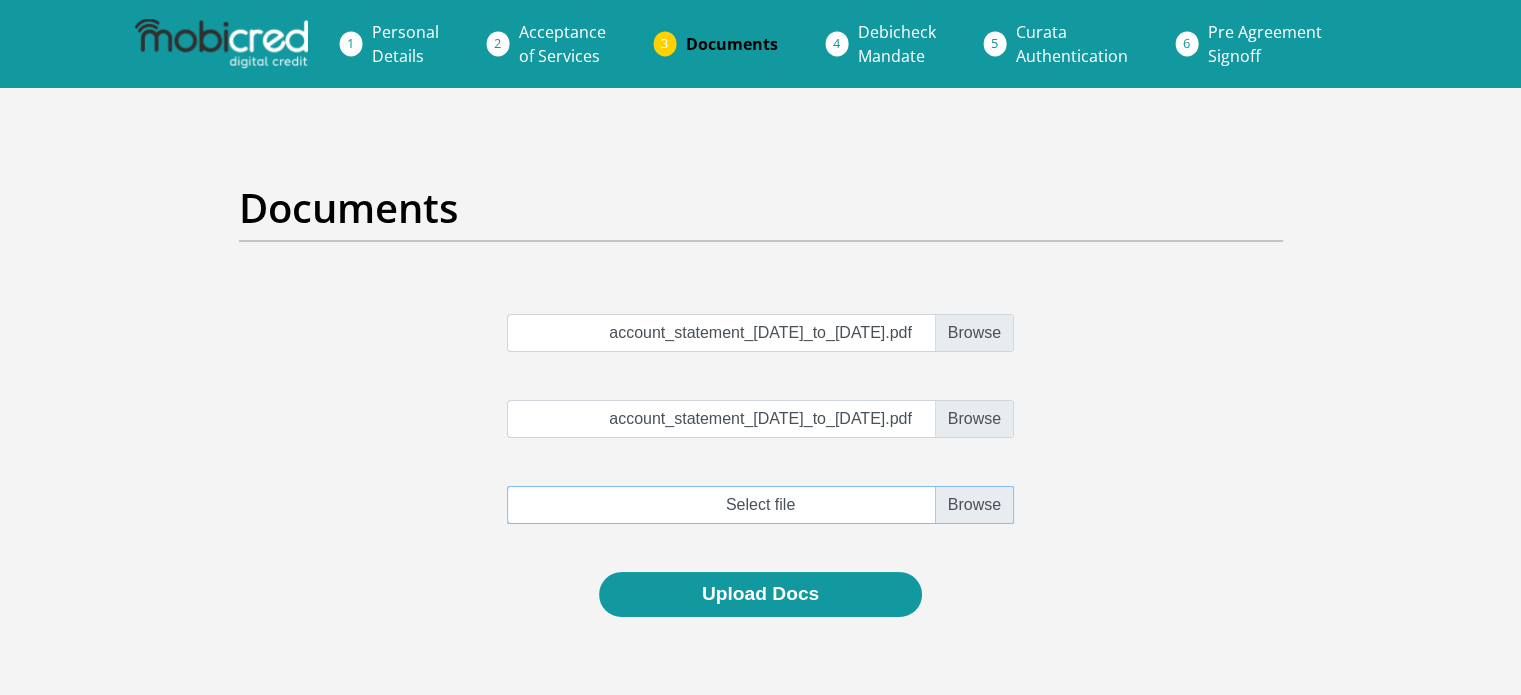 click at bounding box center (760, 505) 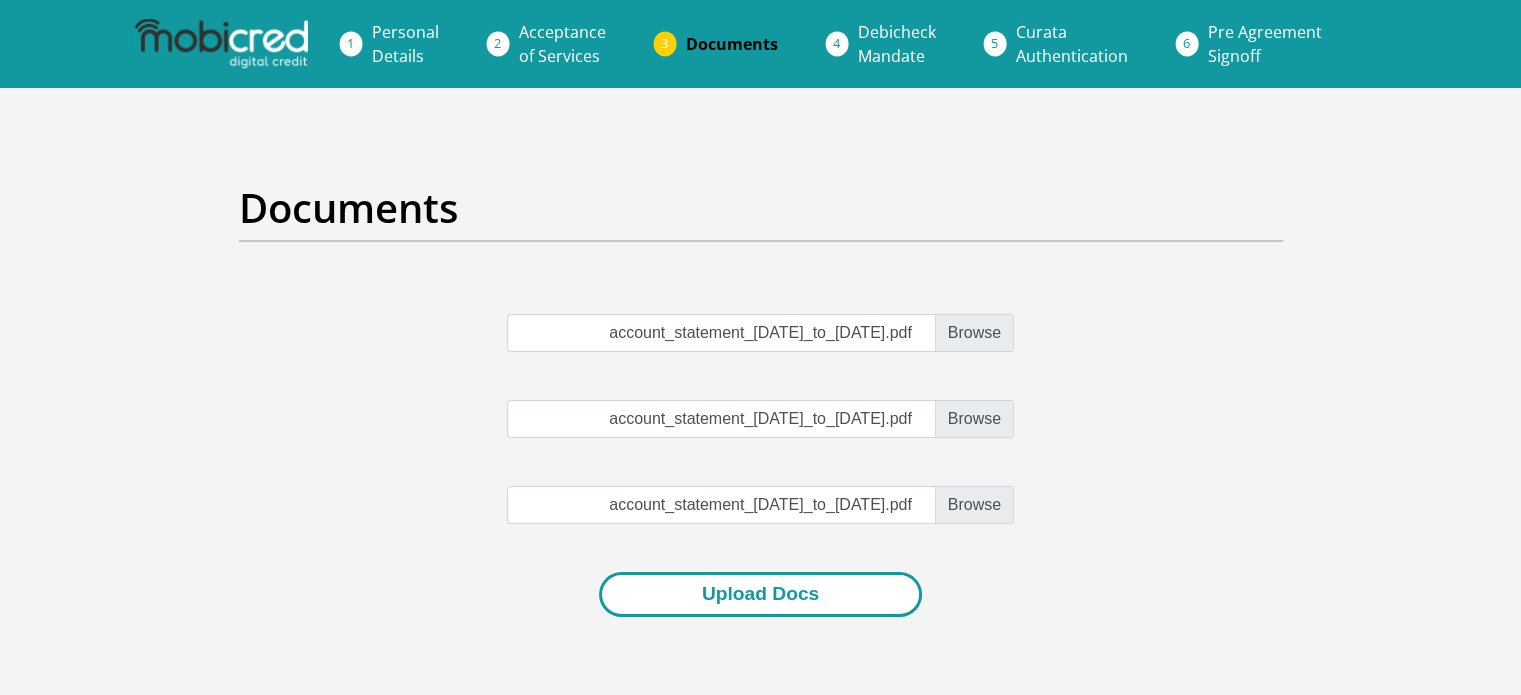 click on "Upload Docs" at bounding box center [760, 594] 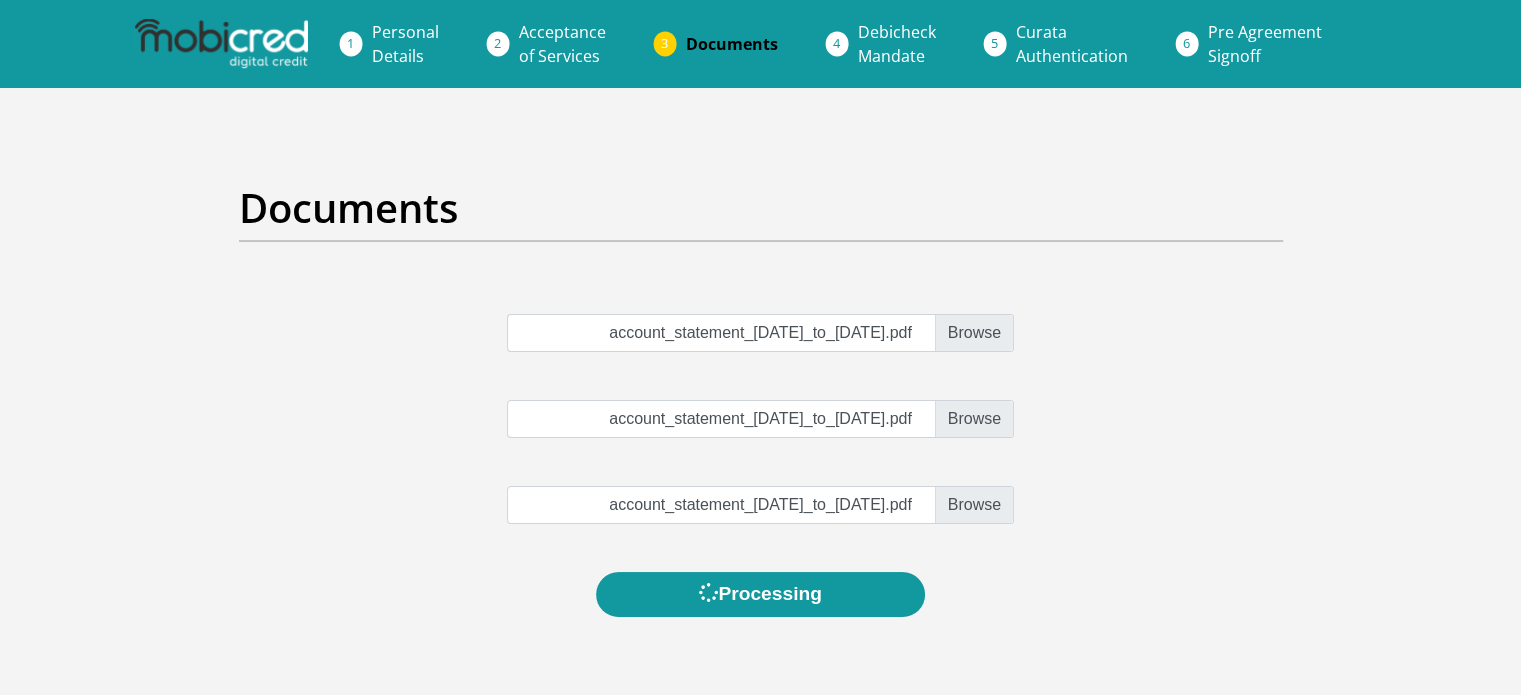 scroll, scrollTop: 0, scrollLeft: 0, axis: both 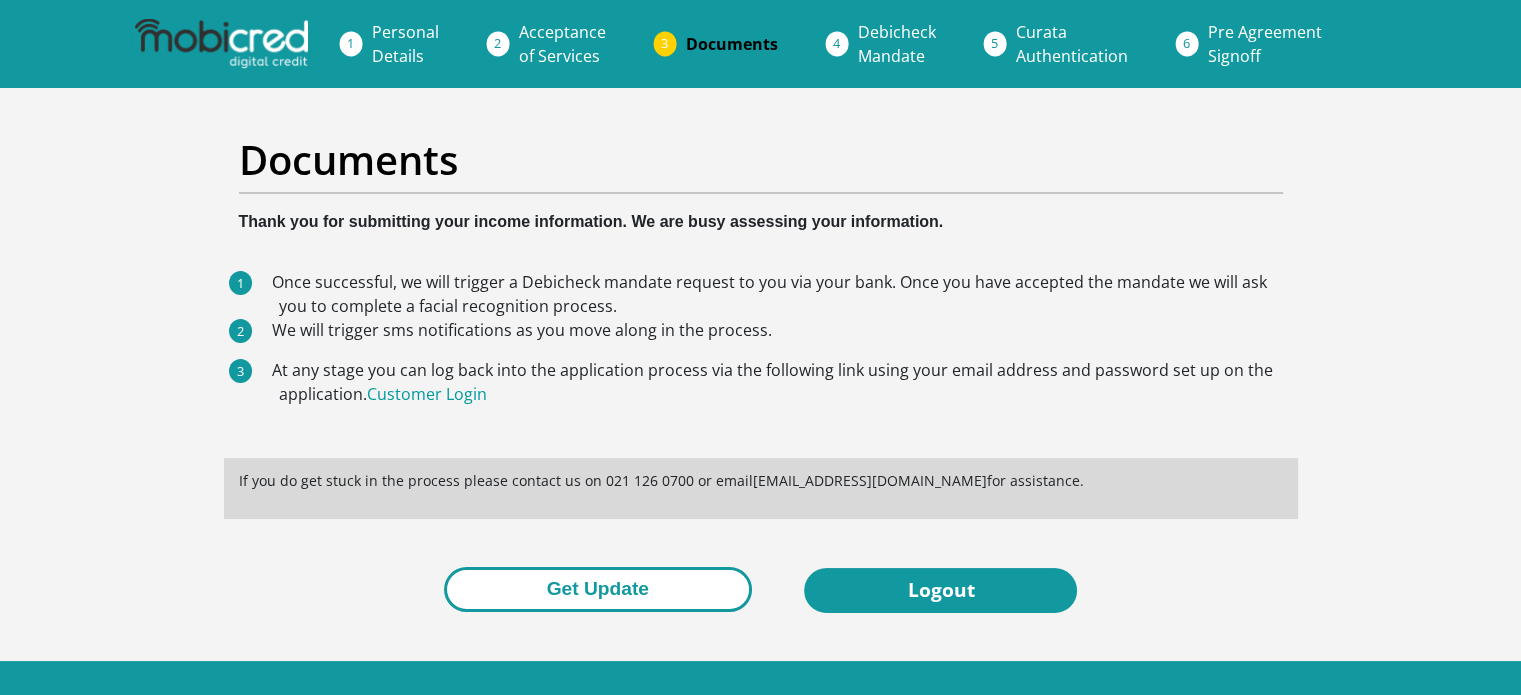click on "Get Update" at bounding box center [598, 589] 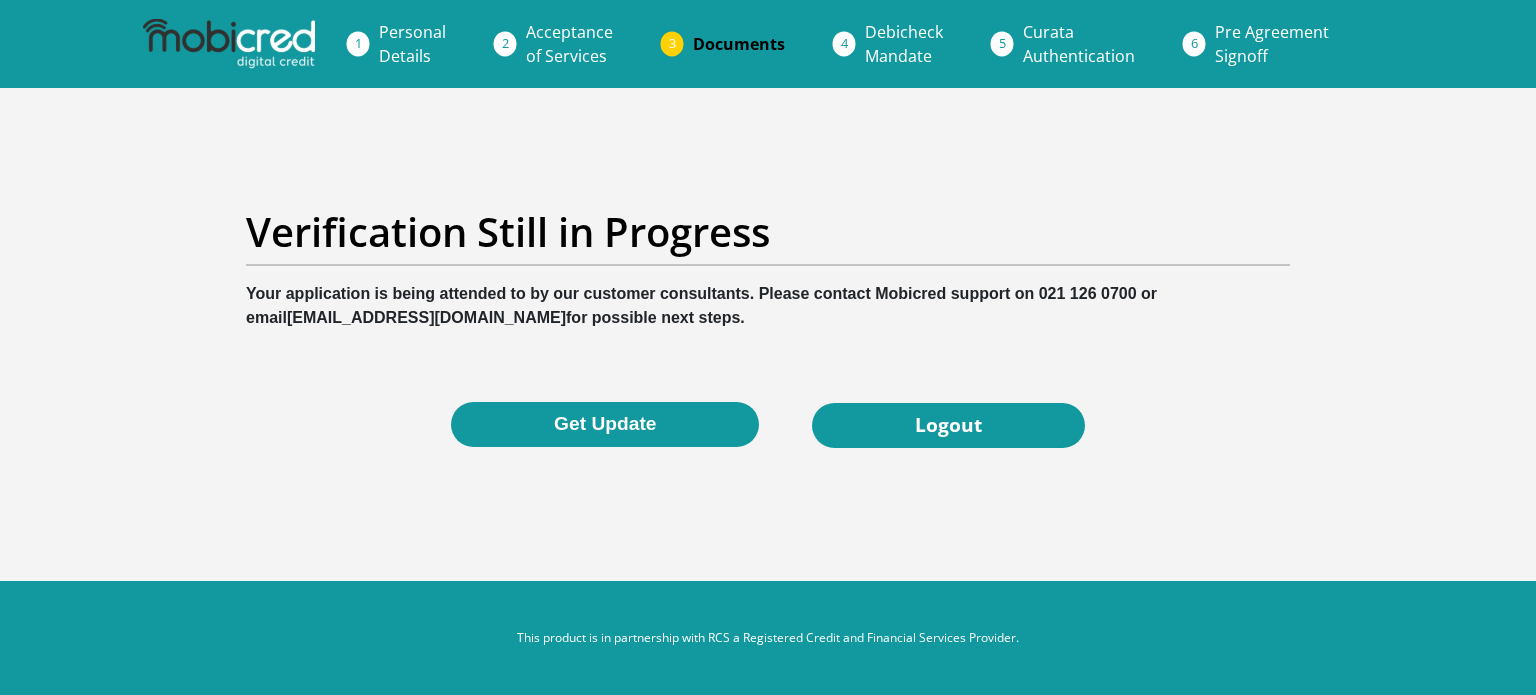 scroll, scrollTop: 0, scrollLeft: 0, axis: both 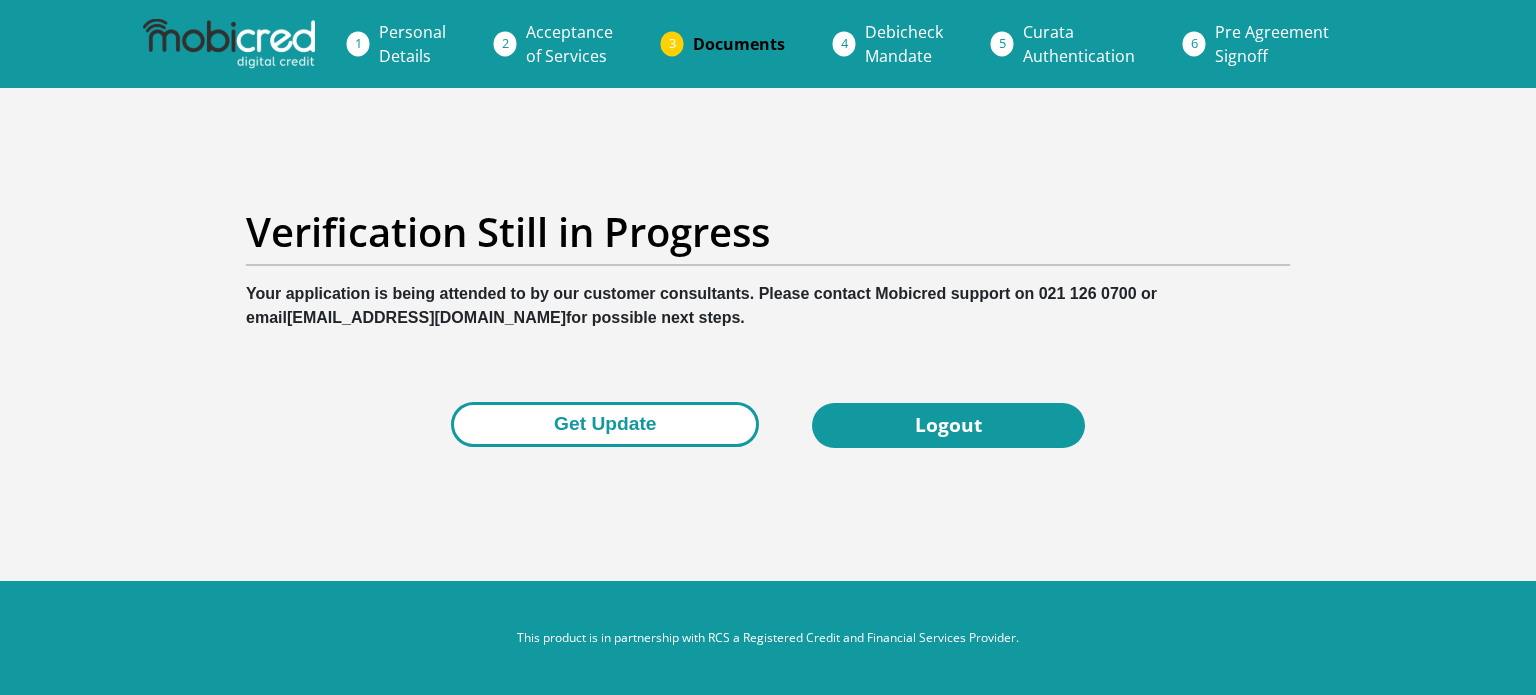 click on "Get Update" at bounding box center (605, 424) 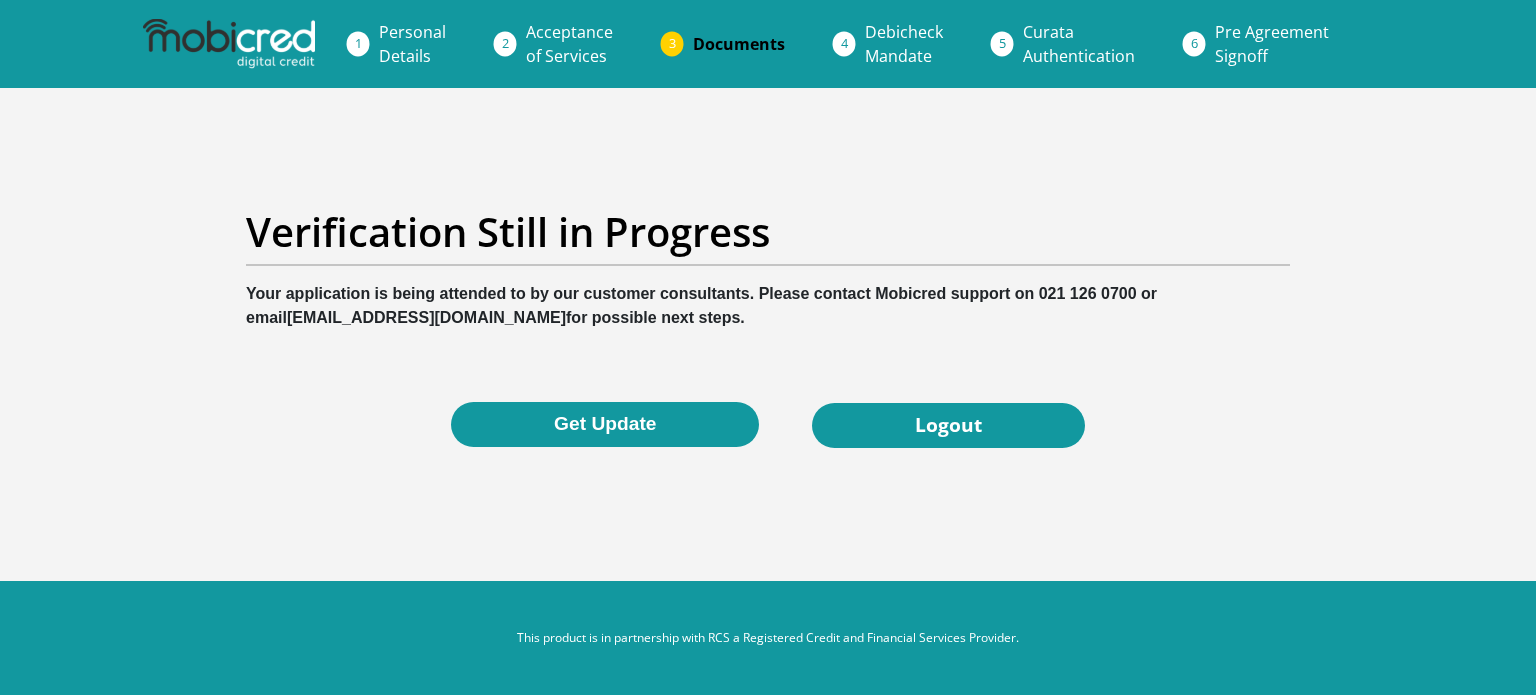 scroll, scrollTop: 0, scrollLeft: 0, axis: both 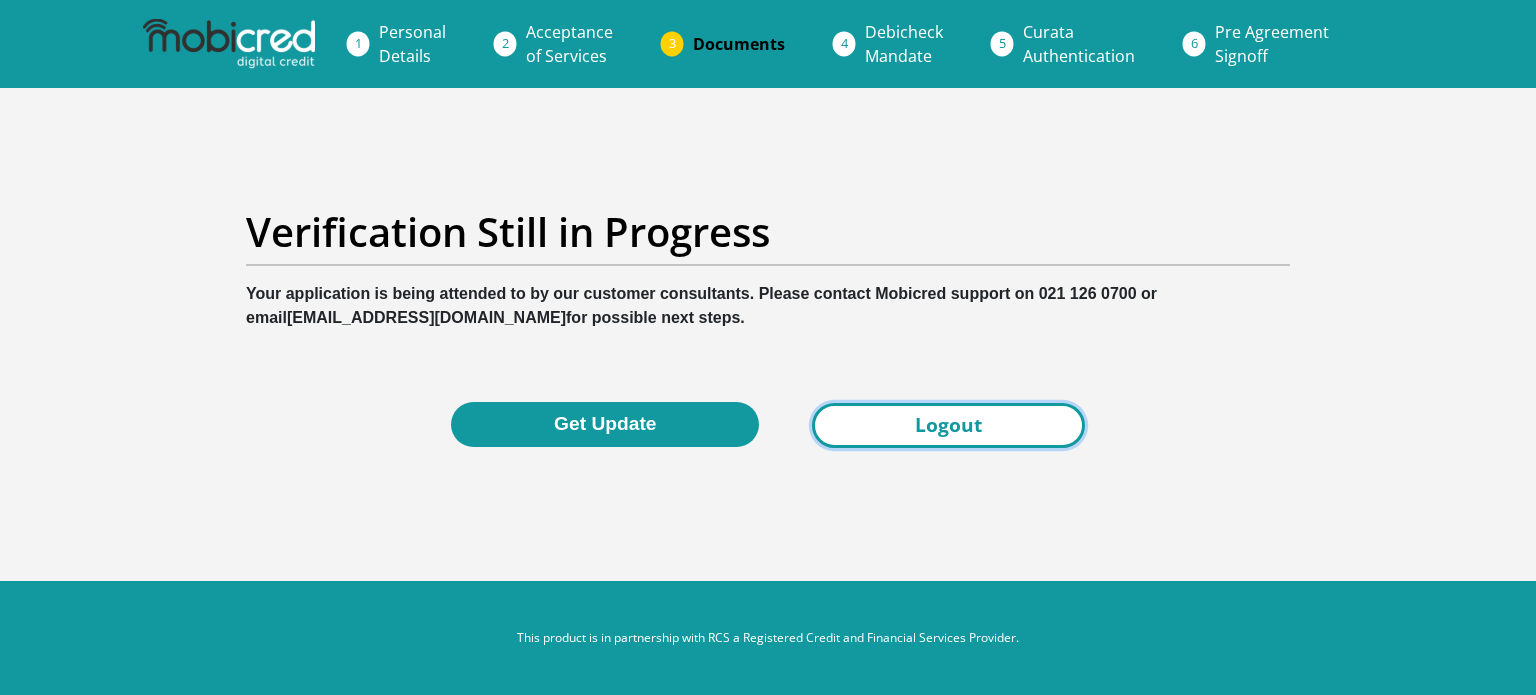 click on "Logout" at bounding box center (948, 425) 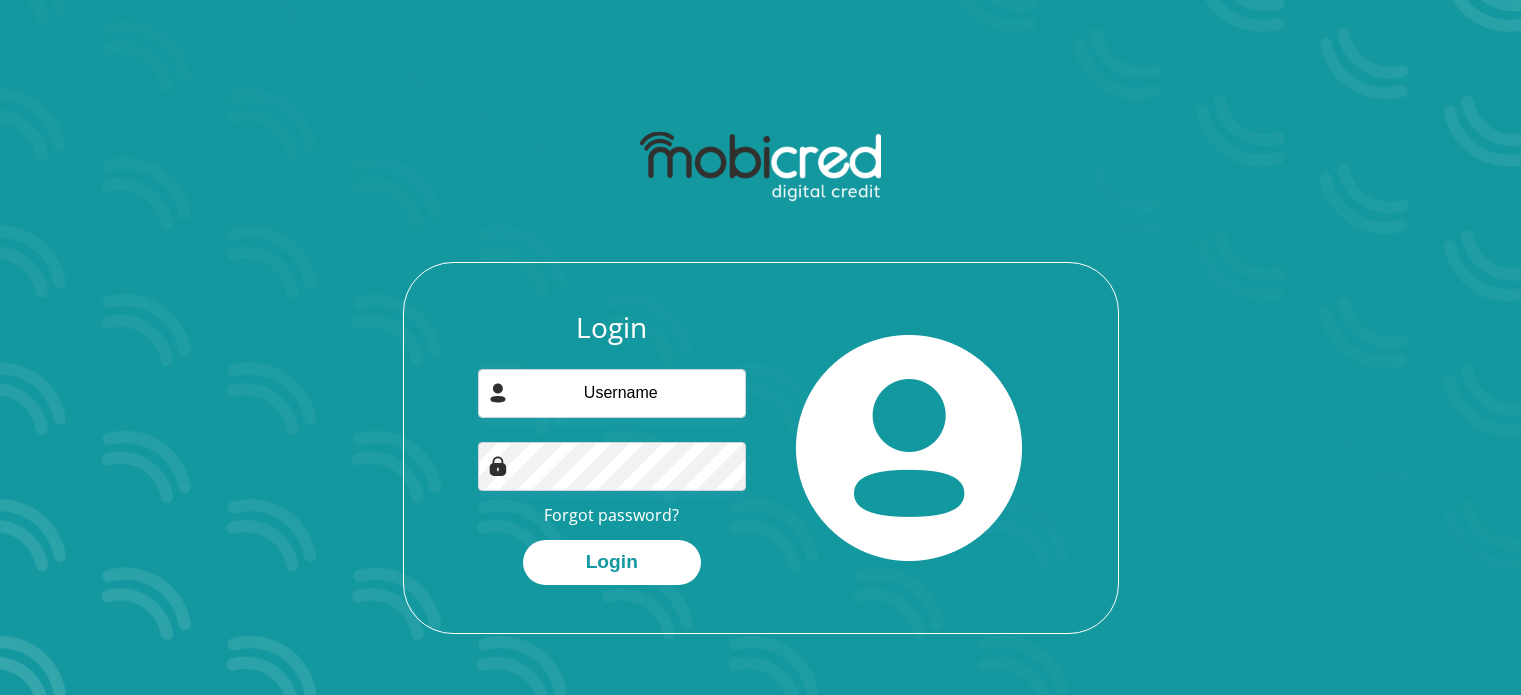 scroll, scrollTop: 0, scrollLeft: 0, axis: both 